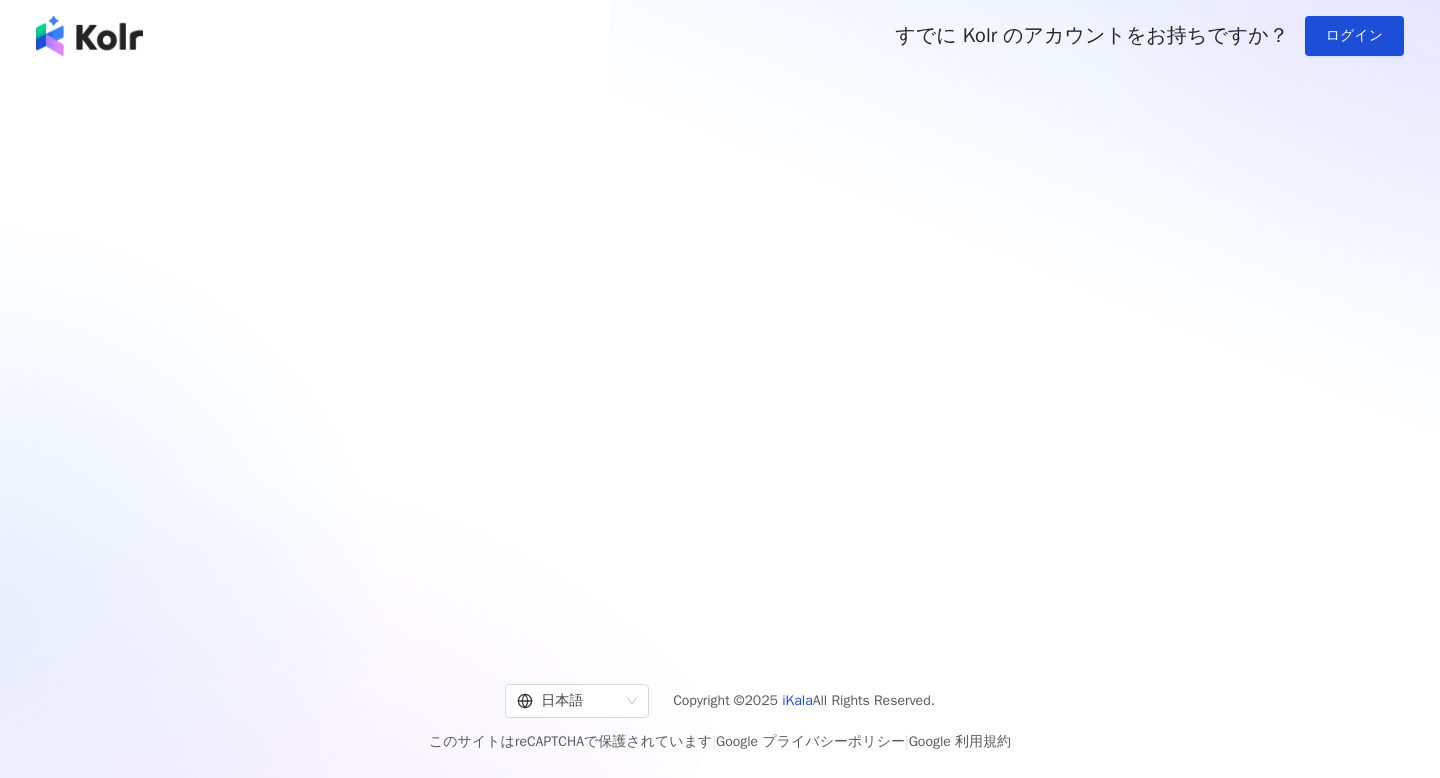 scroll, scrollTop: 0, scrollLeft: 0, axis: both 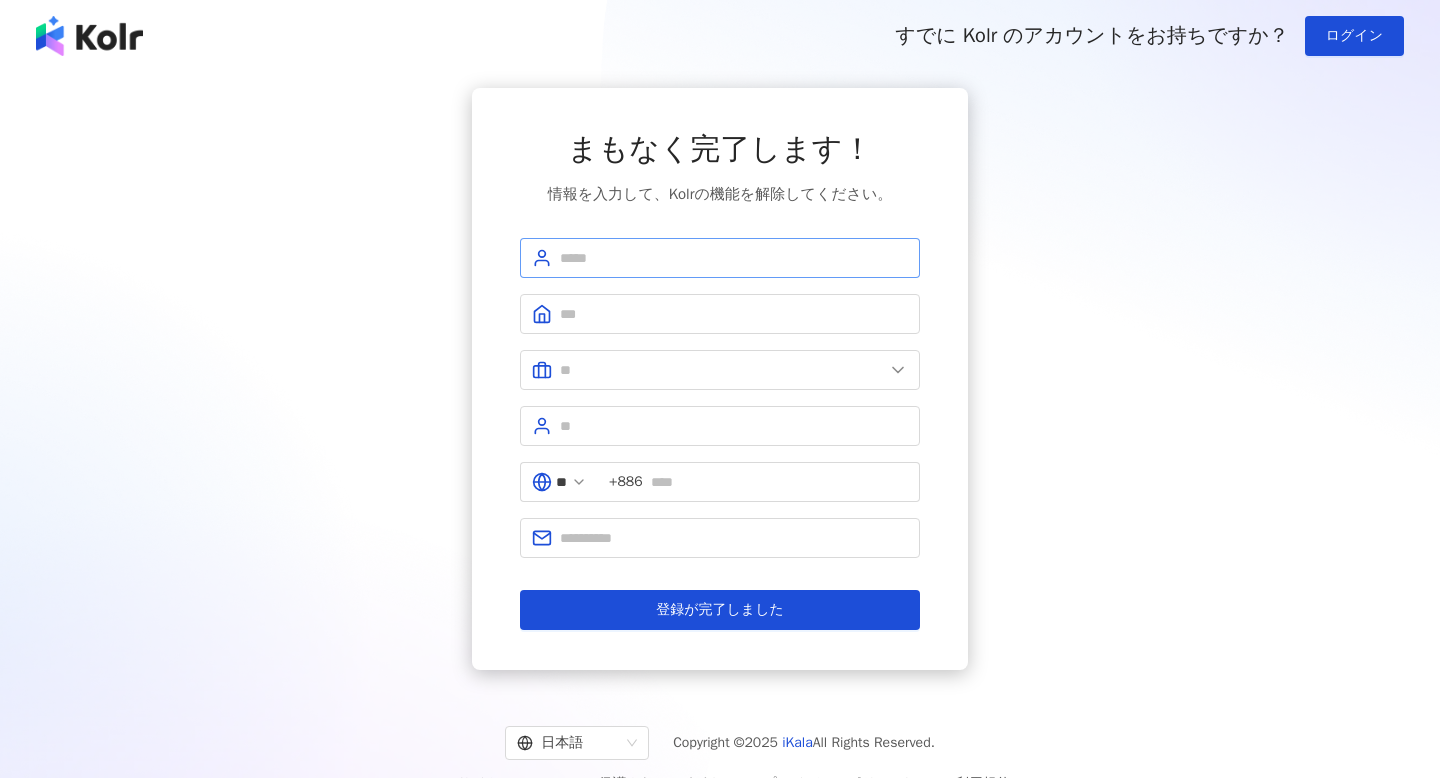 click at bounding box center (720, 258) 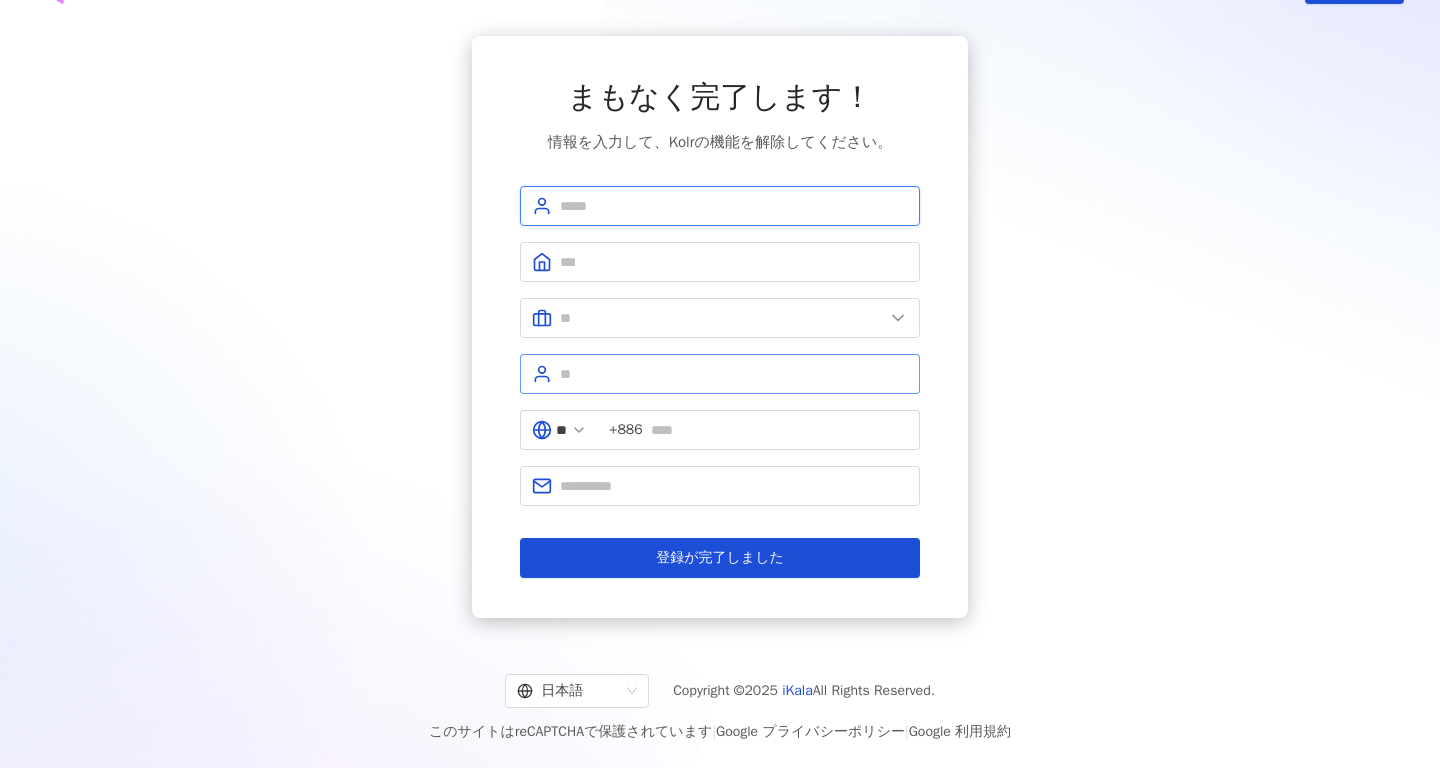 scroll, scrollTop: 67, scrollLeft: 0, axis: vertical 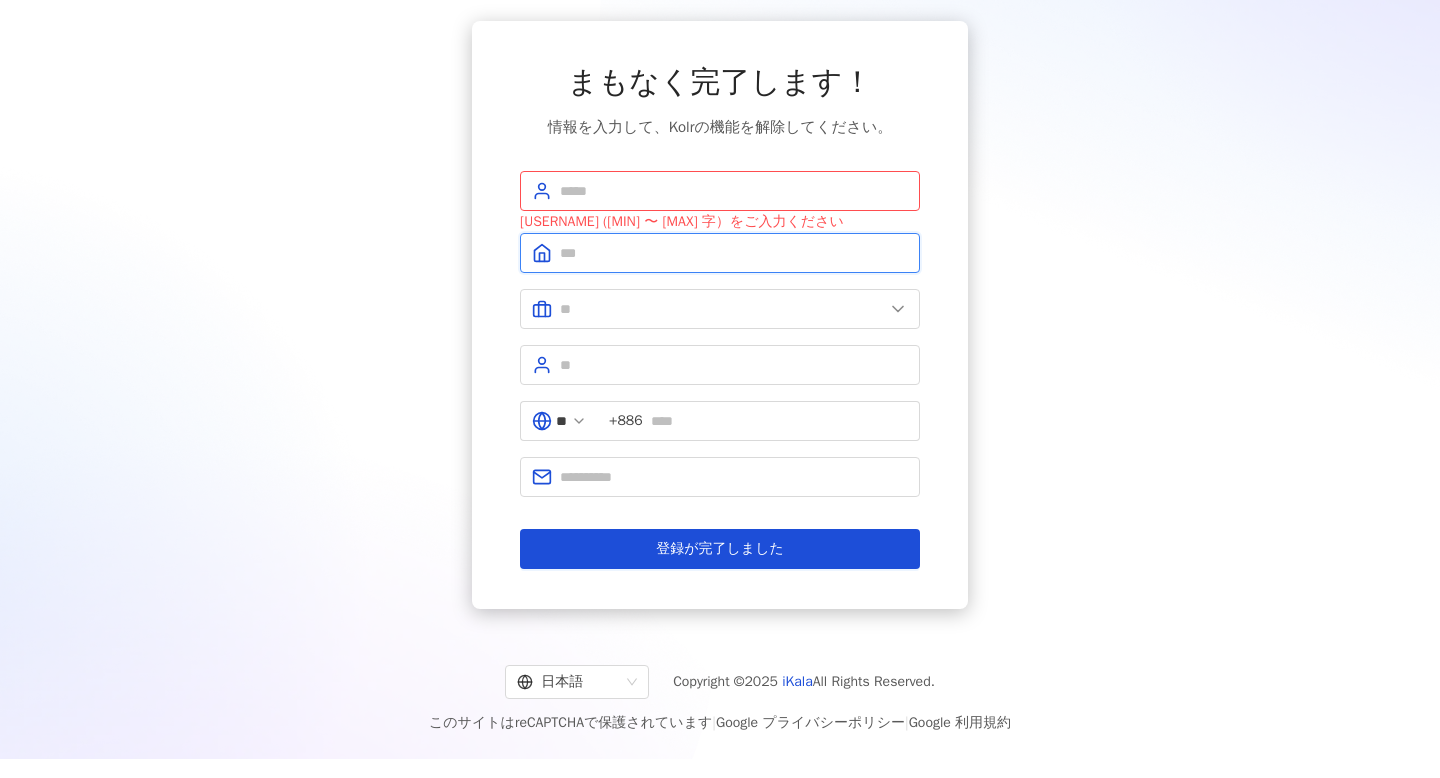 click at bounding box center [734, 253] 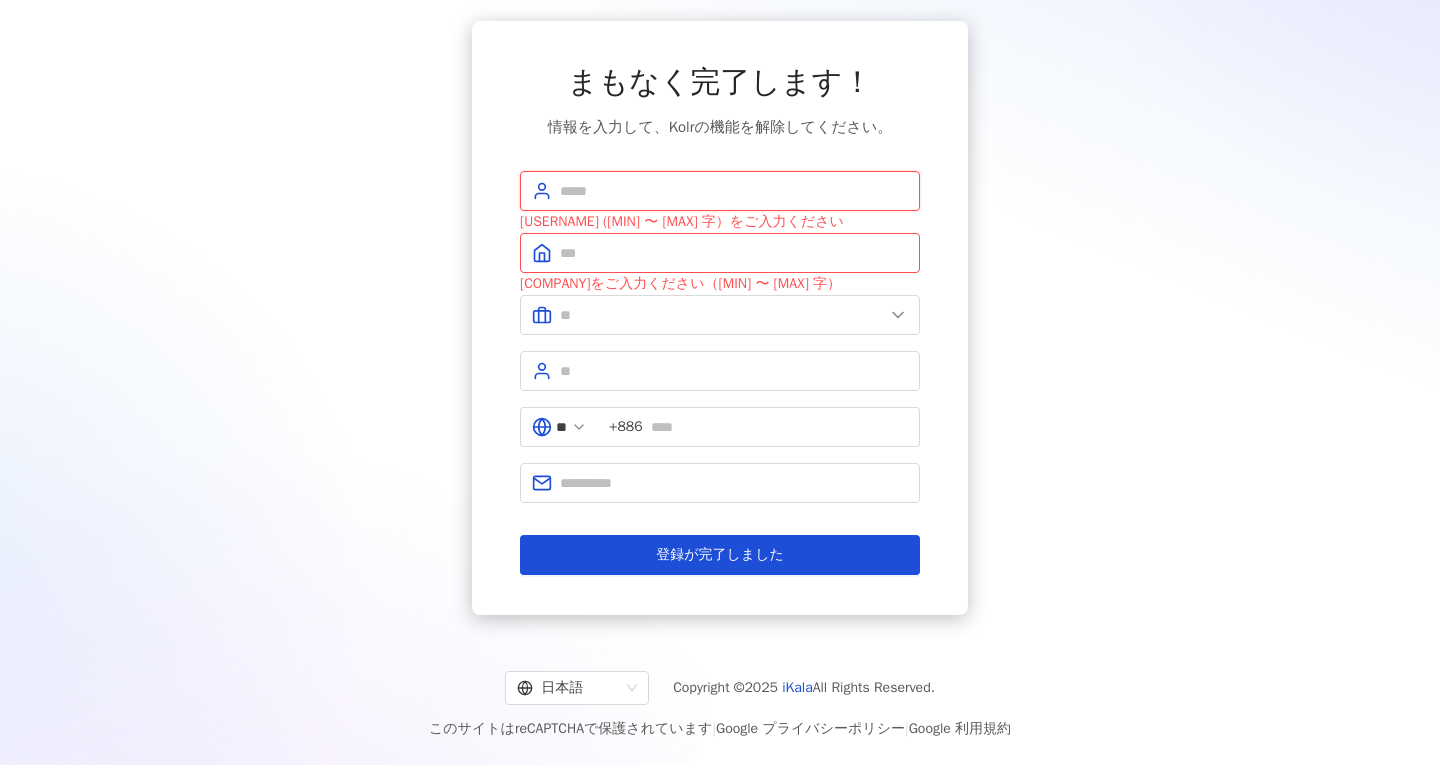 click at bounding box center [734, 191] 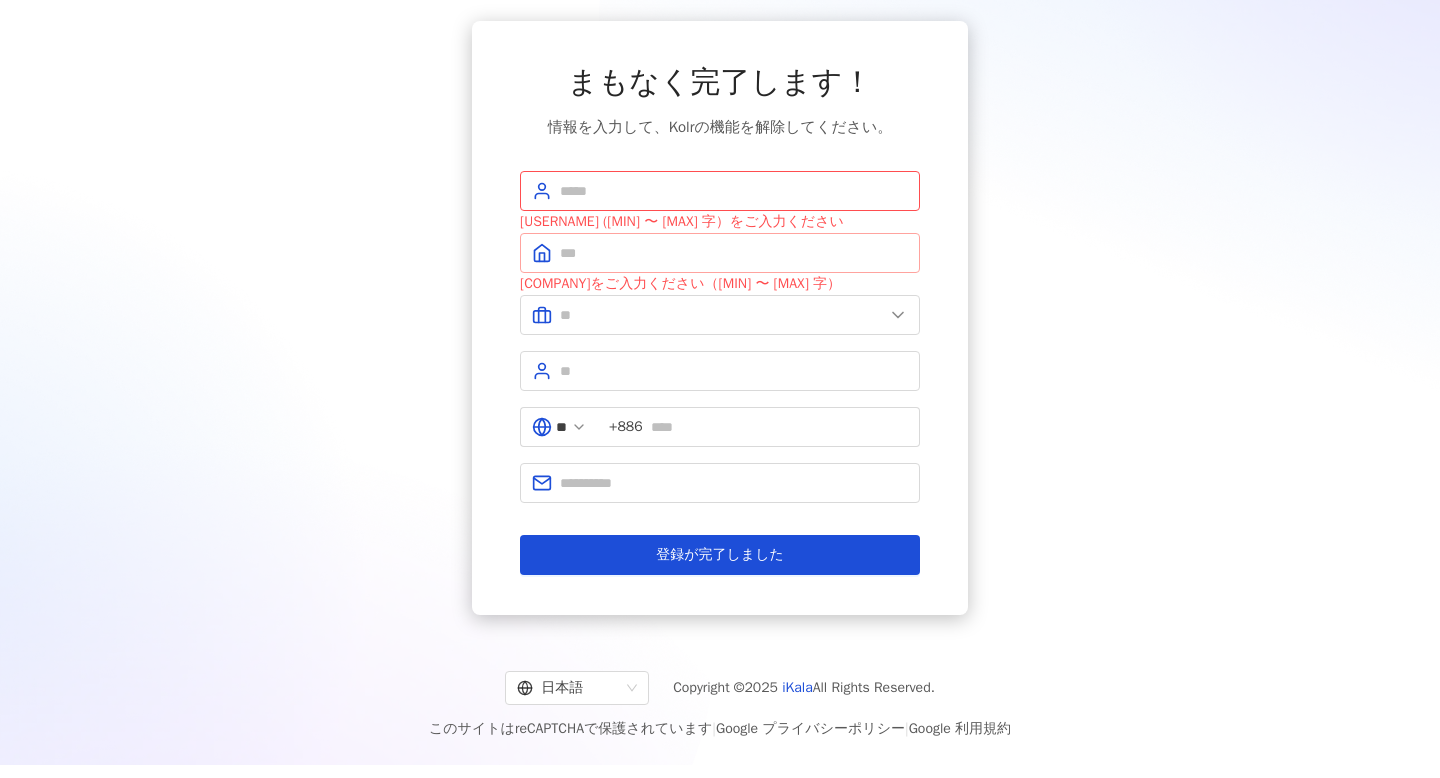 click at bounding box center [720, 253] 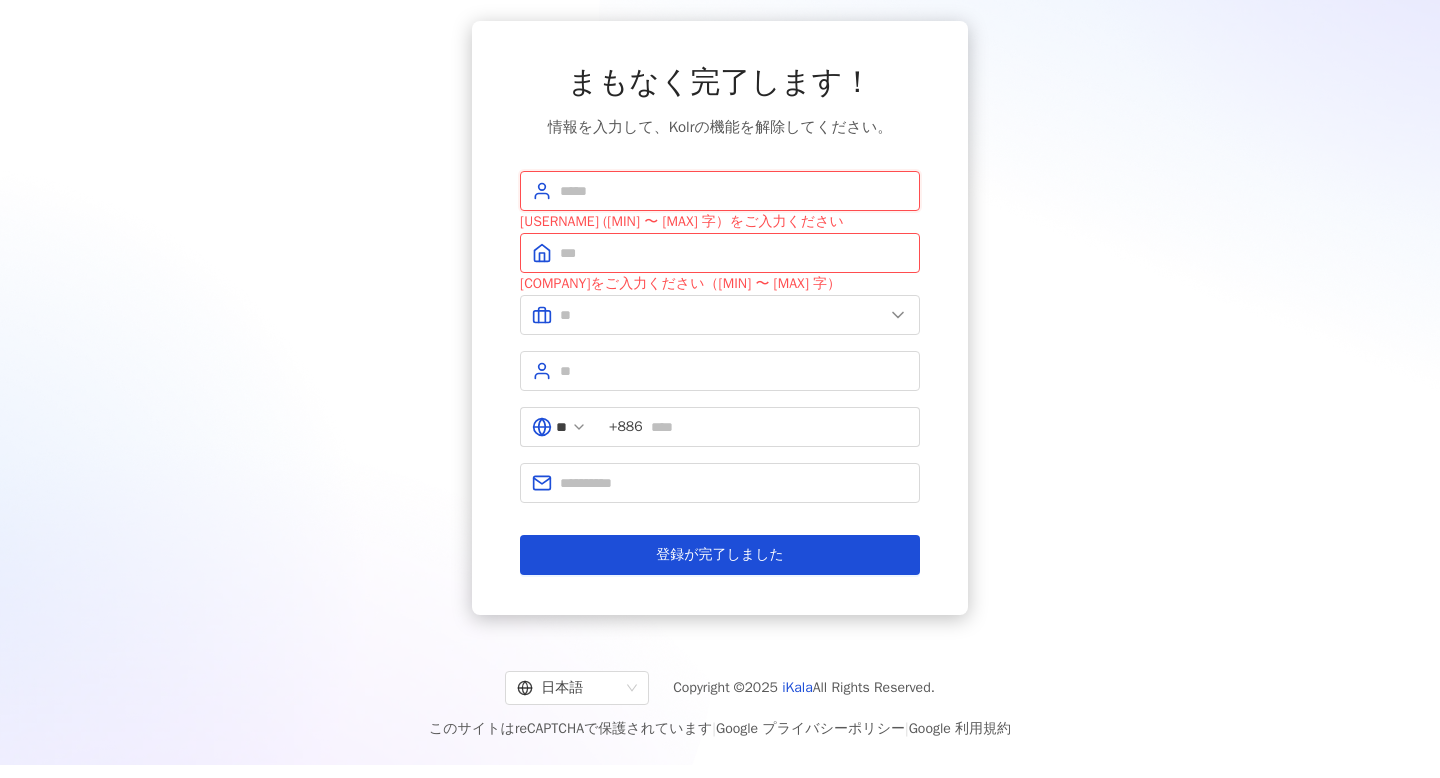 click at bounding box center (734, 191) 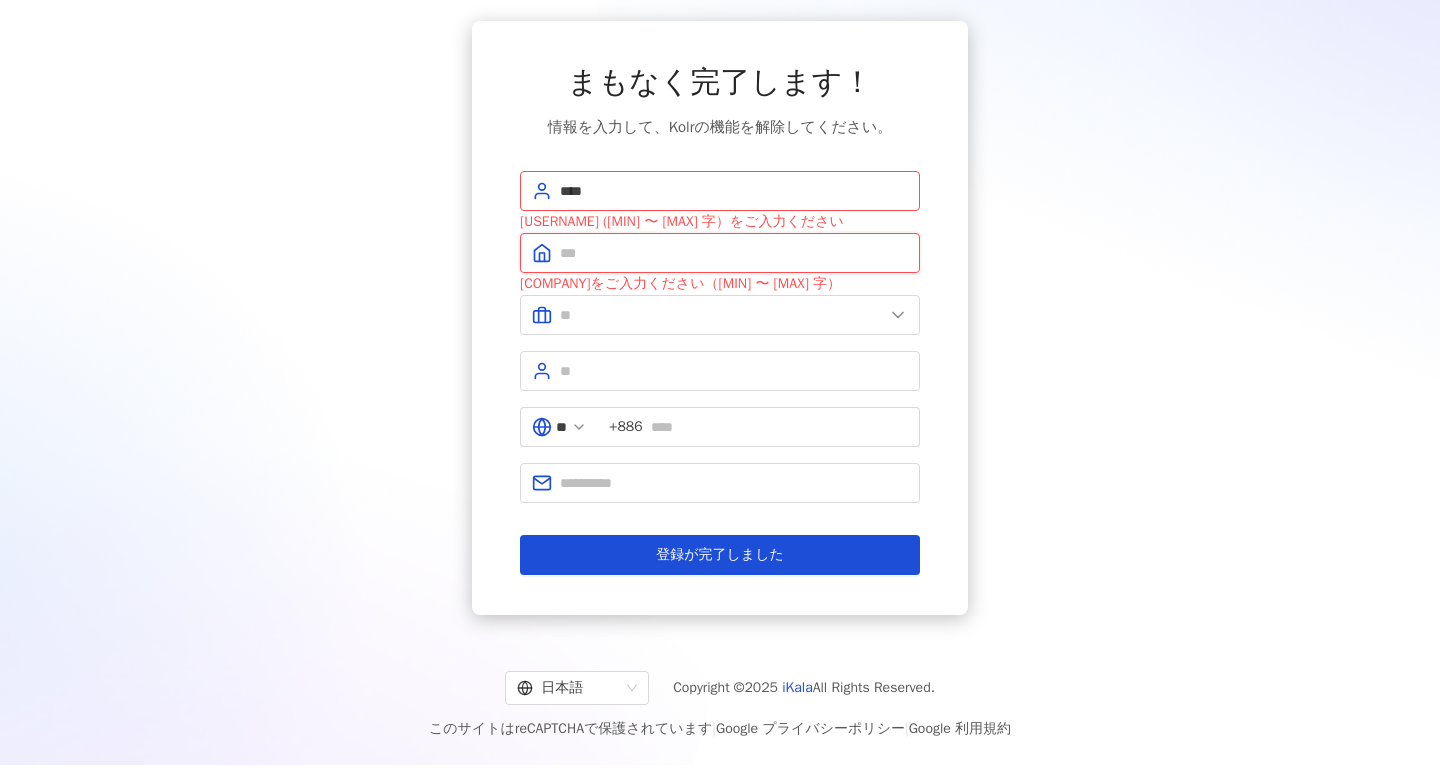 click at bounding box center [734, 253] 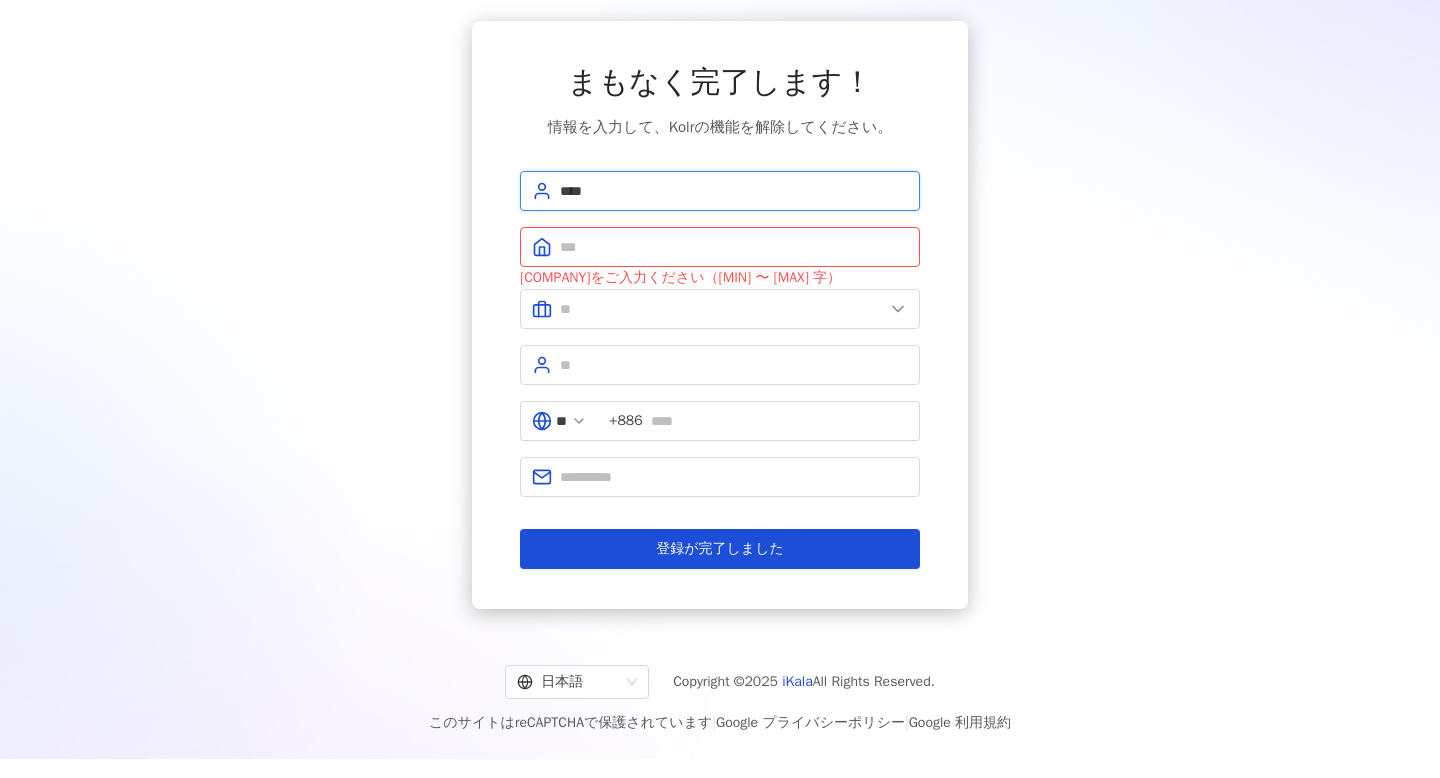 click on "****" at bounding box center [734, 191] 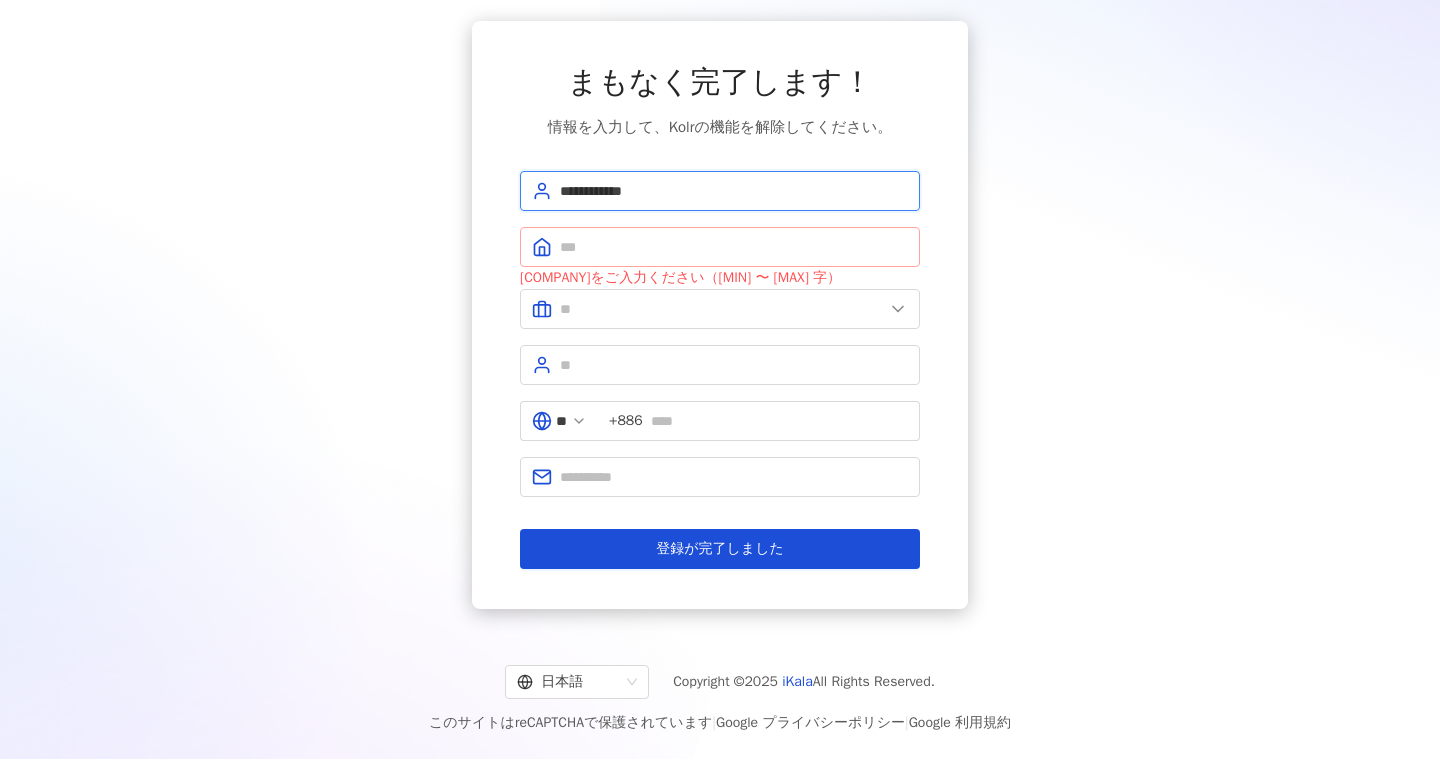 type on "**********" 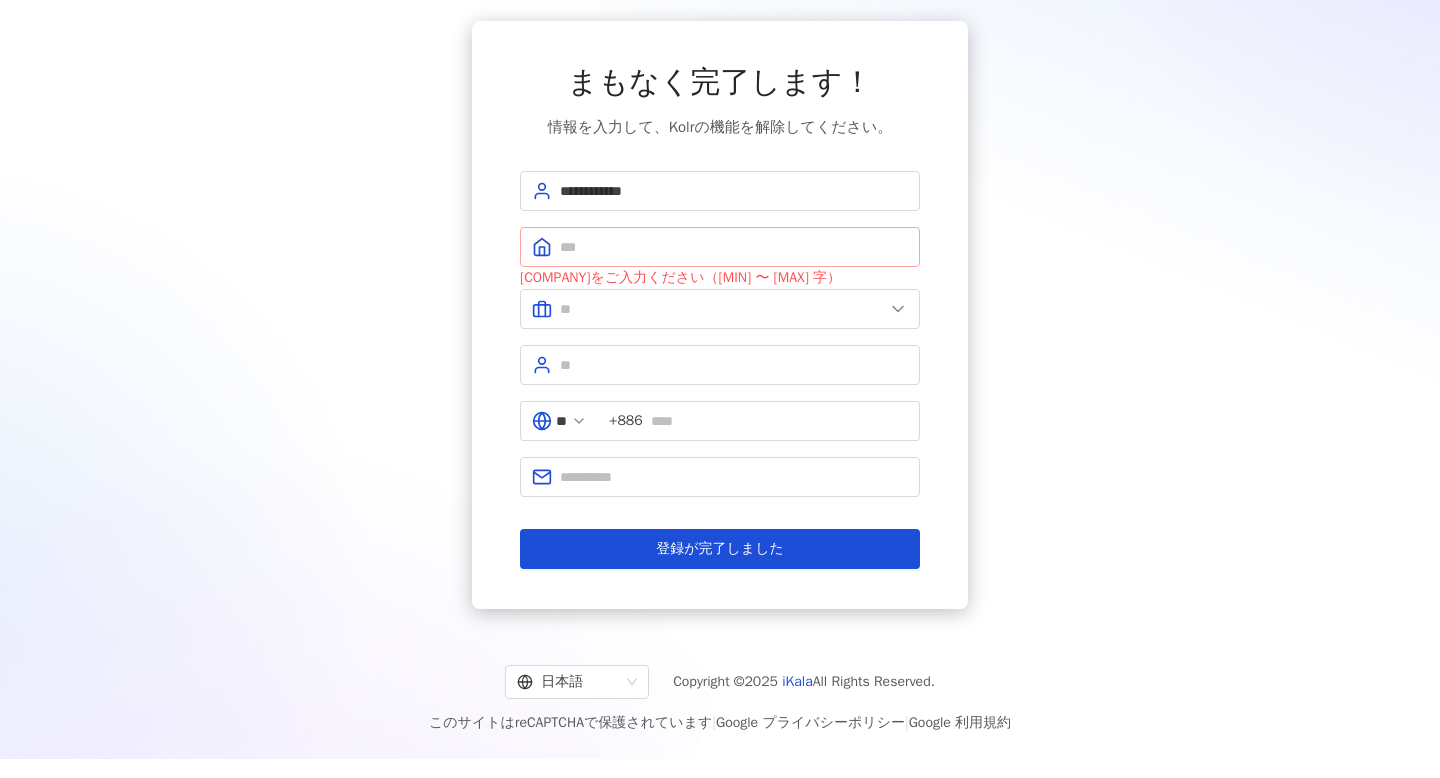 click at bounding box center [720, 247] 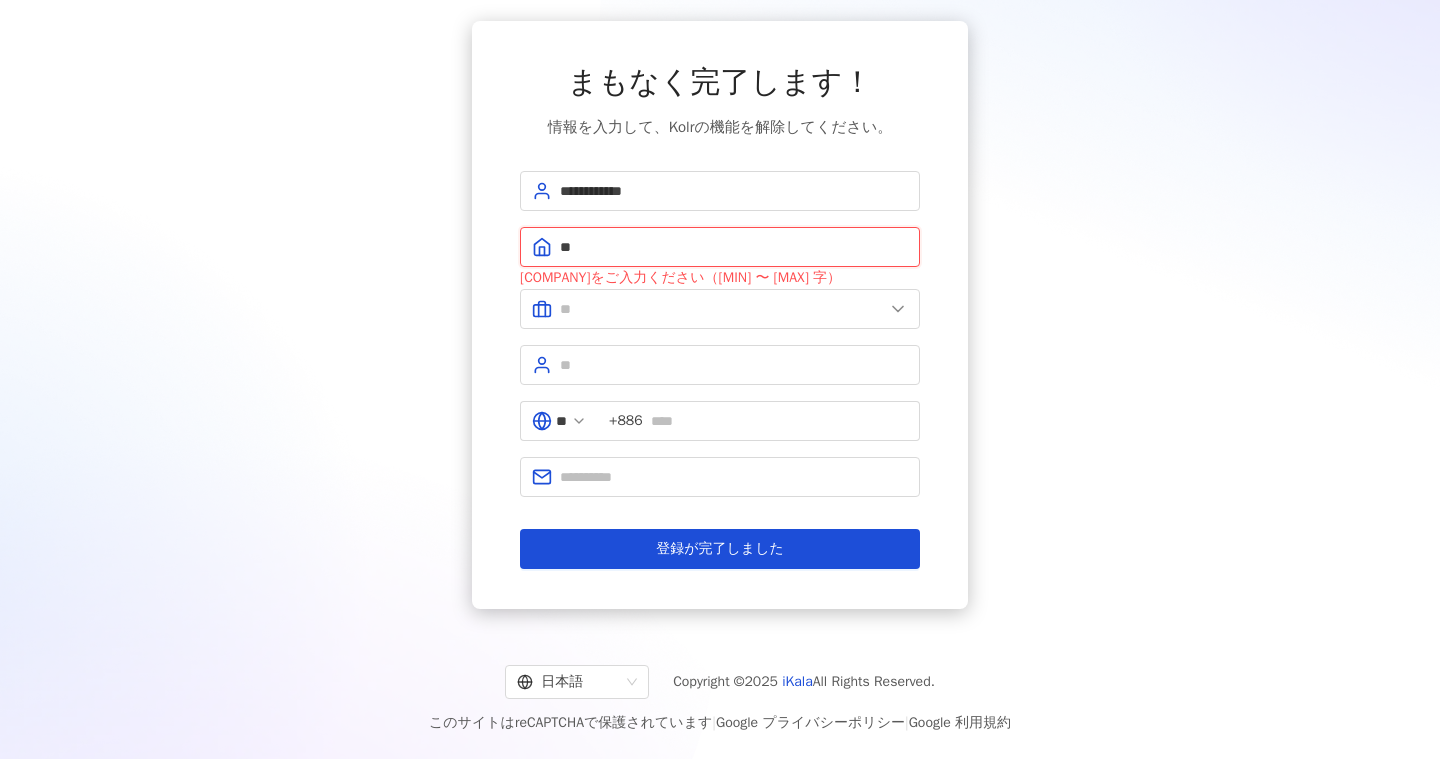 type on "*" 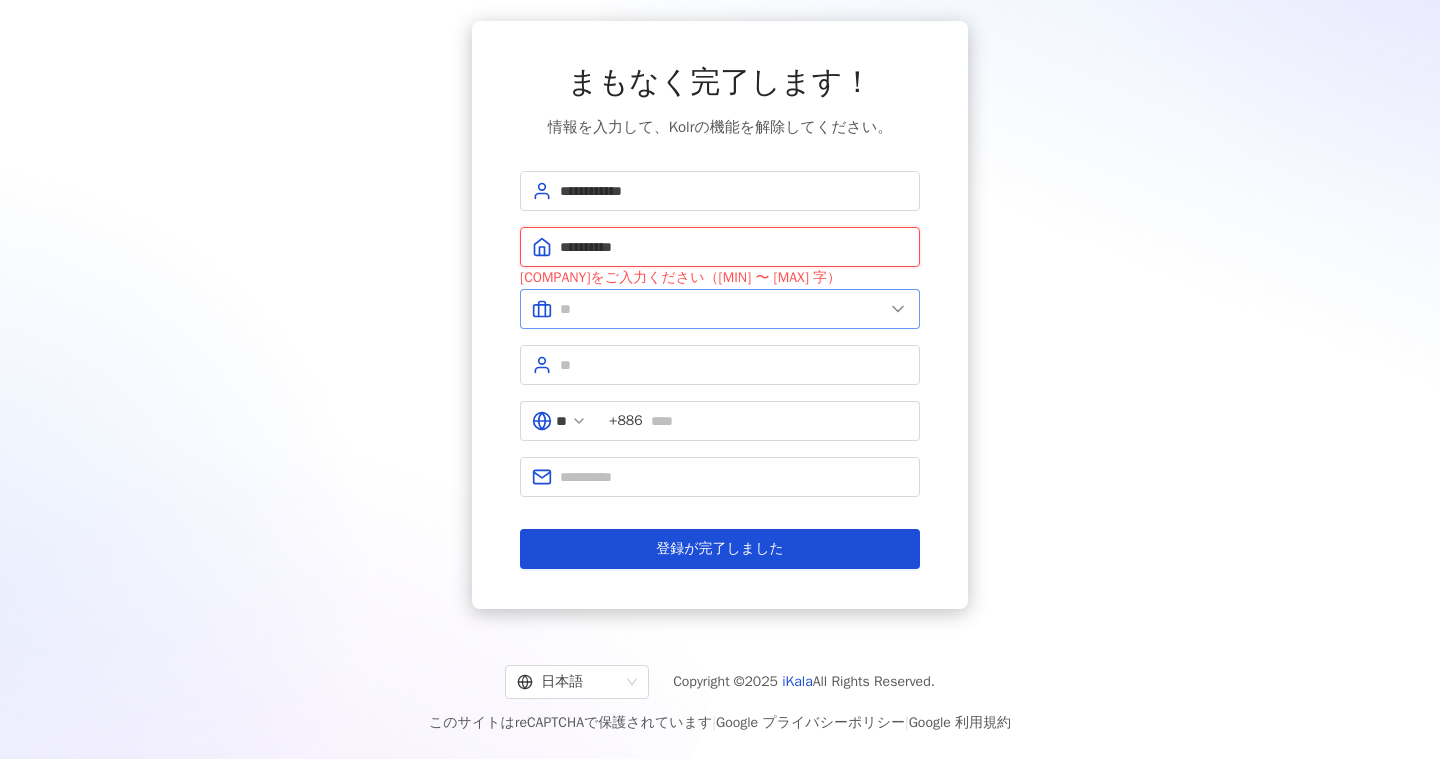 type on "**********" 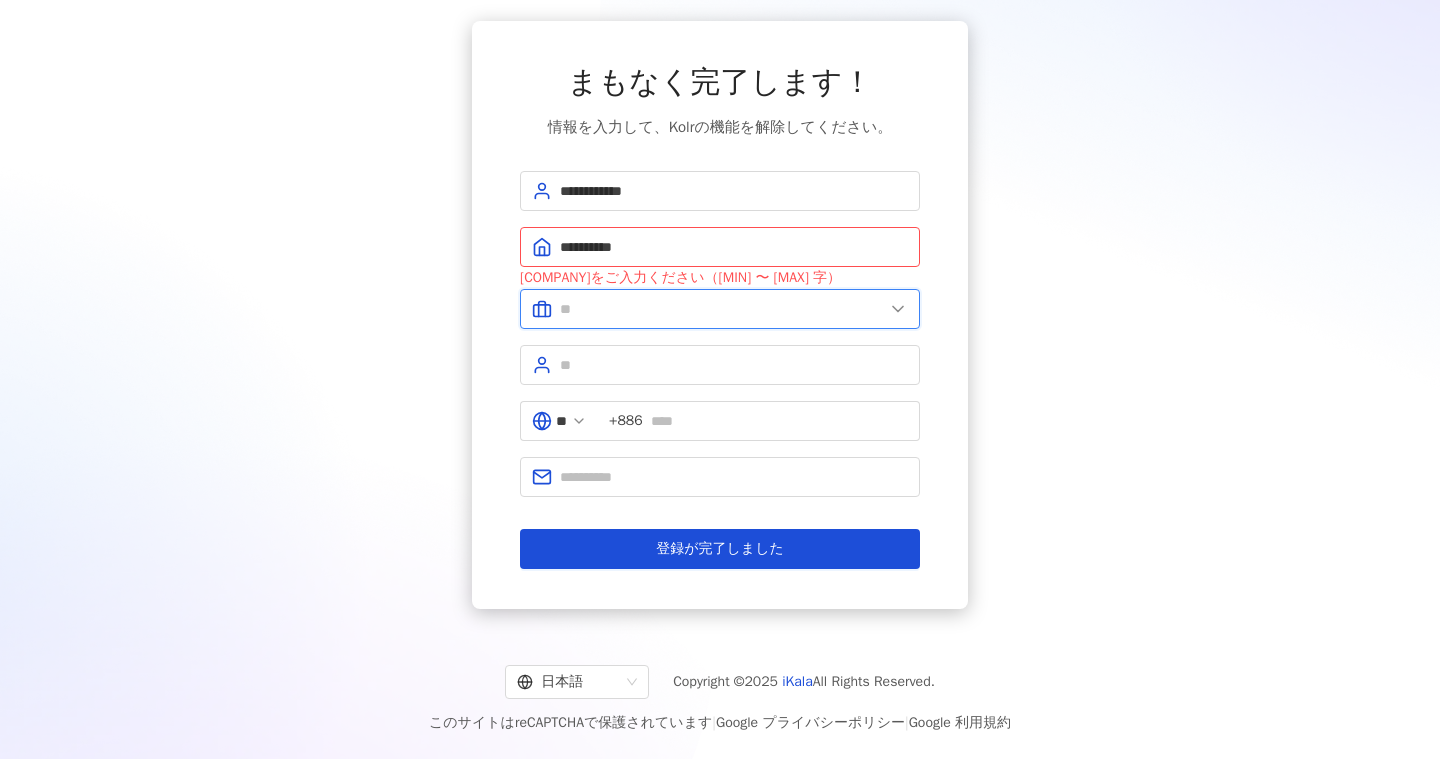click at bounding box center [722, 309] 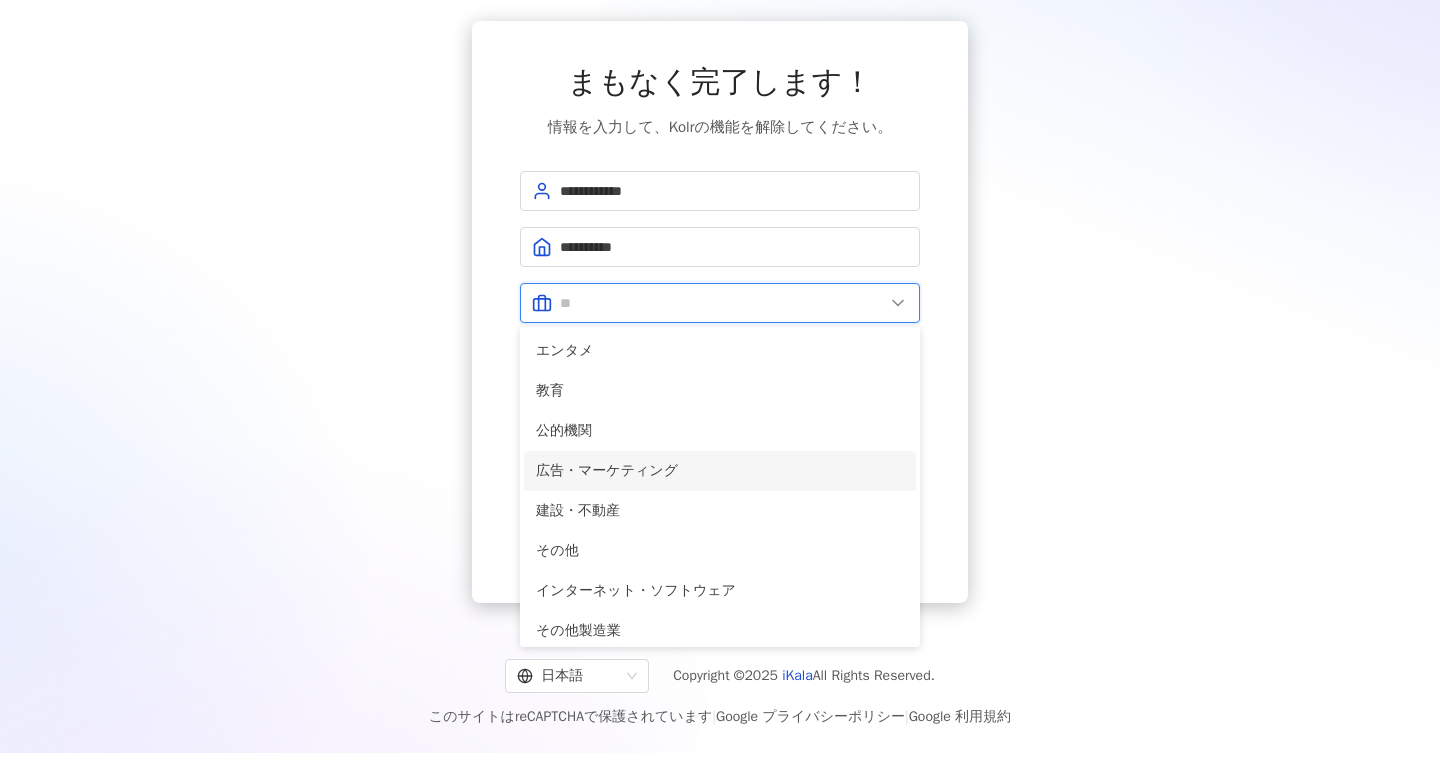 scroll, scrollTop: 408, scrollLeft: 0, axis: vertical 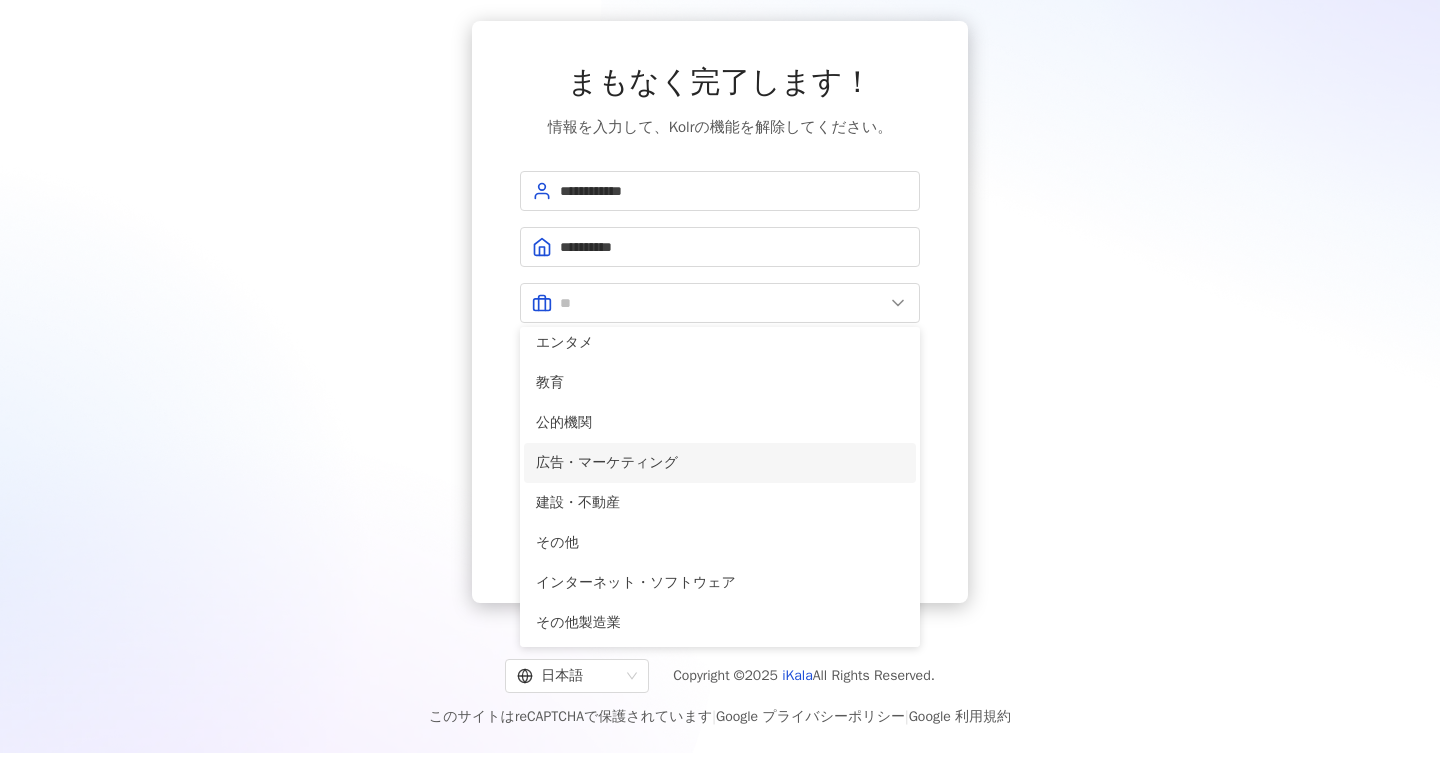 click on "広告・マーケティング" at bounding box center (720, 463) 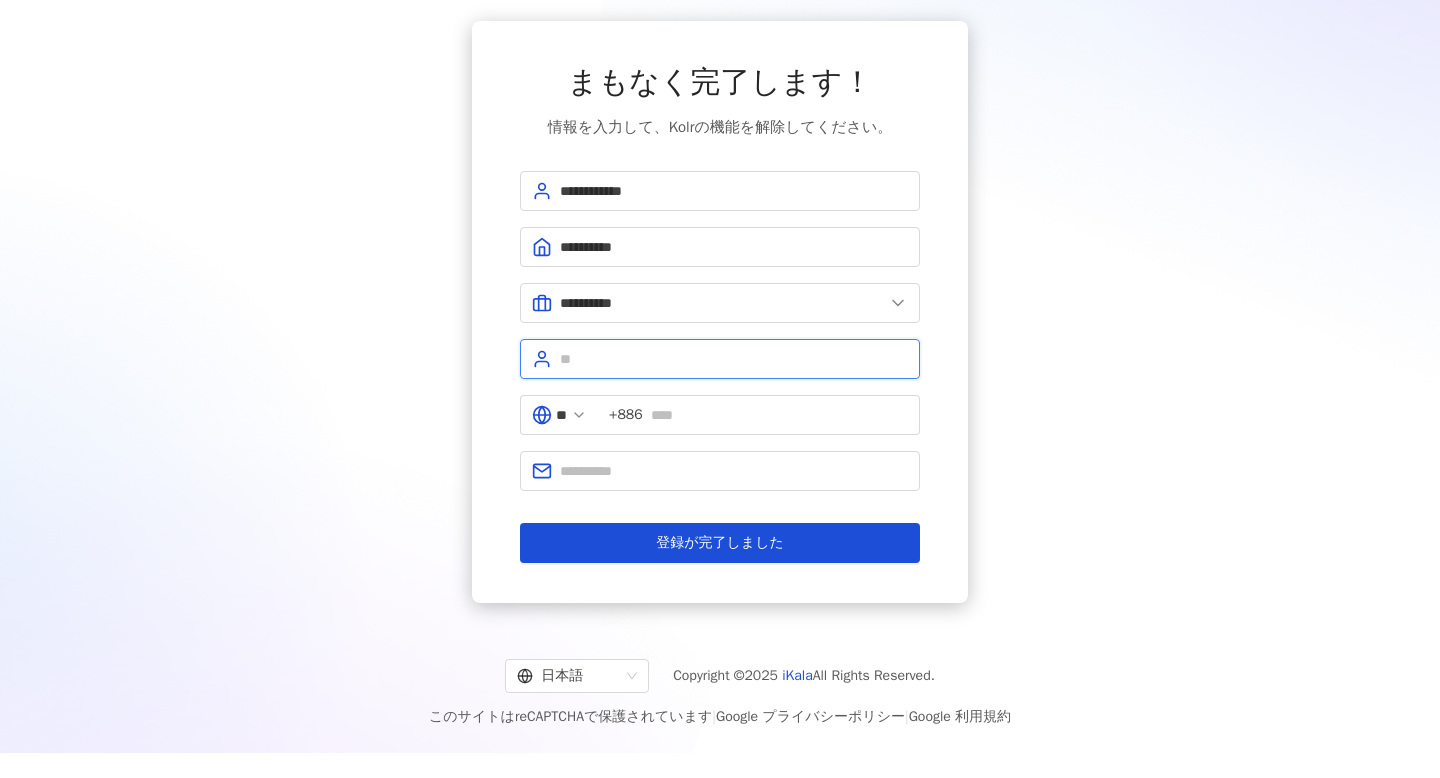 click at bounding box center (734, 359) 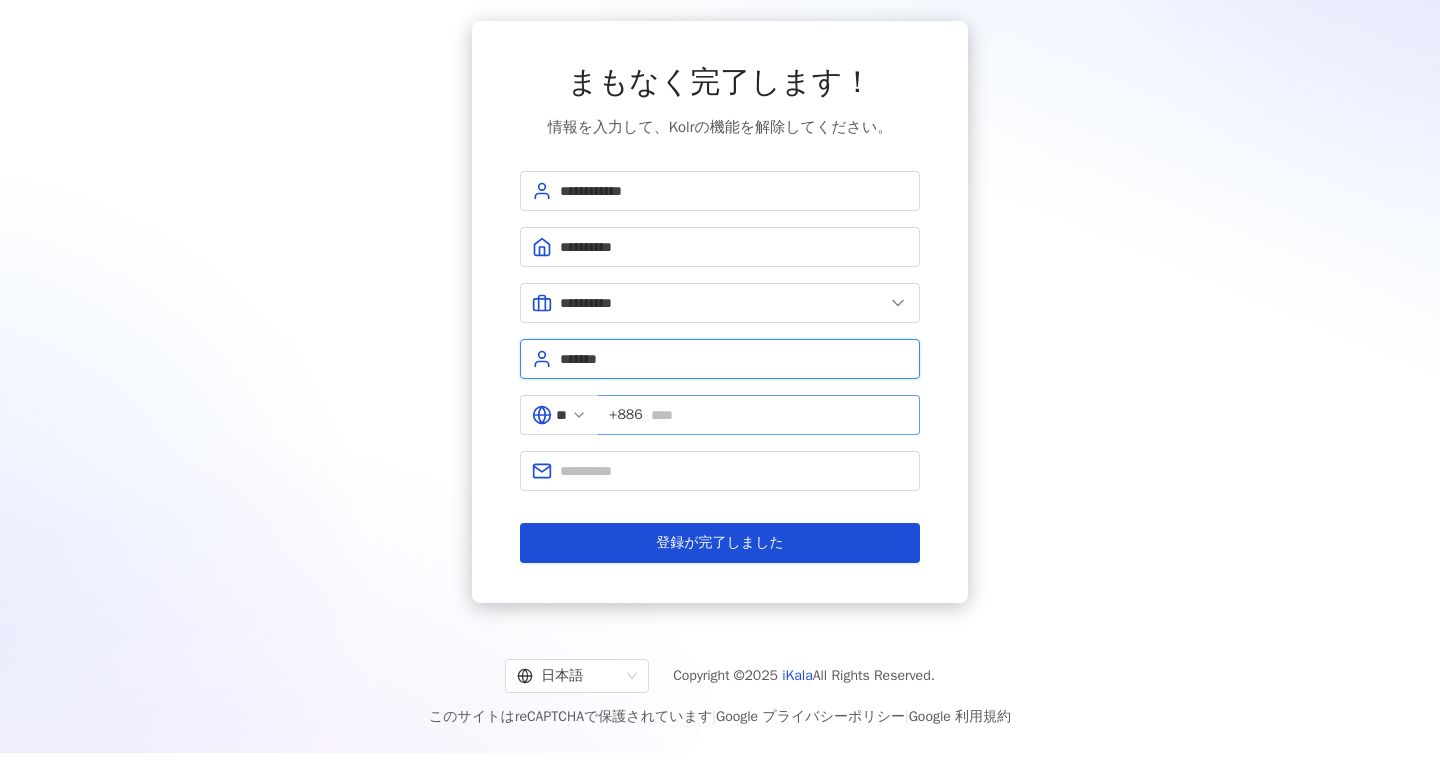 type on "*******" 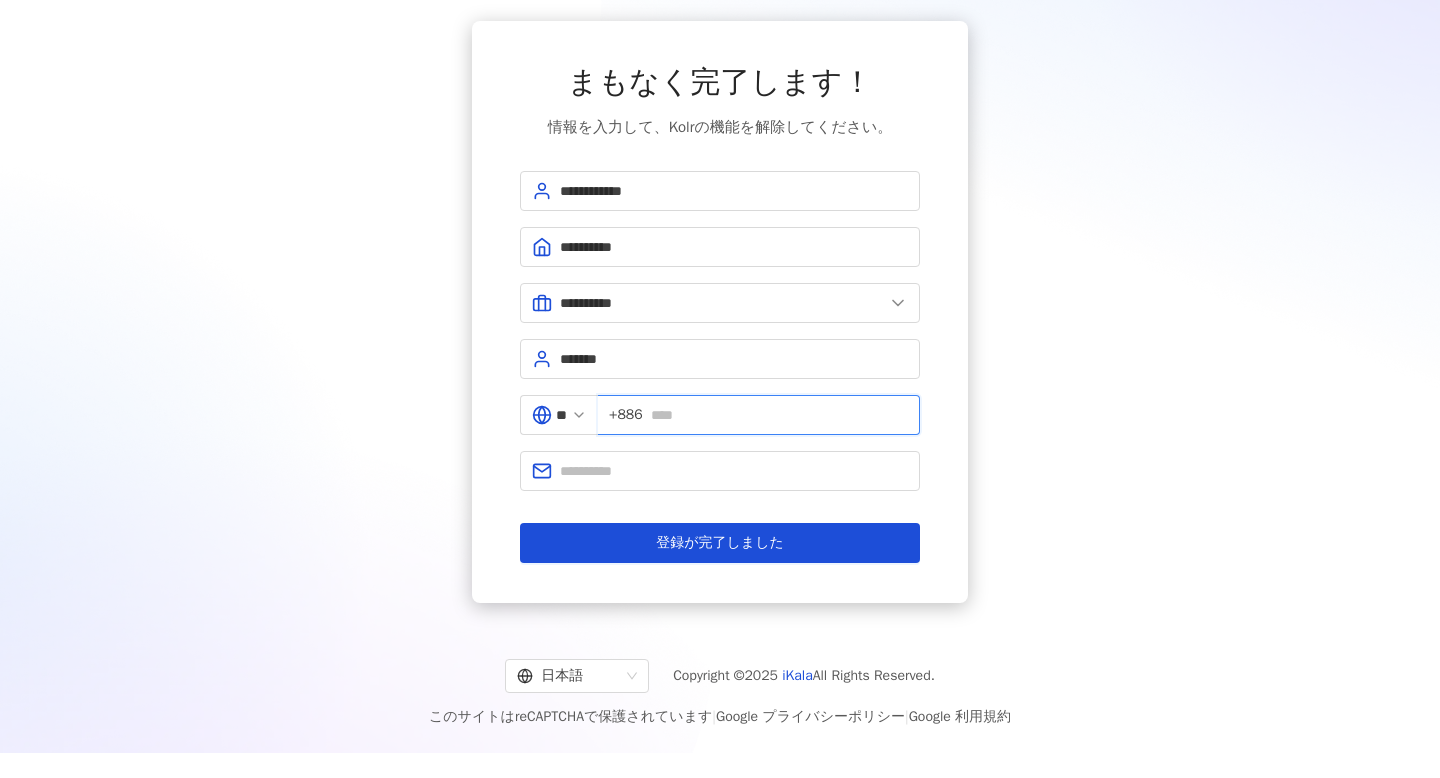 click at bounding box center (779, 415) 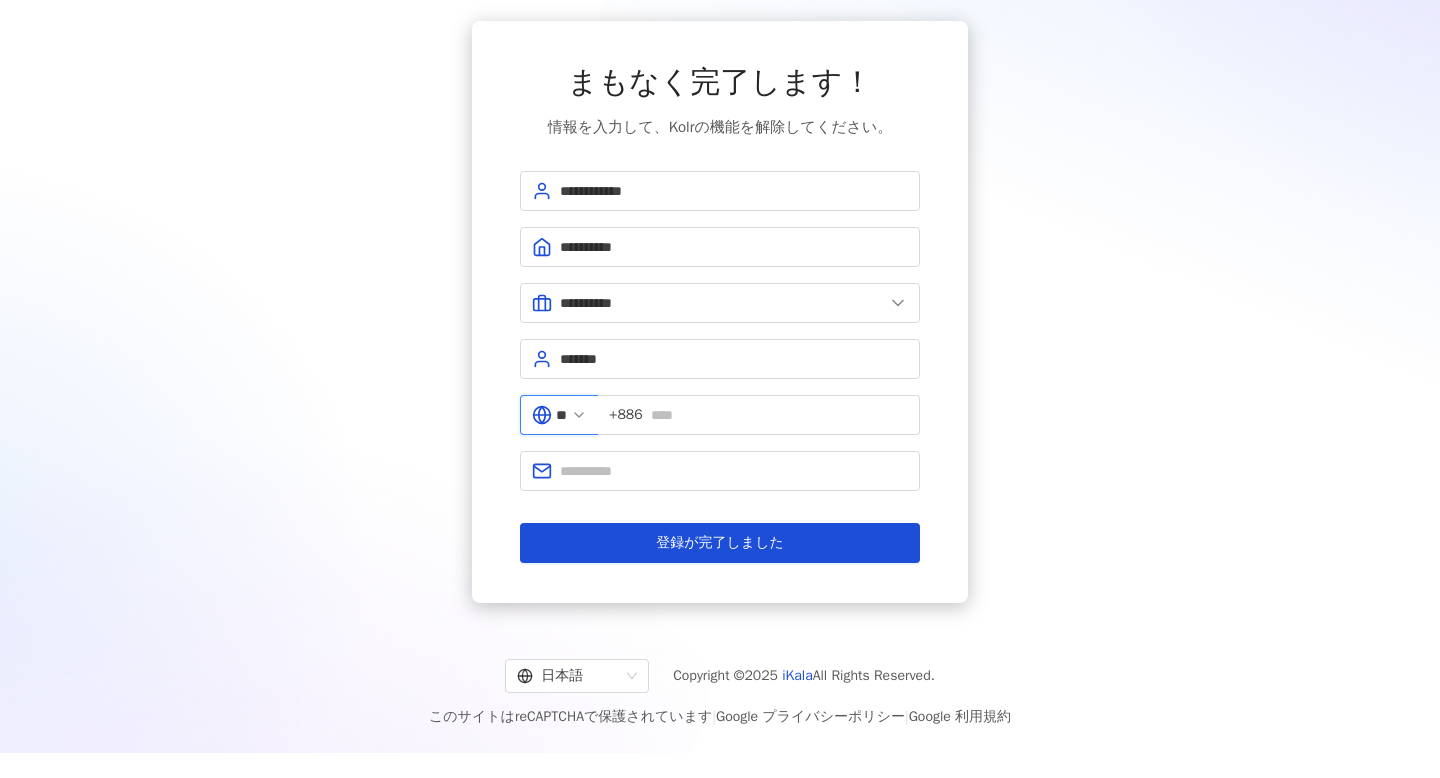 click on "**" at bounding box center (561, 415) 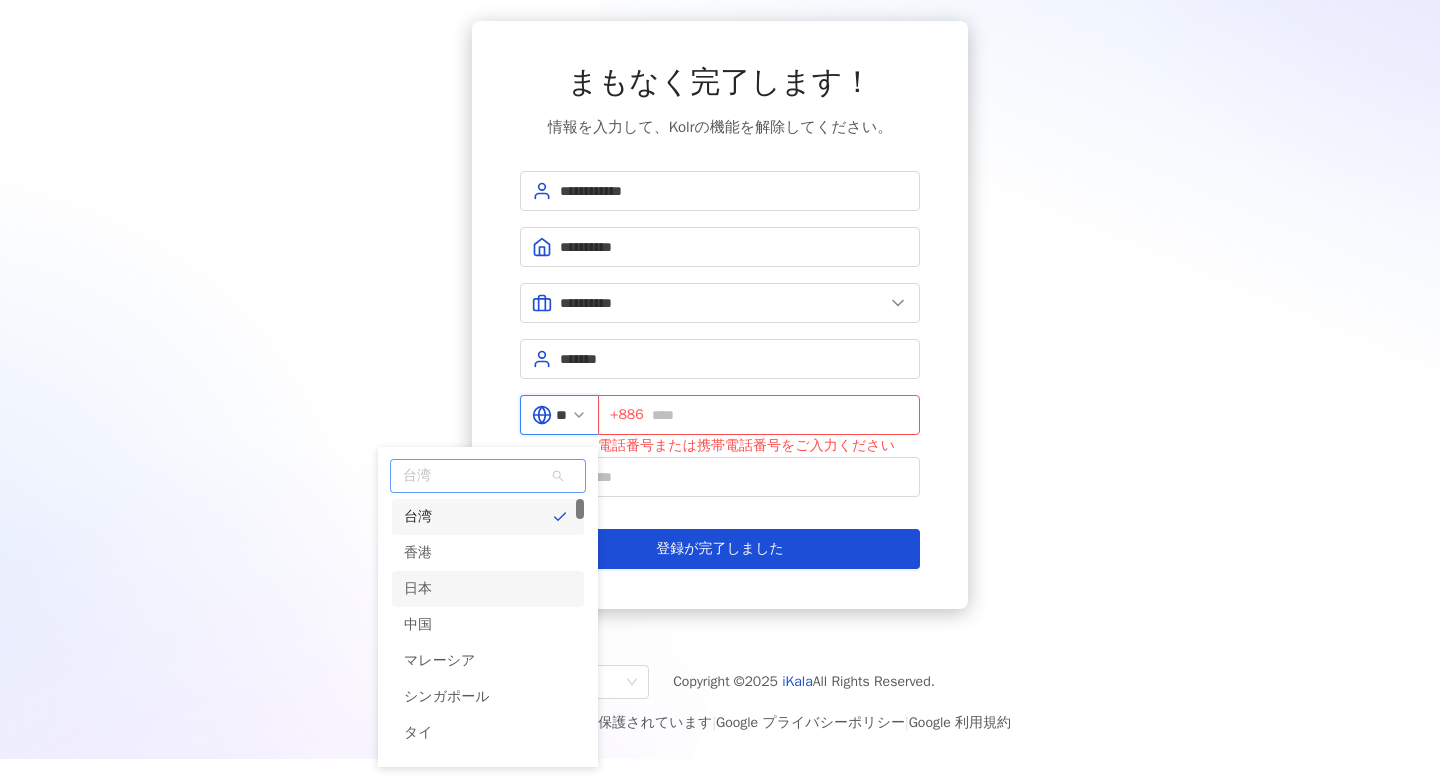 click on "日本" at bounding box center (488, 589) 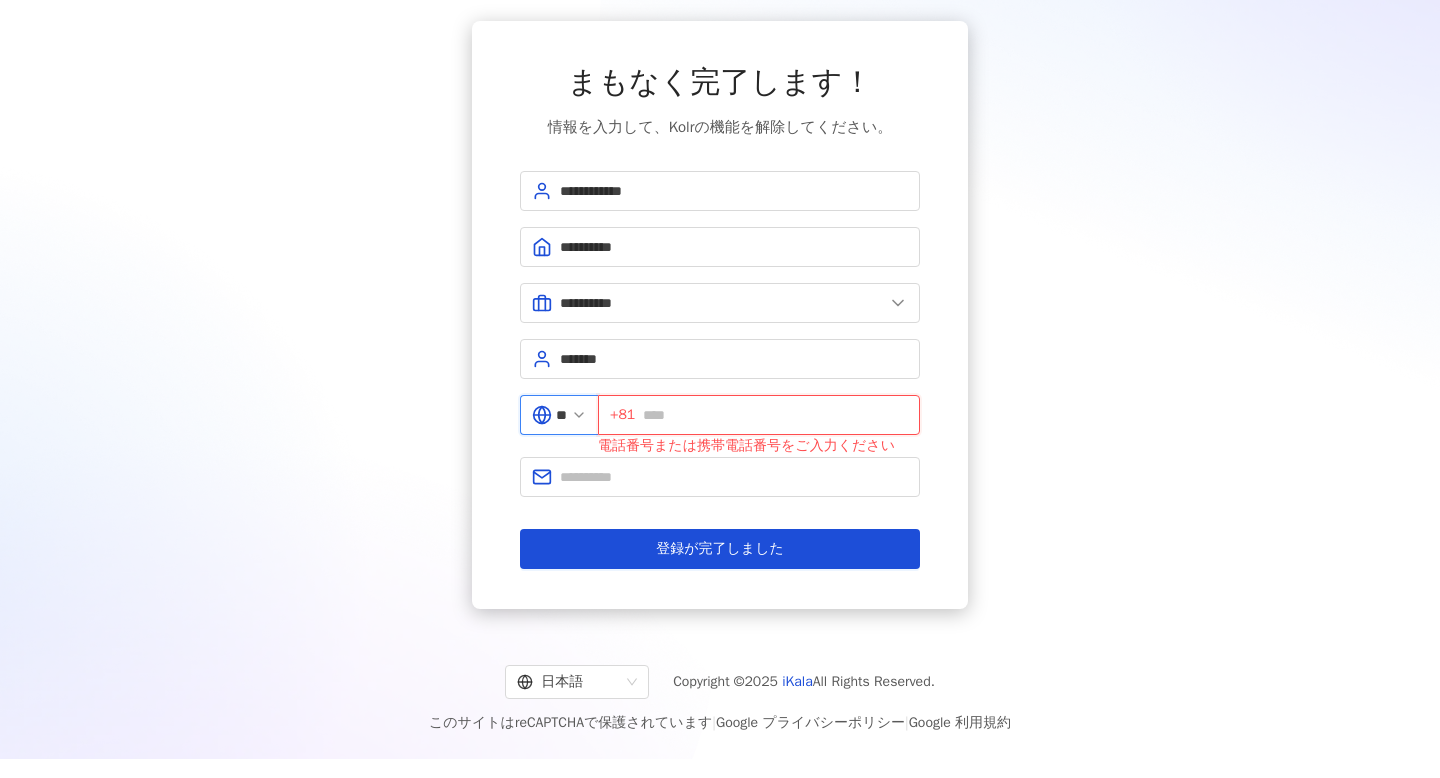 click at bounding box center [775, 415] 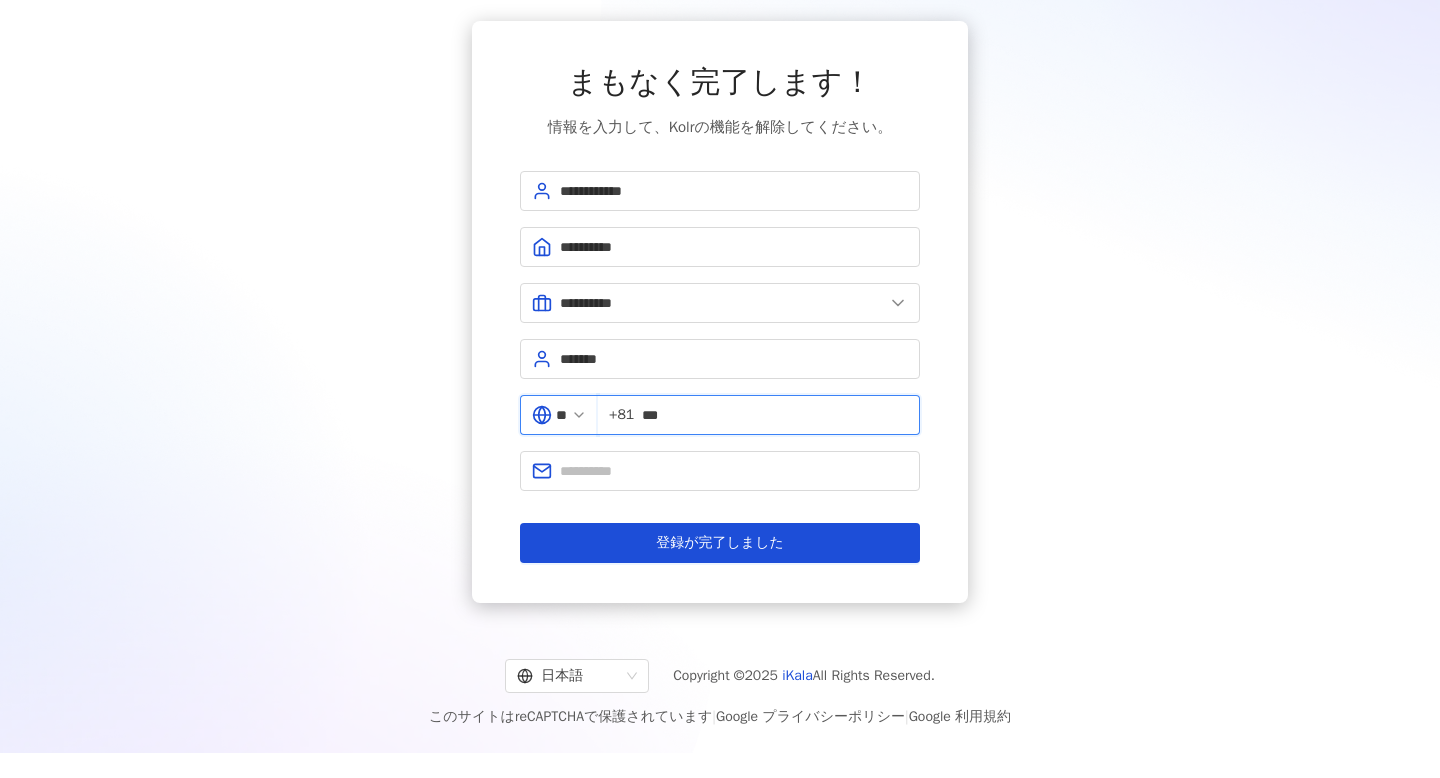 click on "***" at bounding box center [775, 415] 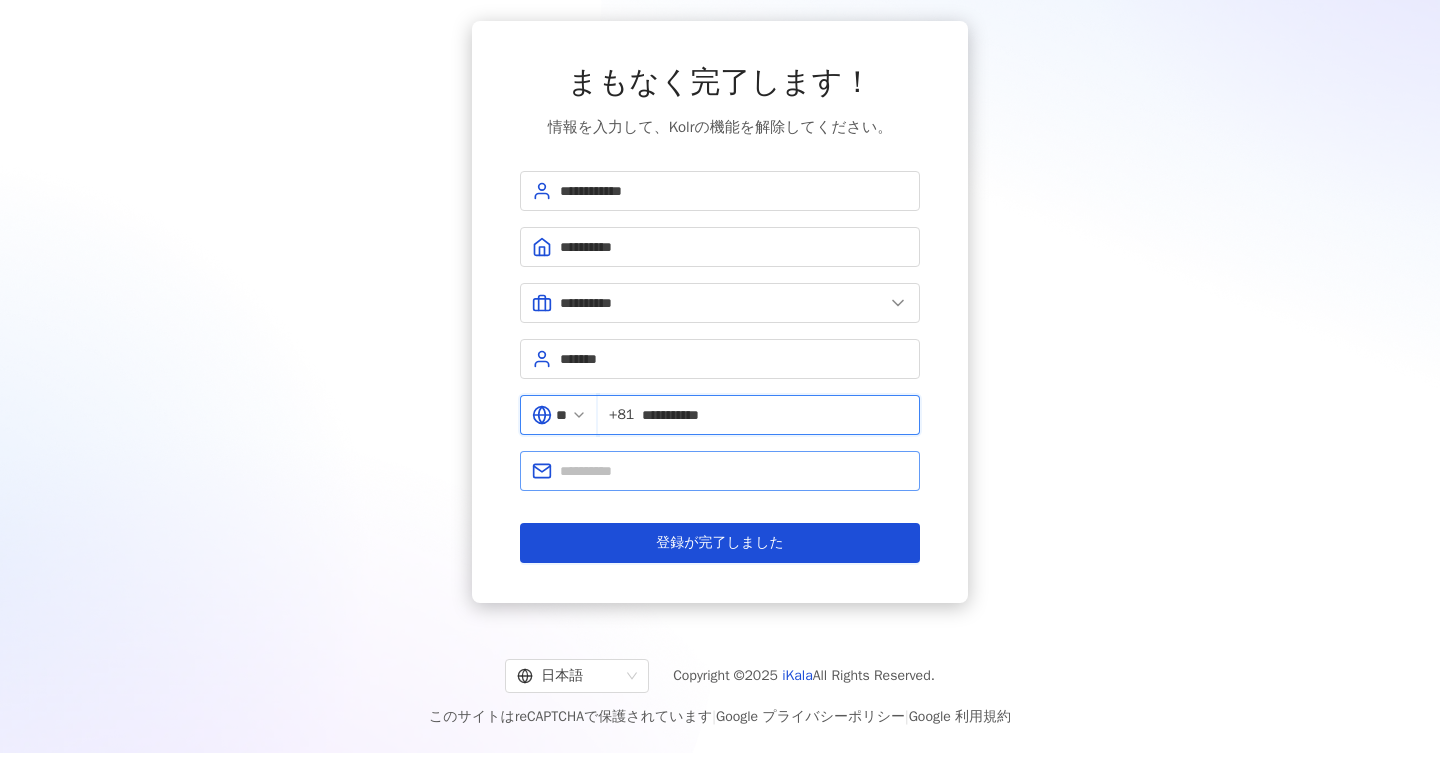 type on "**********" 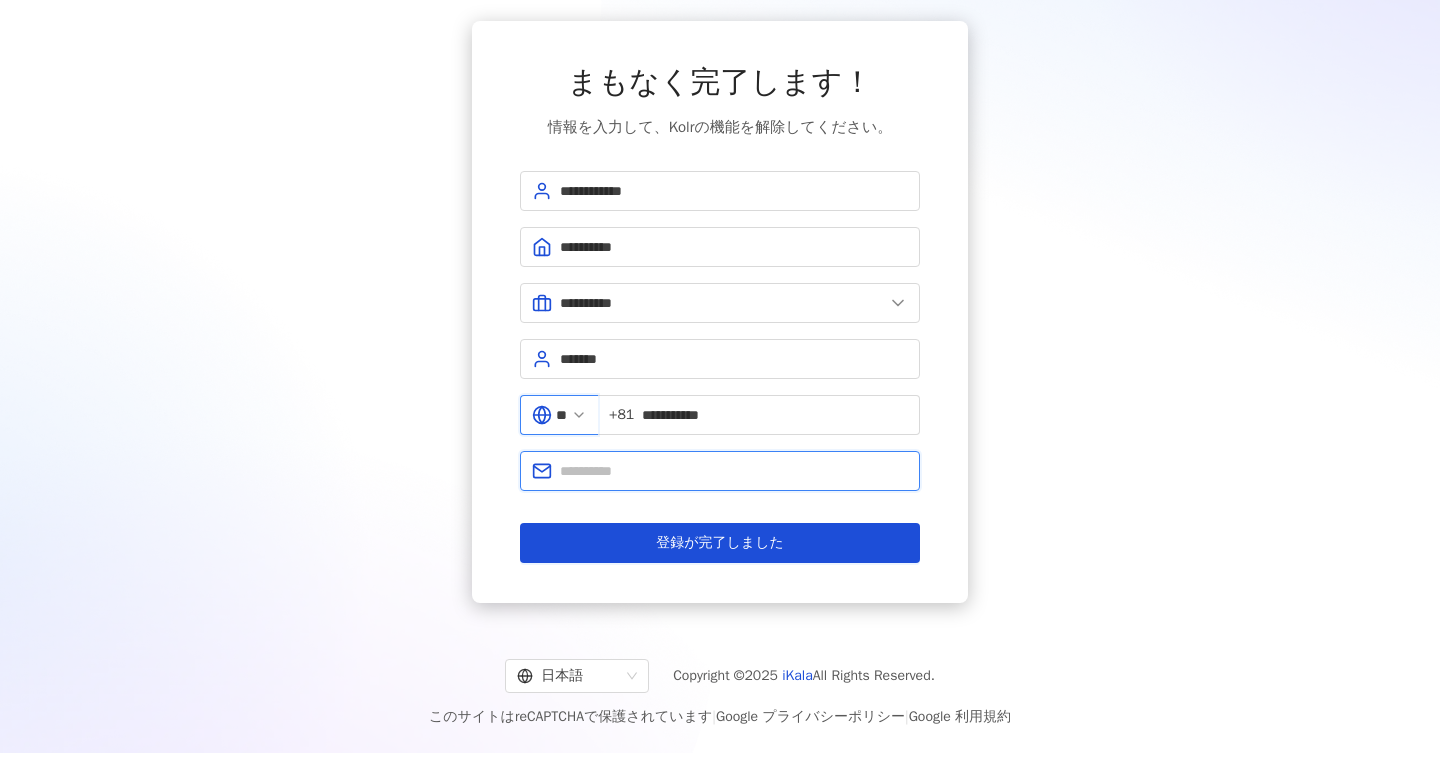 click at bounding box center [734, 471] 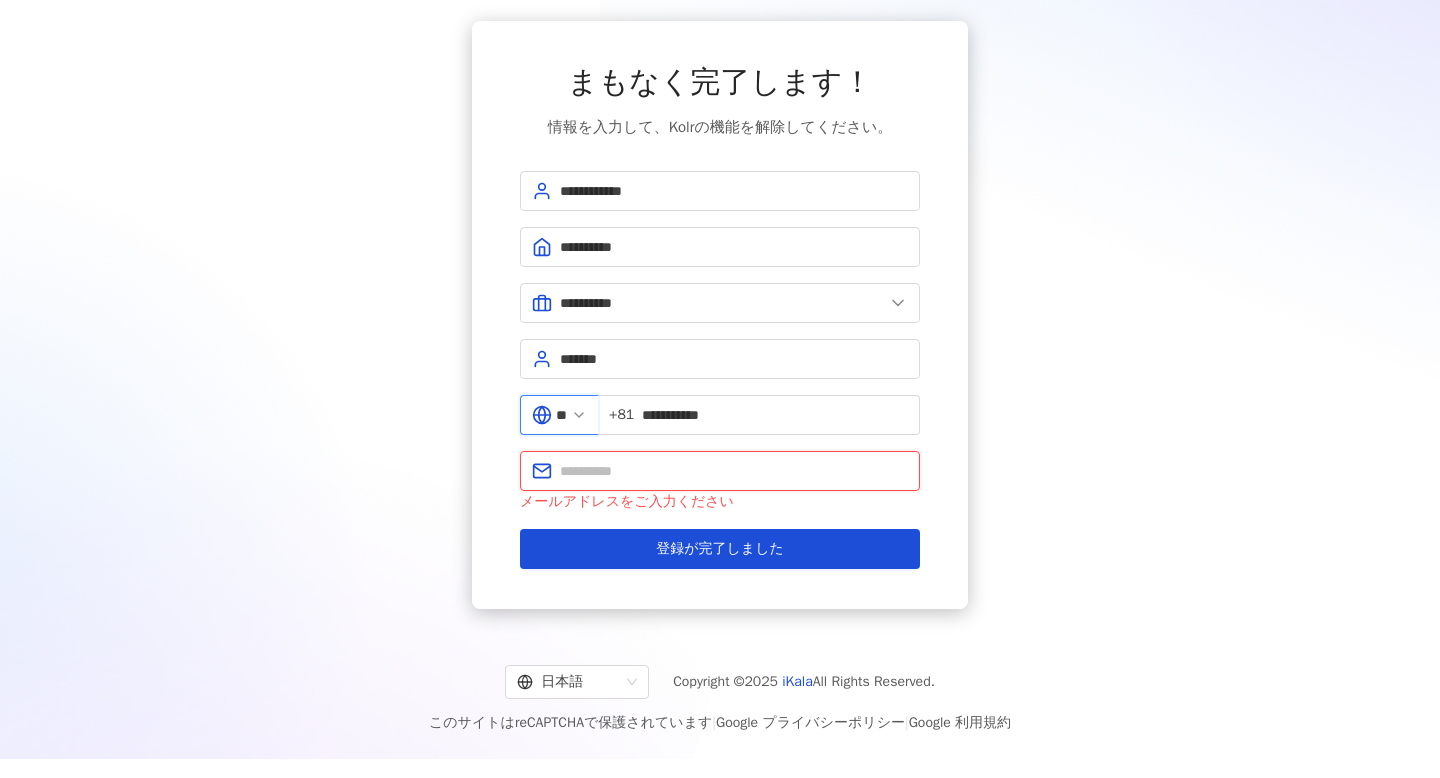 paste on "**********" 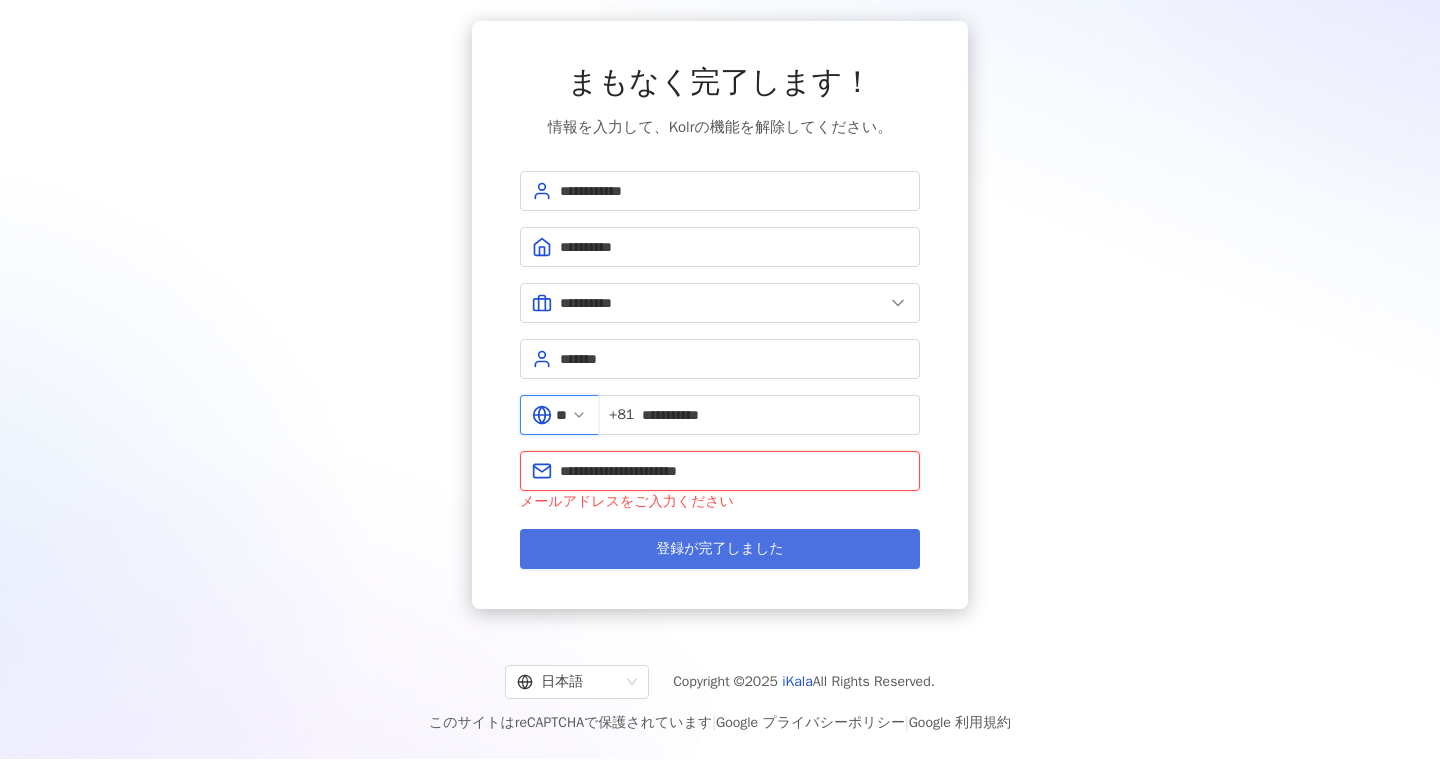 type on "**********" 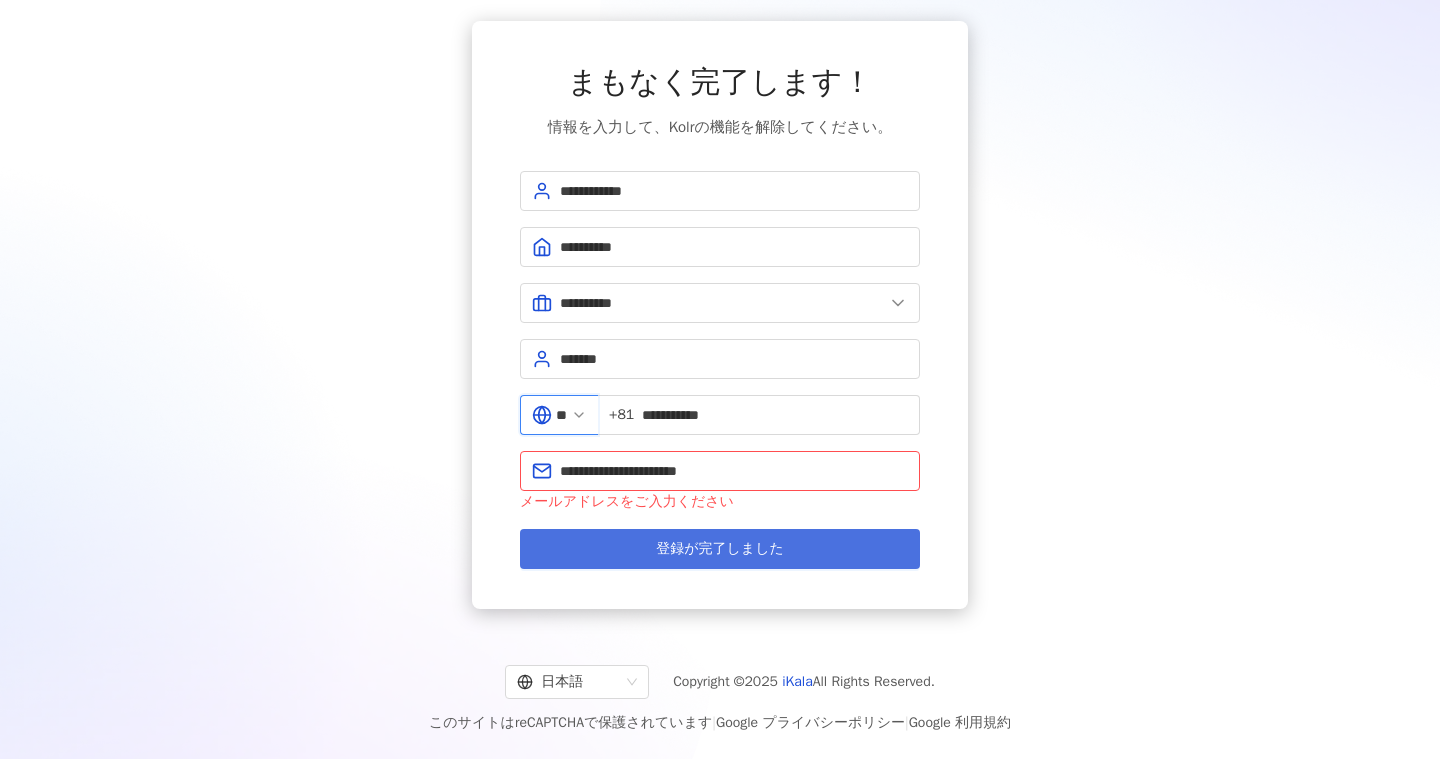 click on "登録が完了しました" at bounding box center (720, 549) 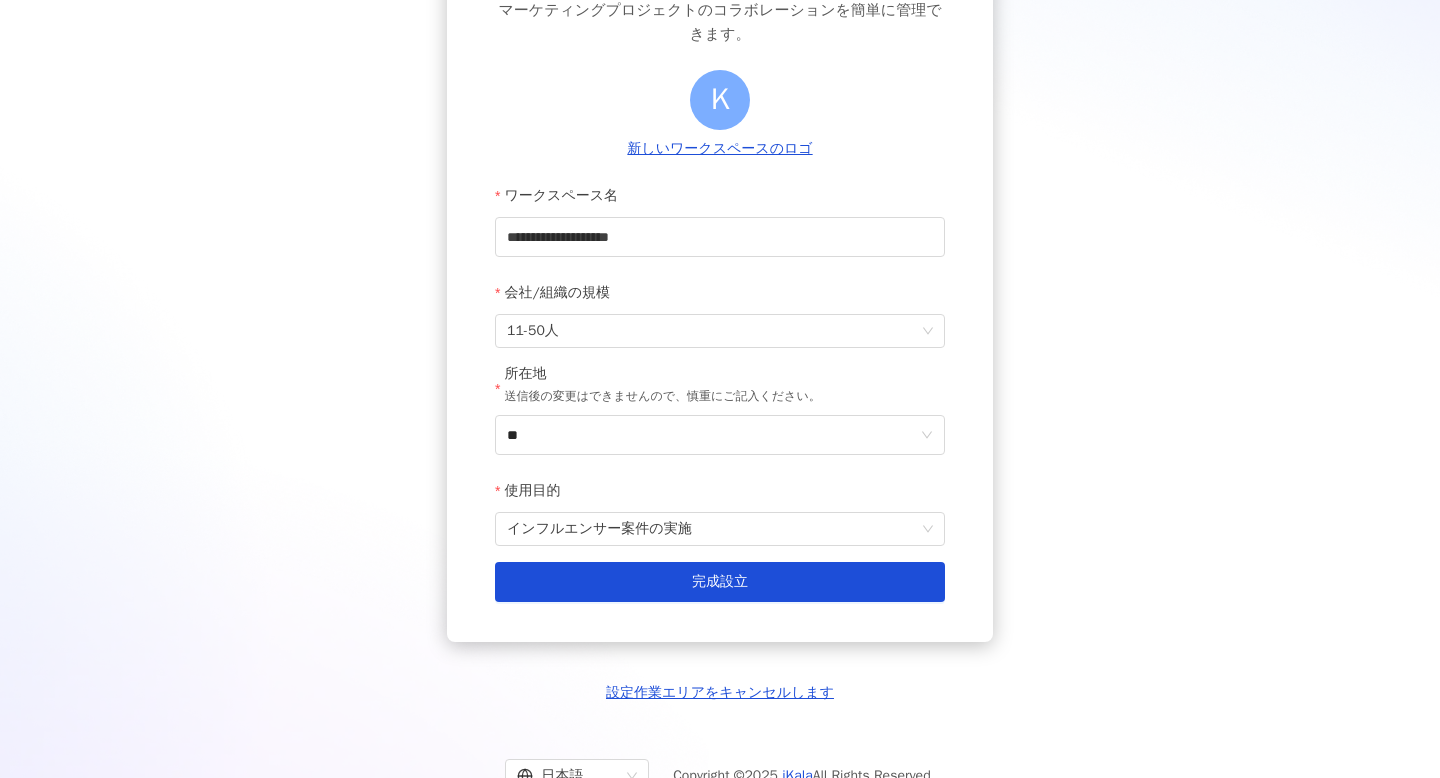 scroll, scrollTop: 276, scrollLeft: 0, axis: vertical 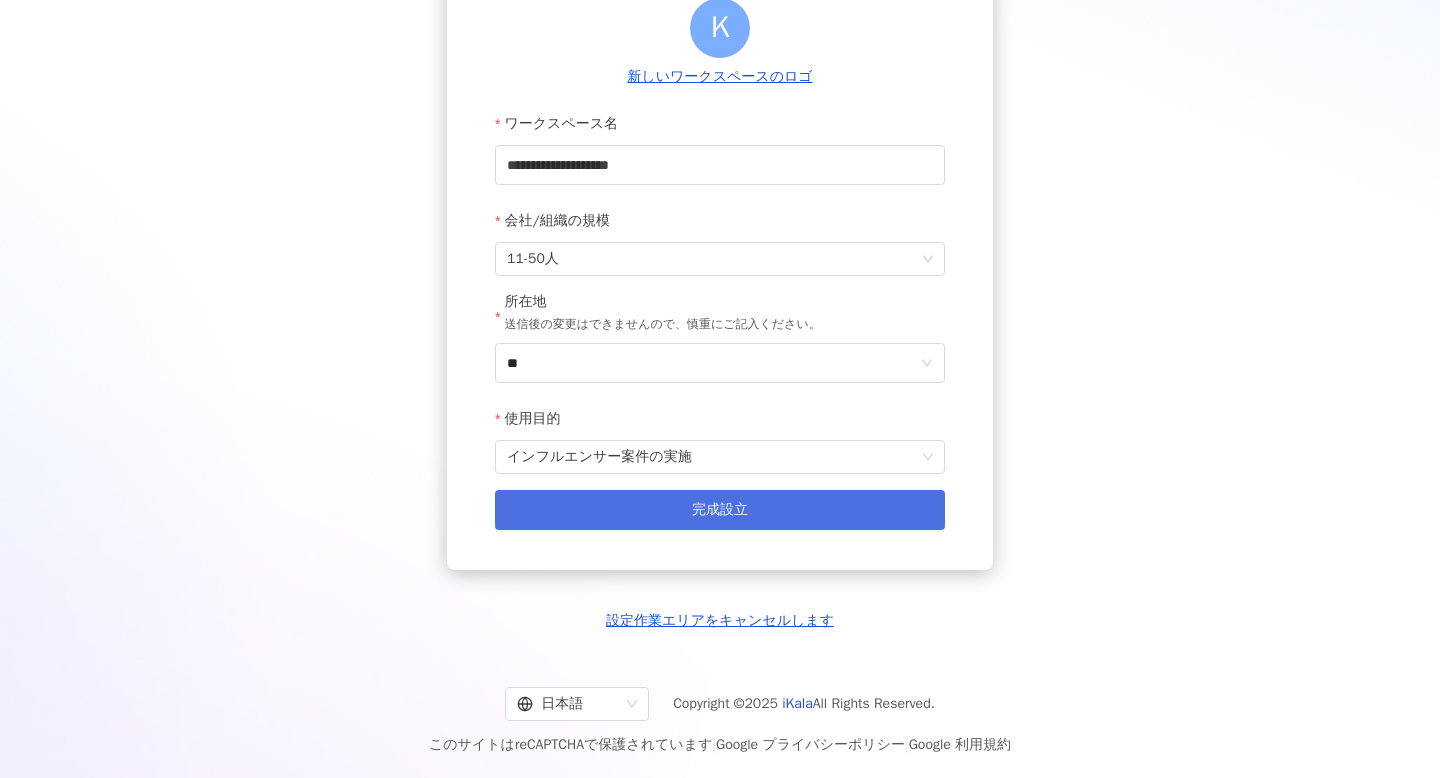 click on "完成設立" at bounding box center (720, 510) 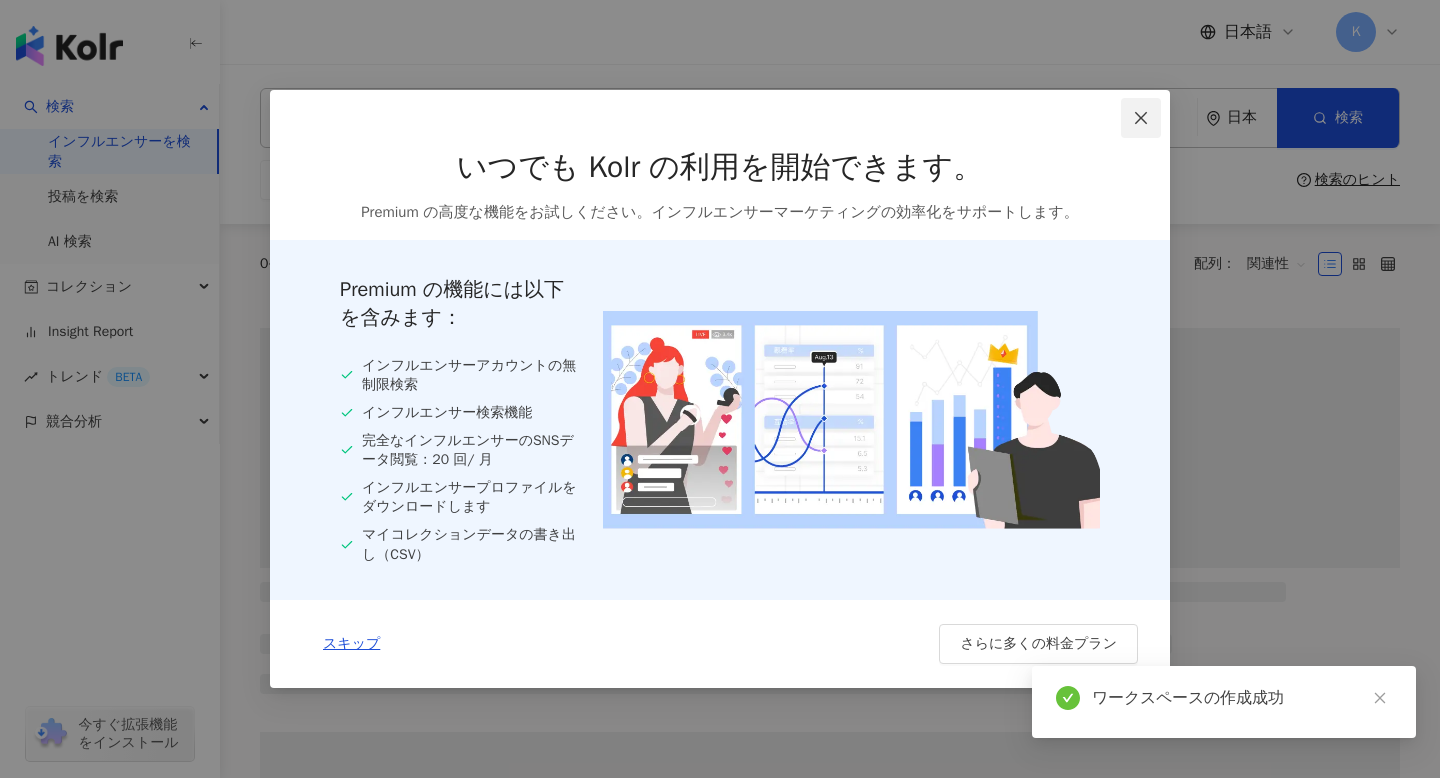 click 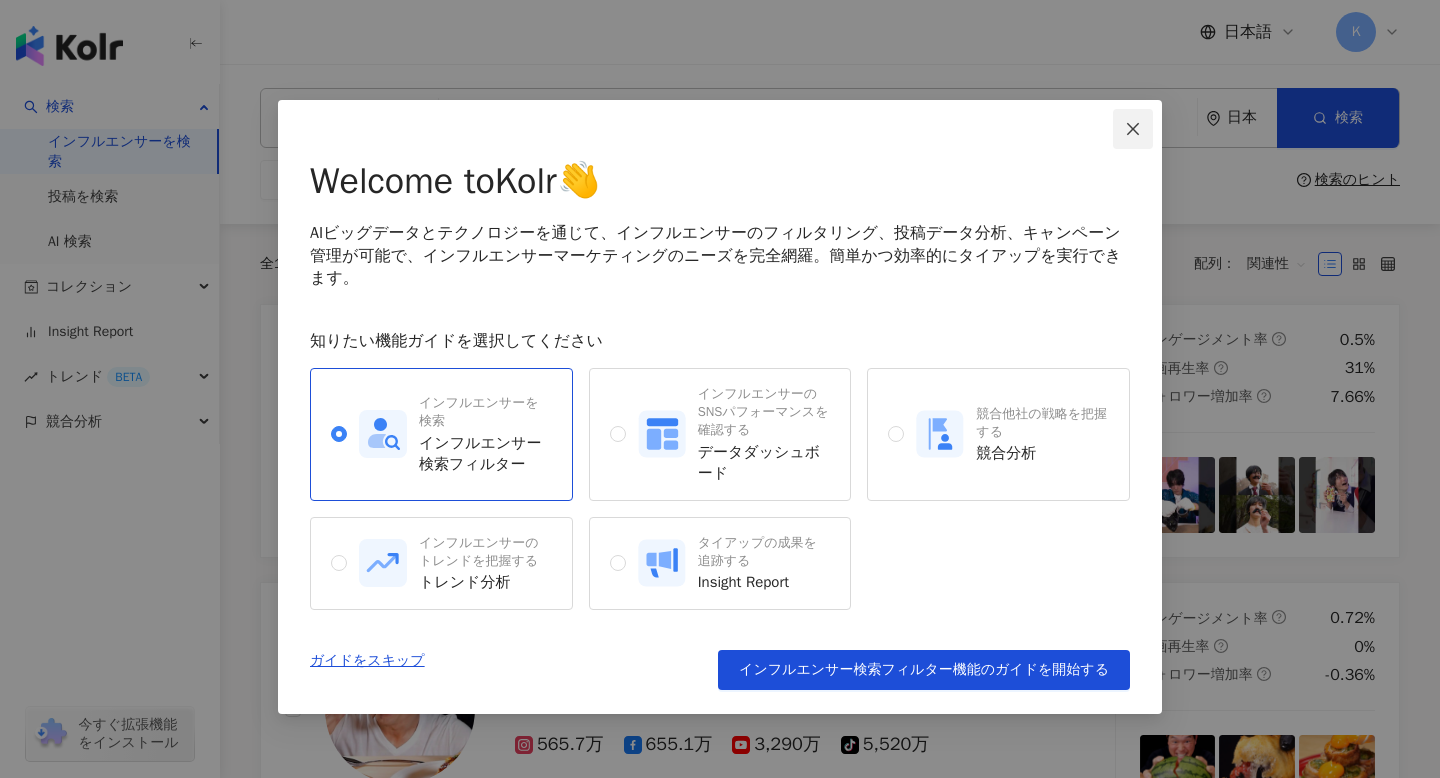 click 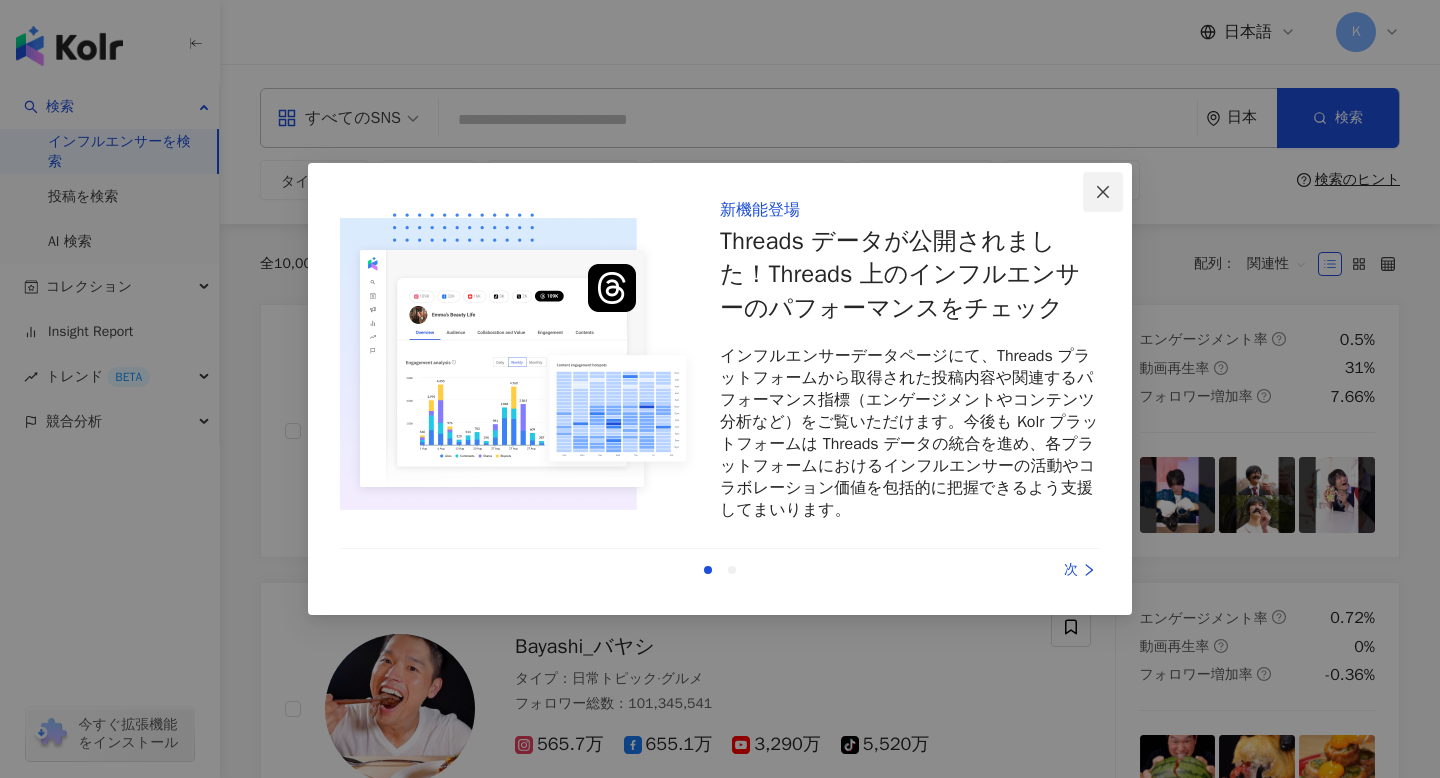click at bounding box center [1103, 192] 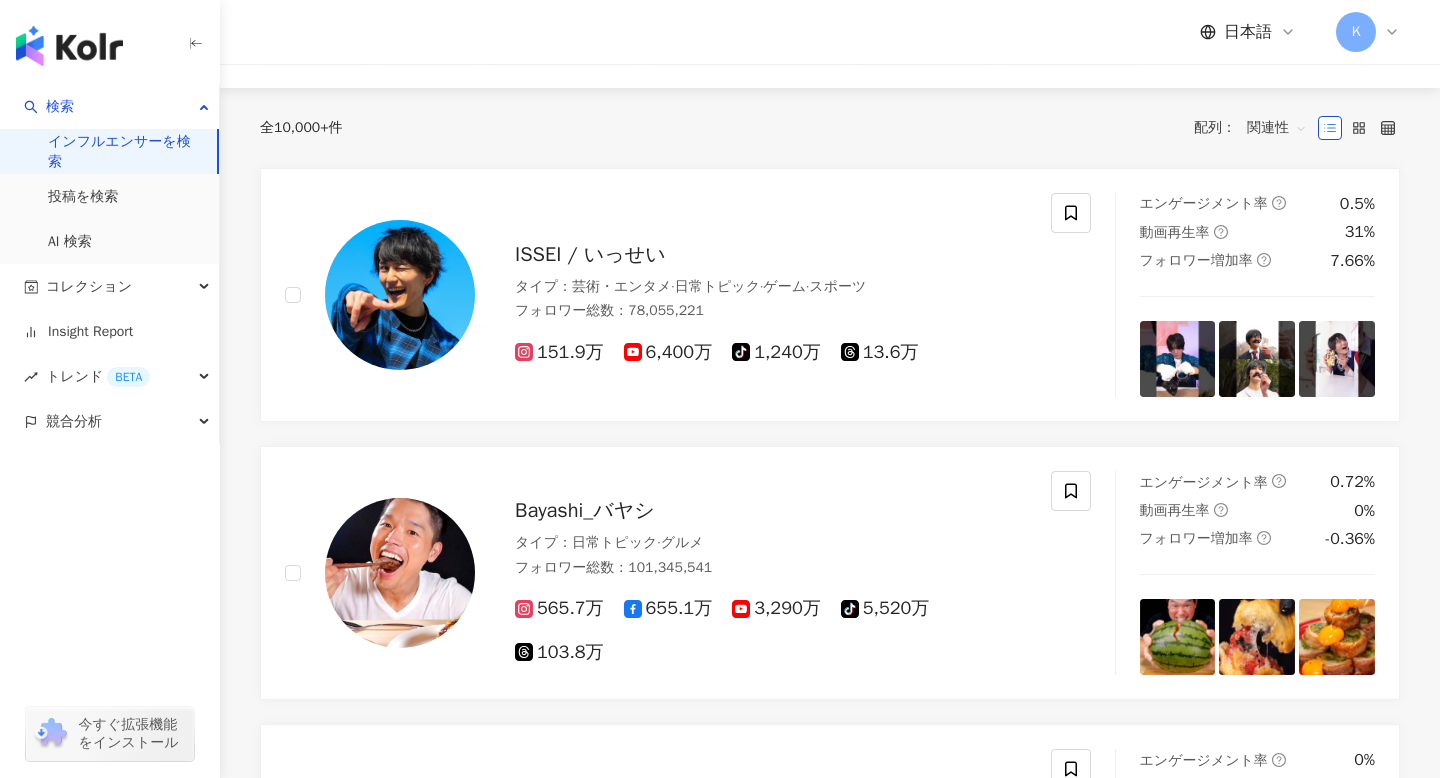 scroll, scrollTop: 0, scrollLeft: 0, axis: both 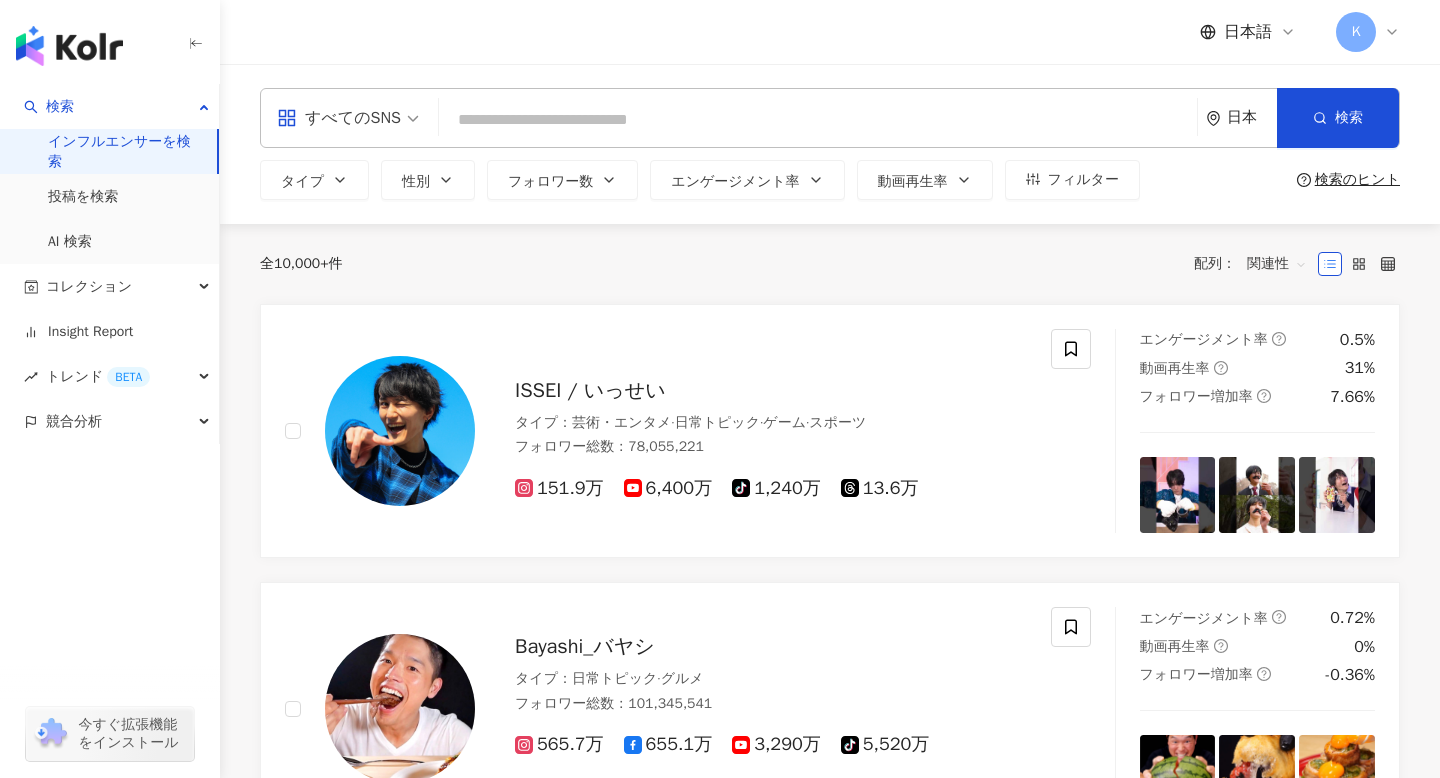 click on "すべてのSNS" at bounding box center [348, 118] 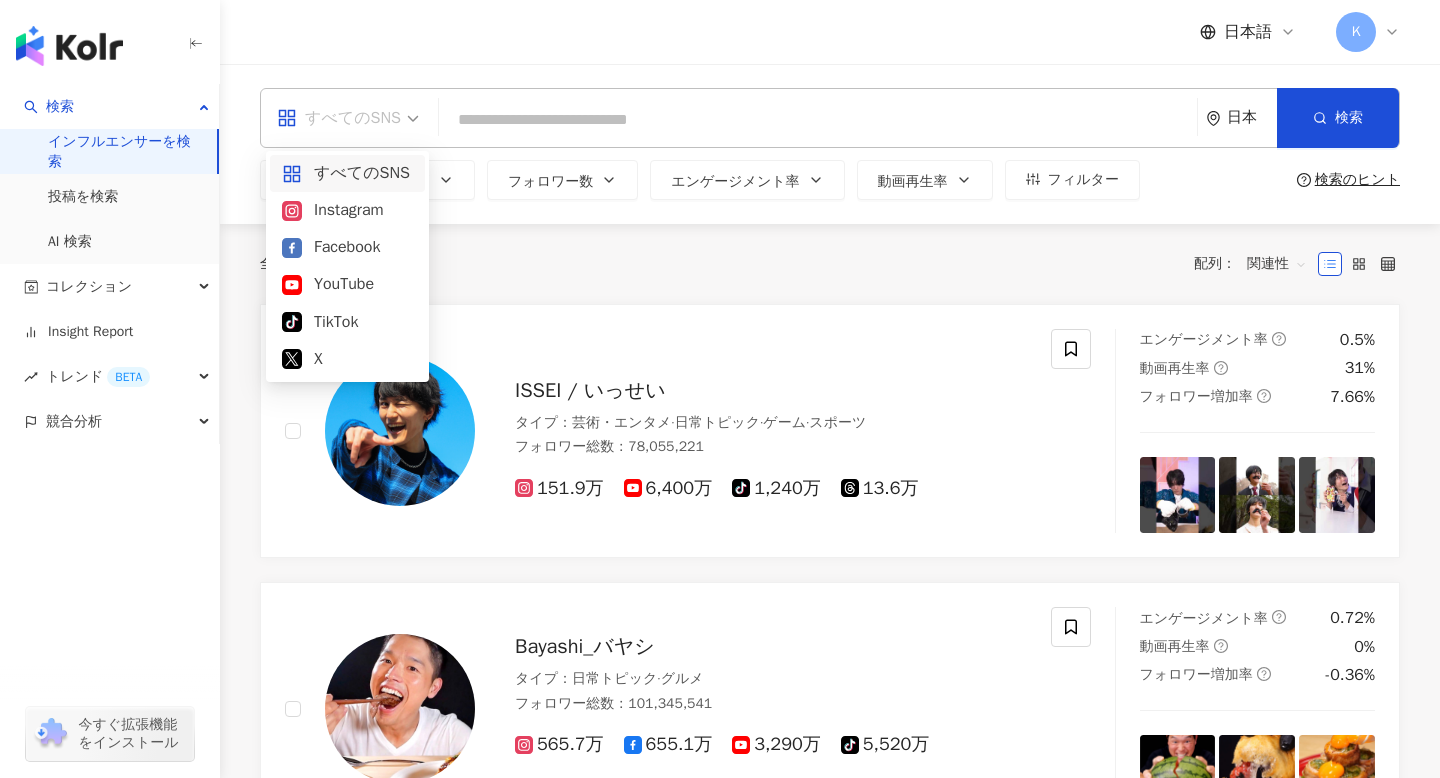 click on "すべてのSNS" at bounding box center [348, 118] 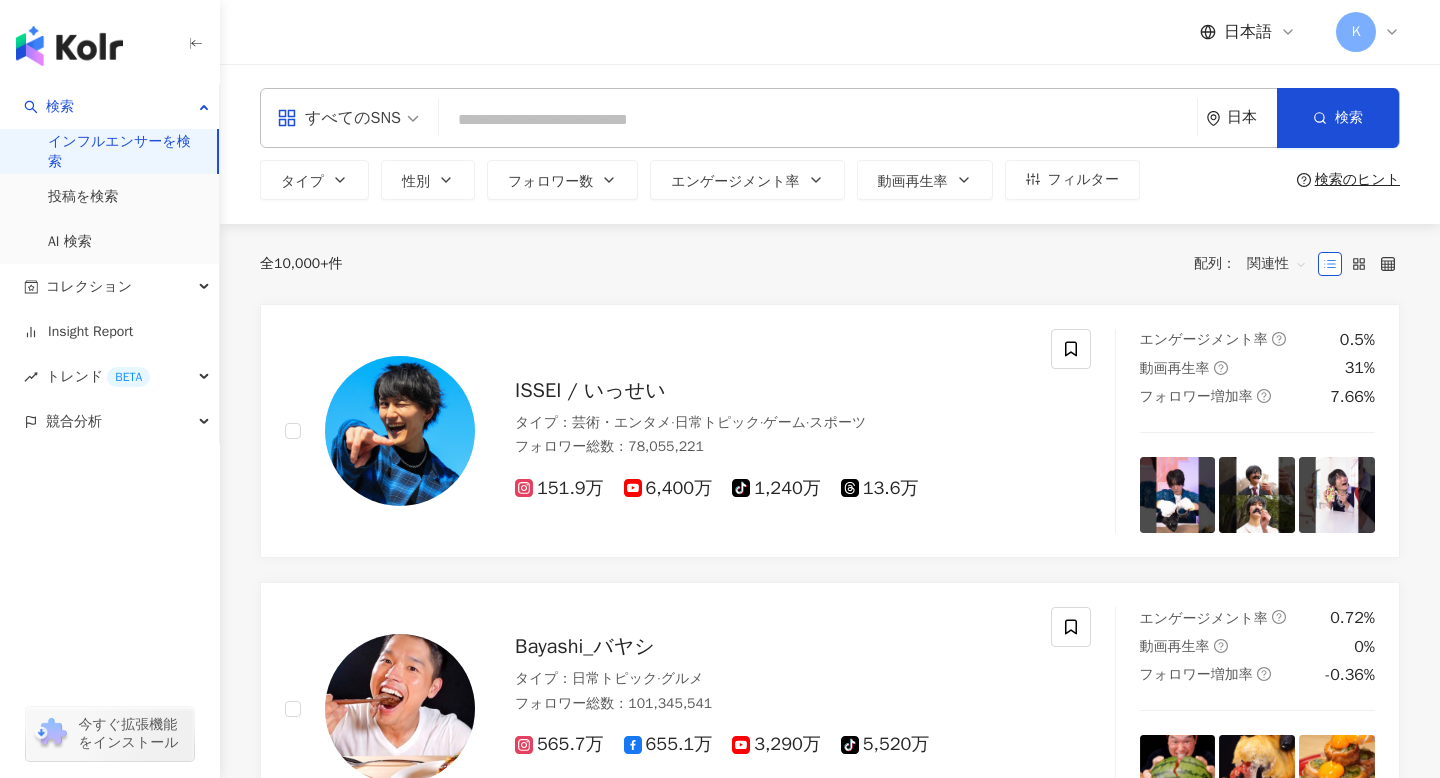 click on "検索のヒント" at bounding box center [1357, 180] 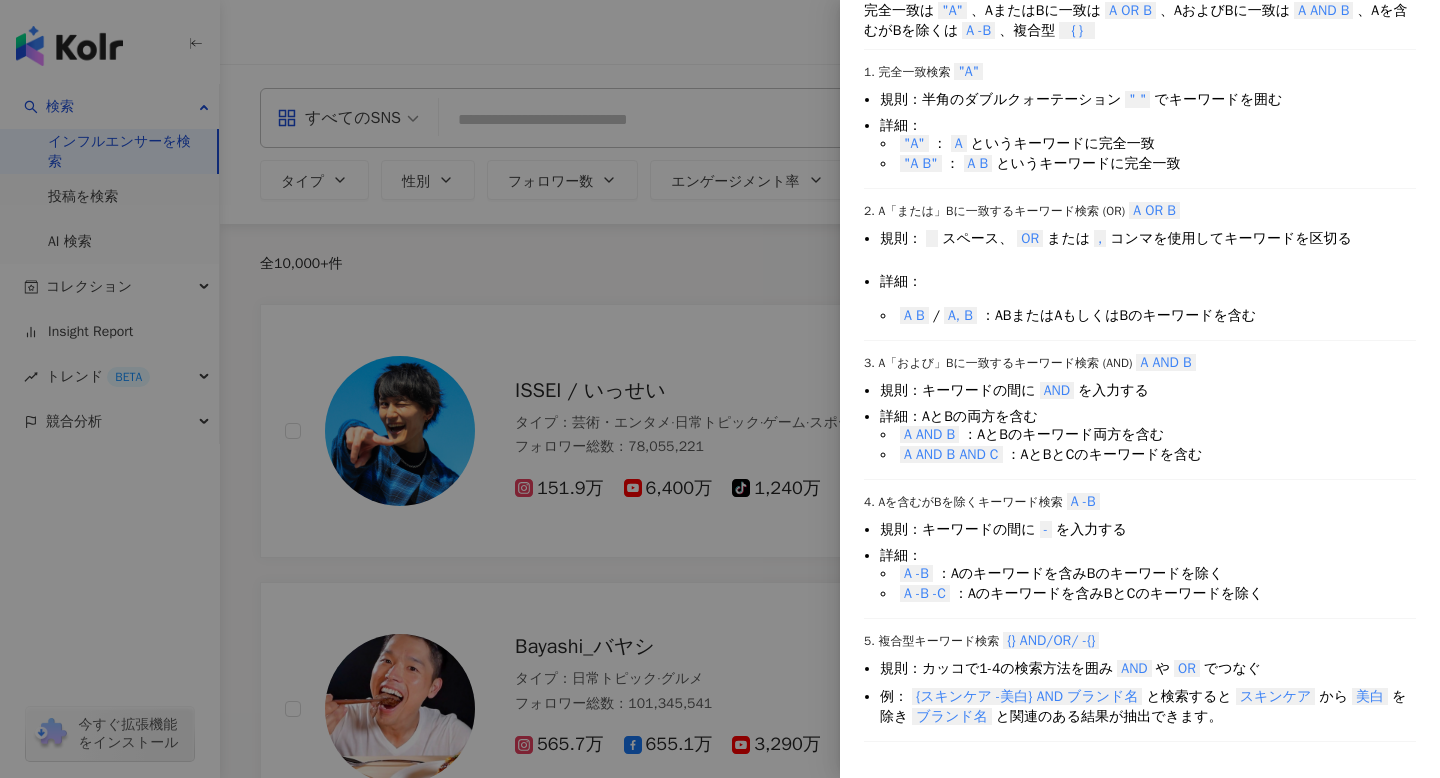 scroll, scrollTop: 0, scrollLeft: 0, axis: both 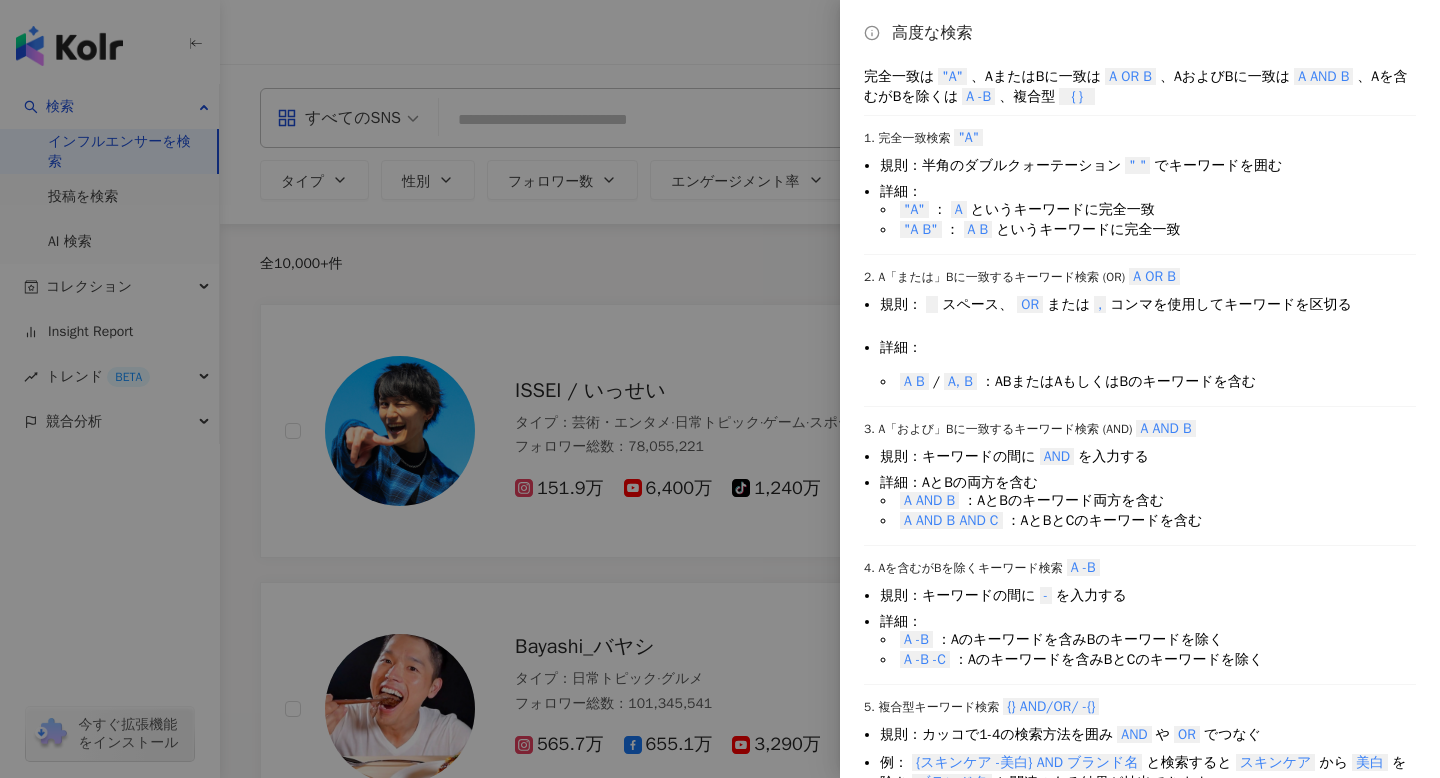 click at bounding box center (720, 389) 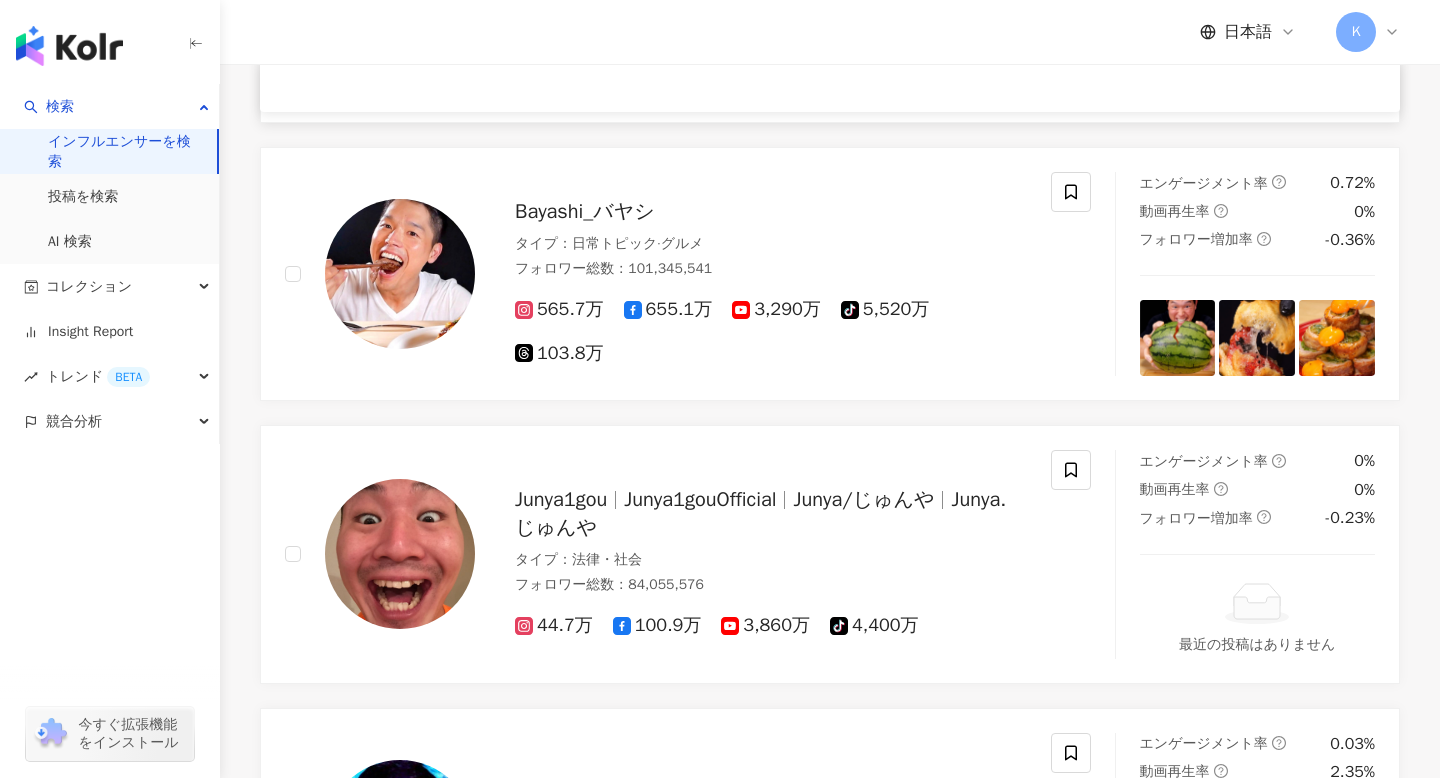 scroll, scrollTop: 401, scrollLeft: 0, axis: vertical 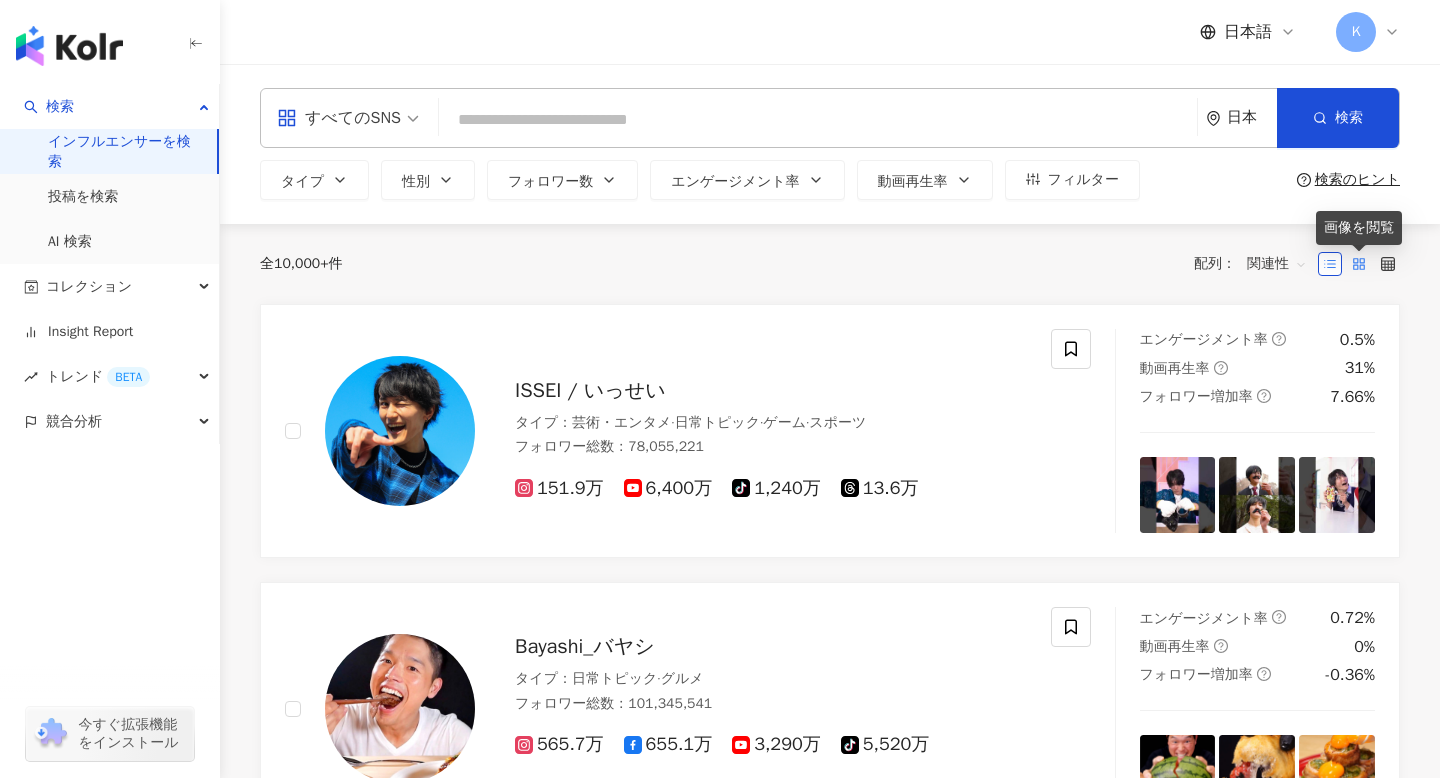 click 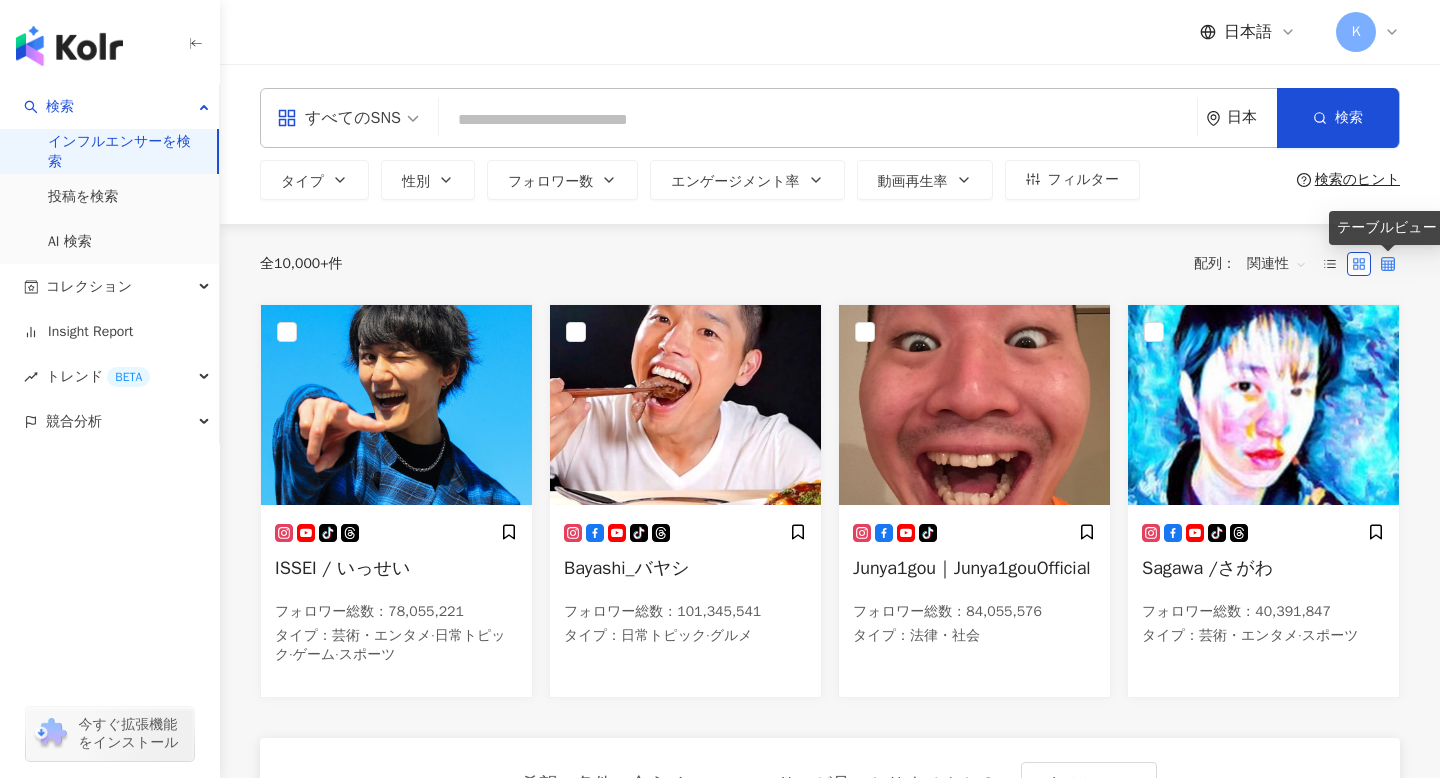 click 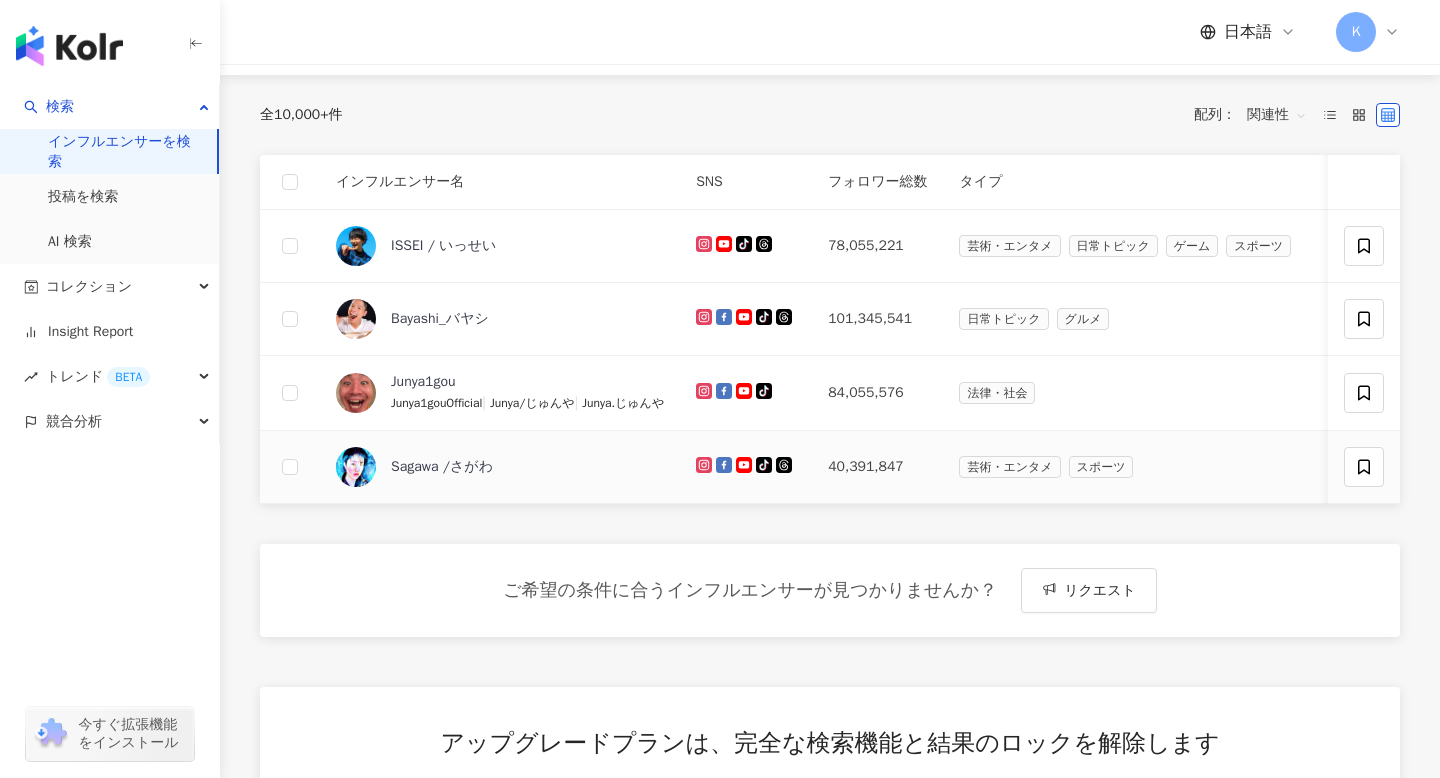 scroll, scrollTop: 0, scrollLeft: 0, axis: both 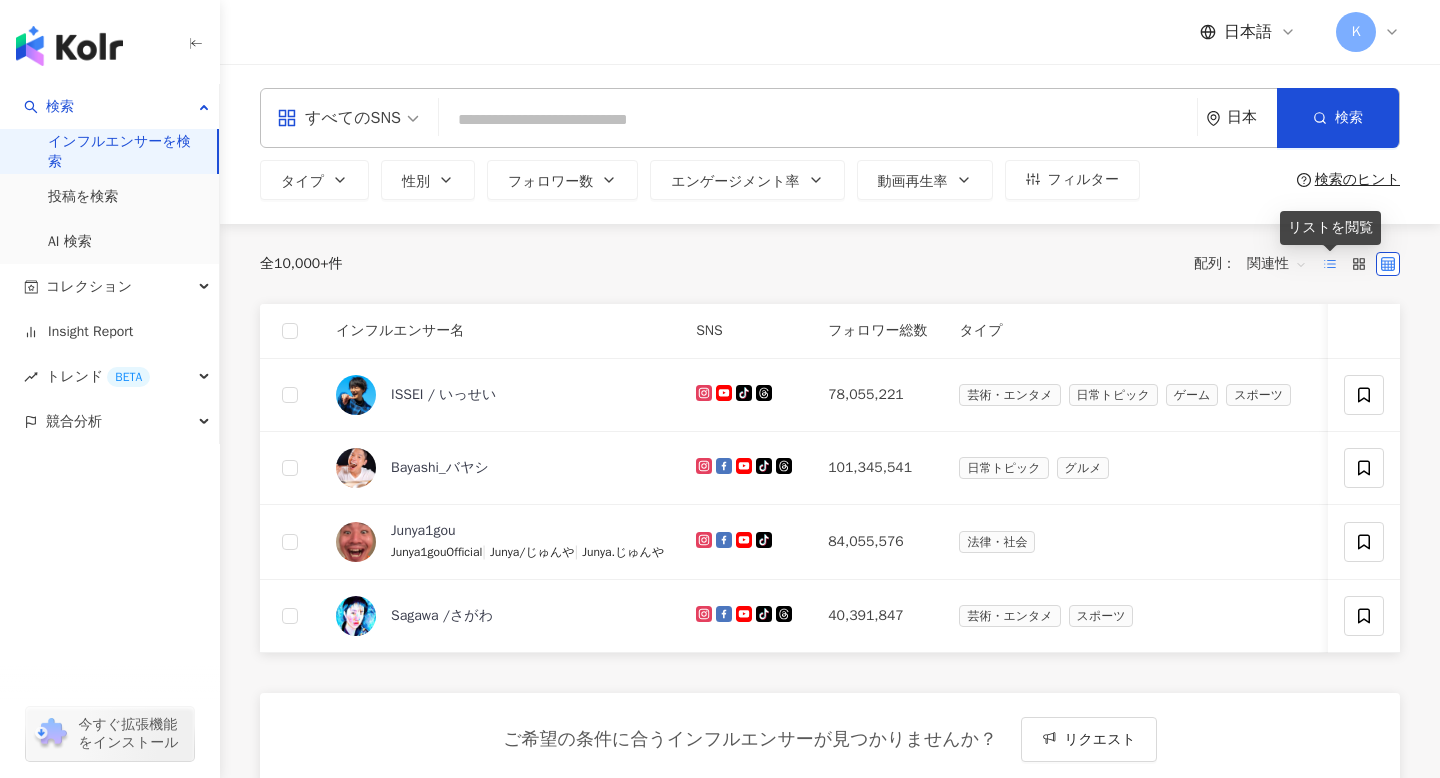 click 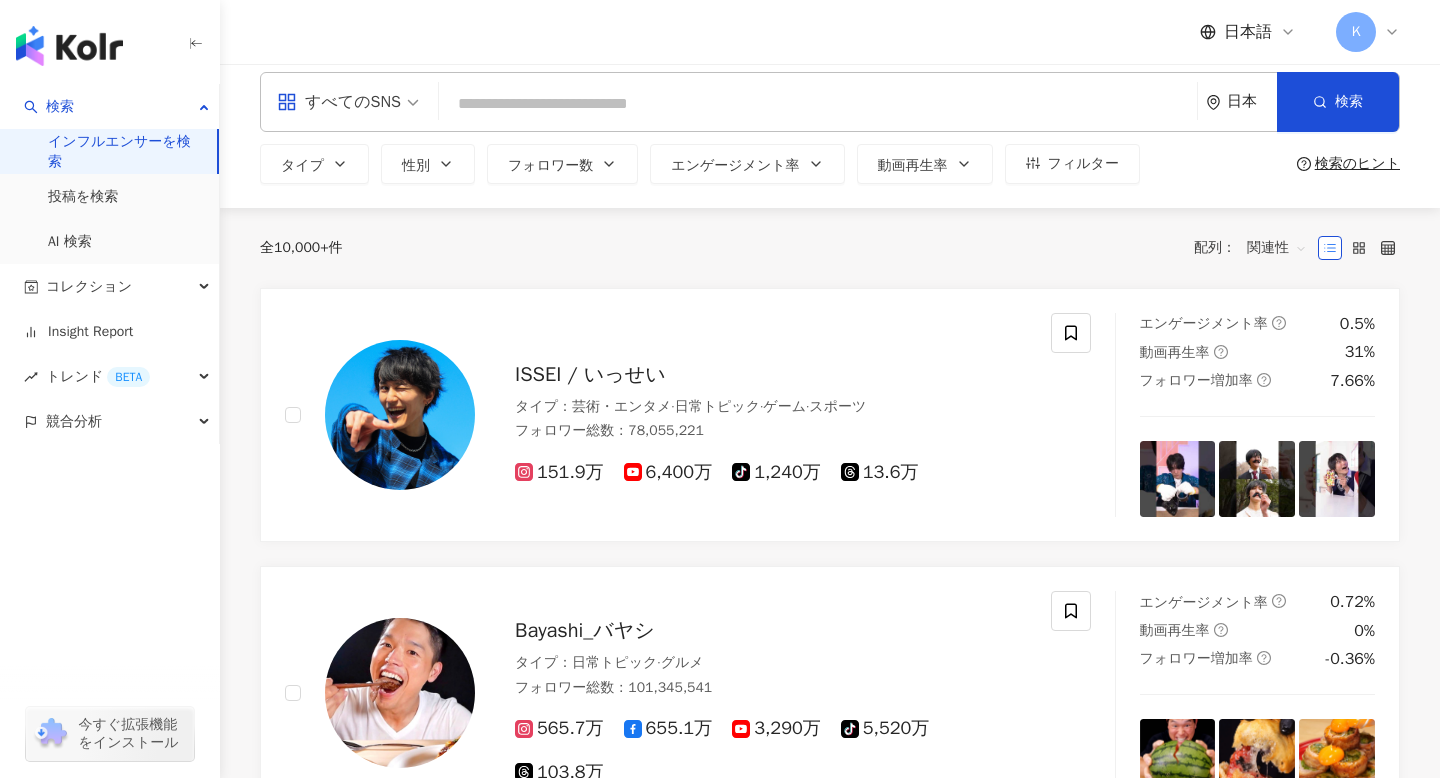 scroll, scrollTop: 0, scrollLeft: 0, axis: both 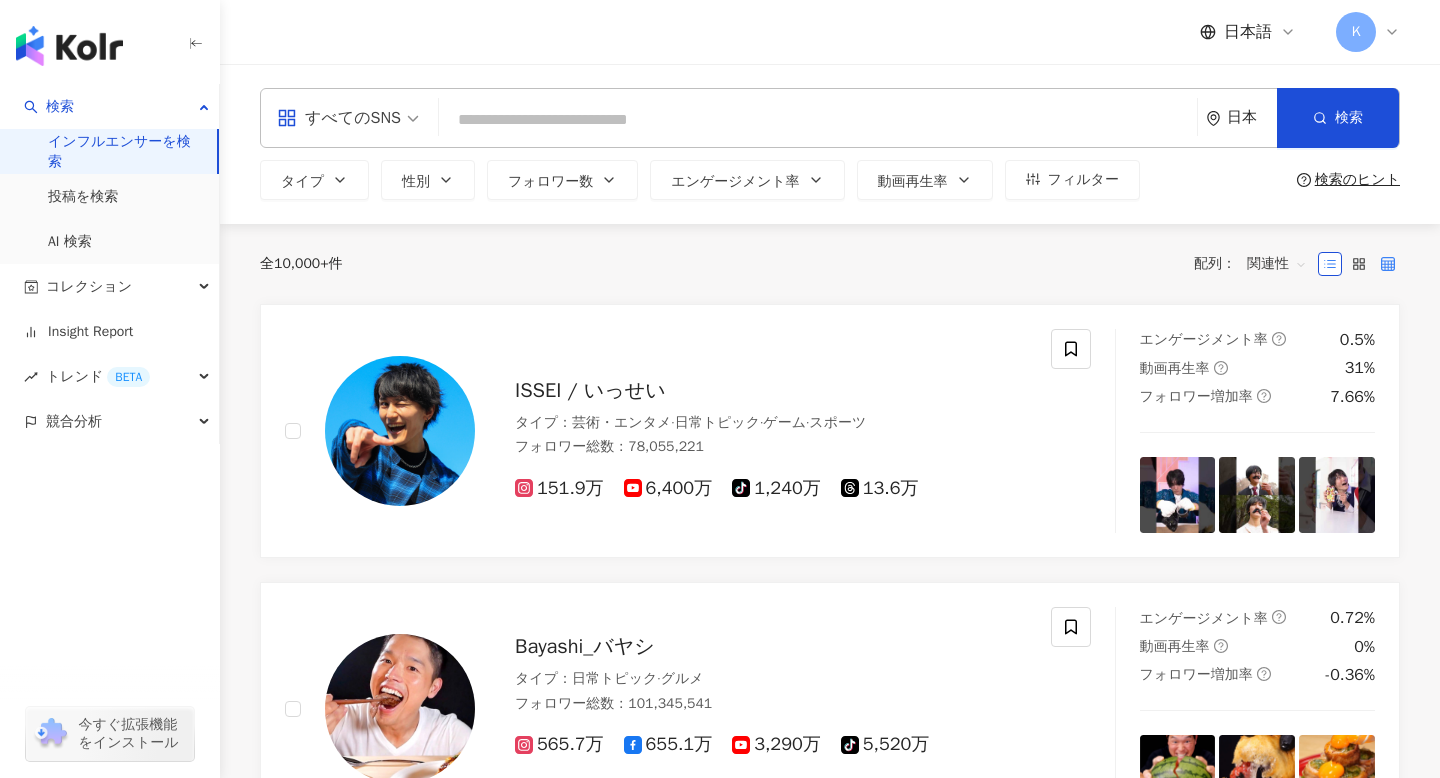 click at bounding box center (1388, 264) 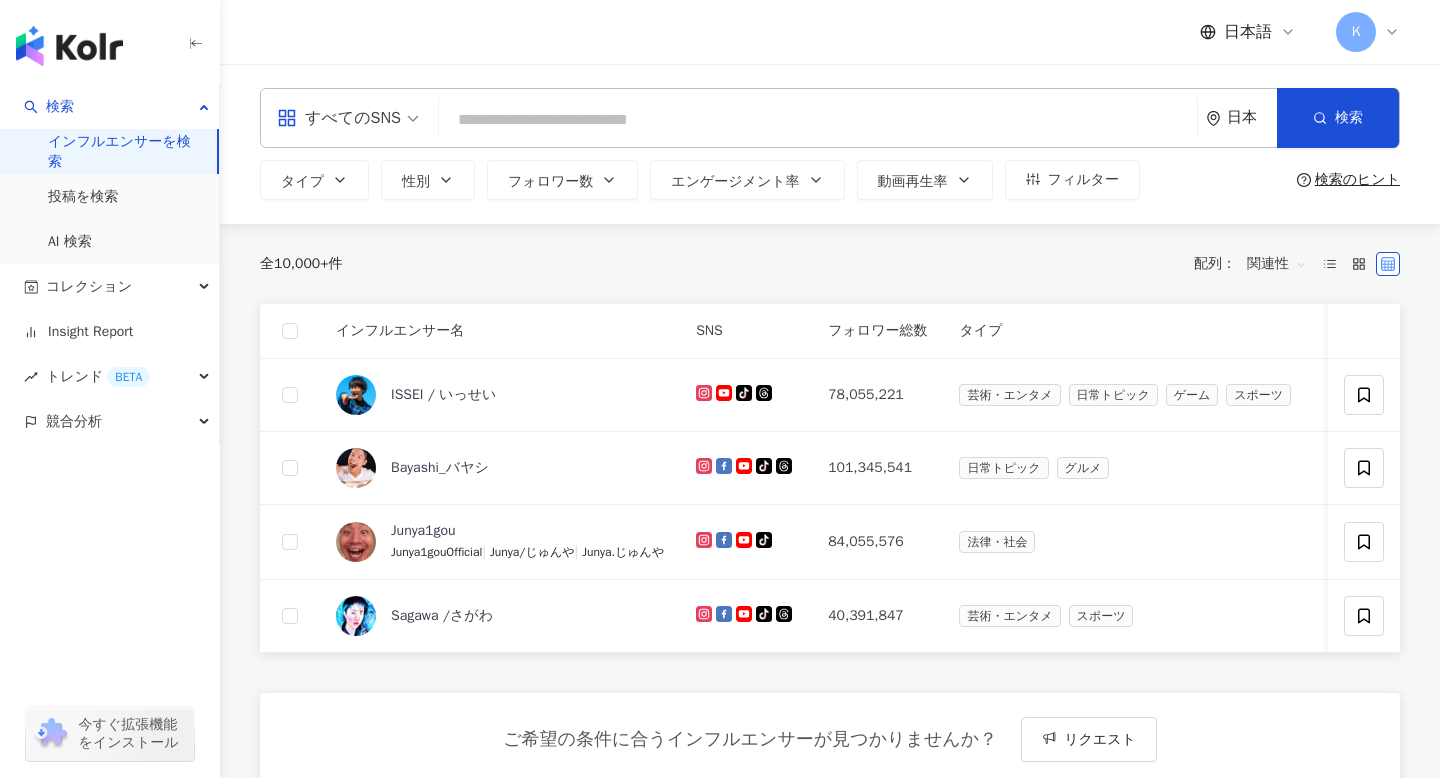 click 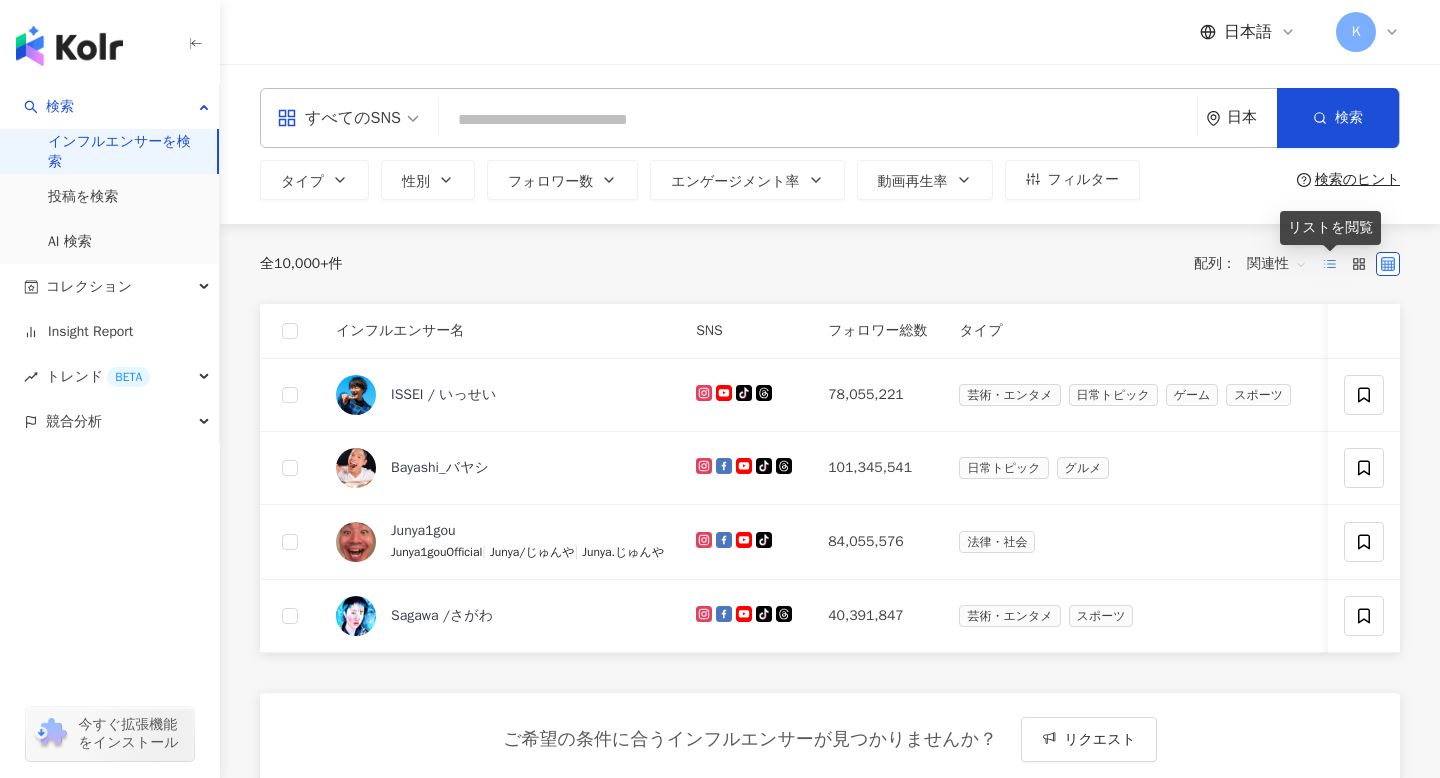 click 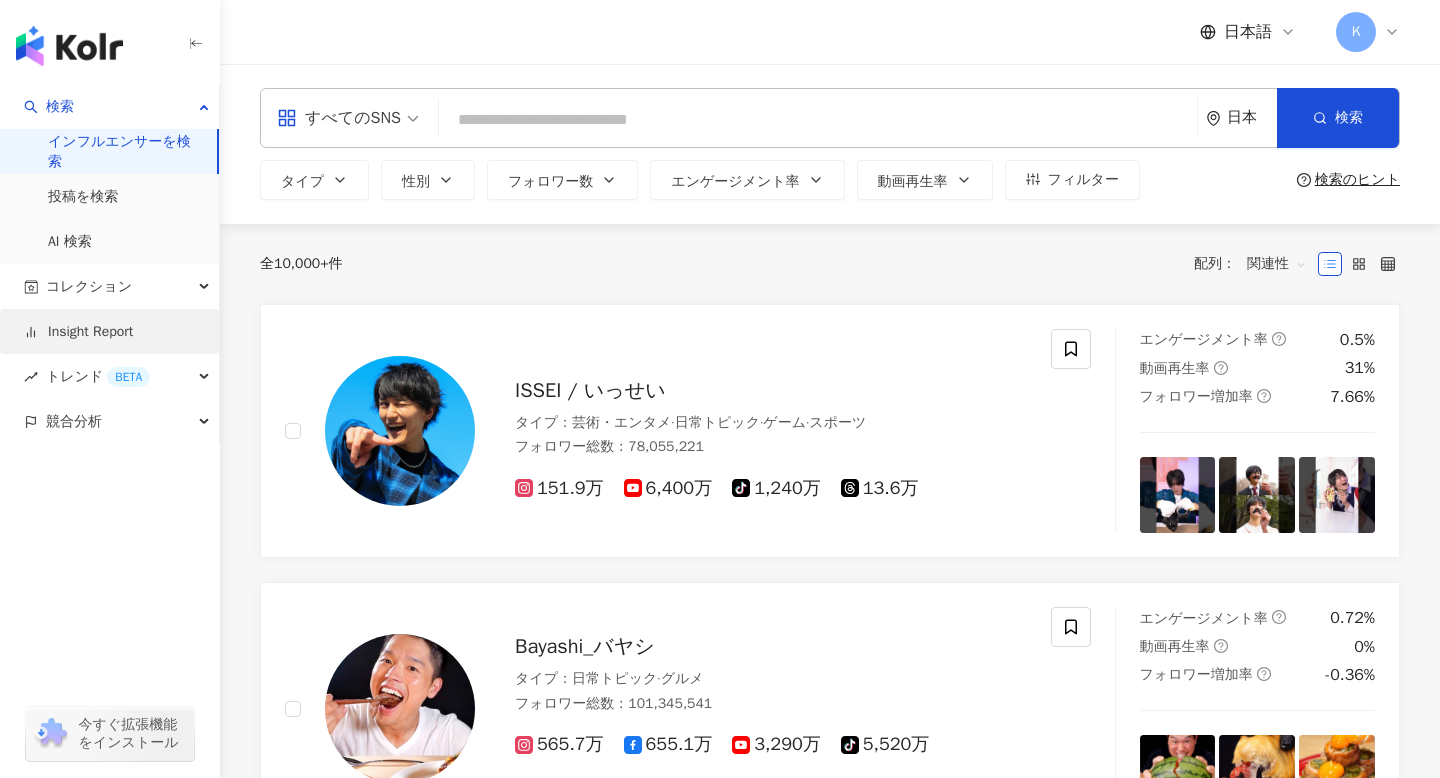 click on "Insight Report" at bounding box center (78, 332) 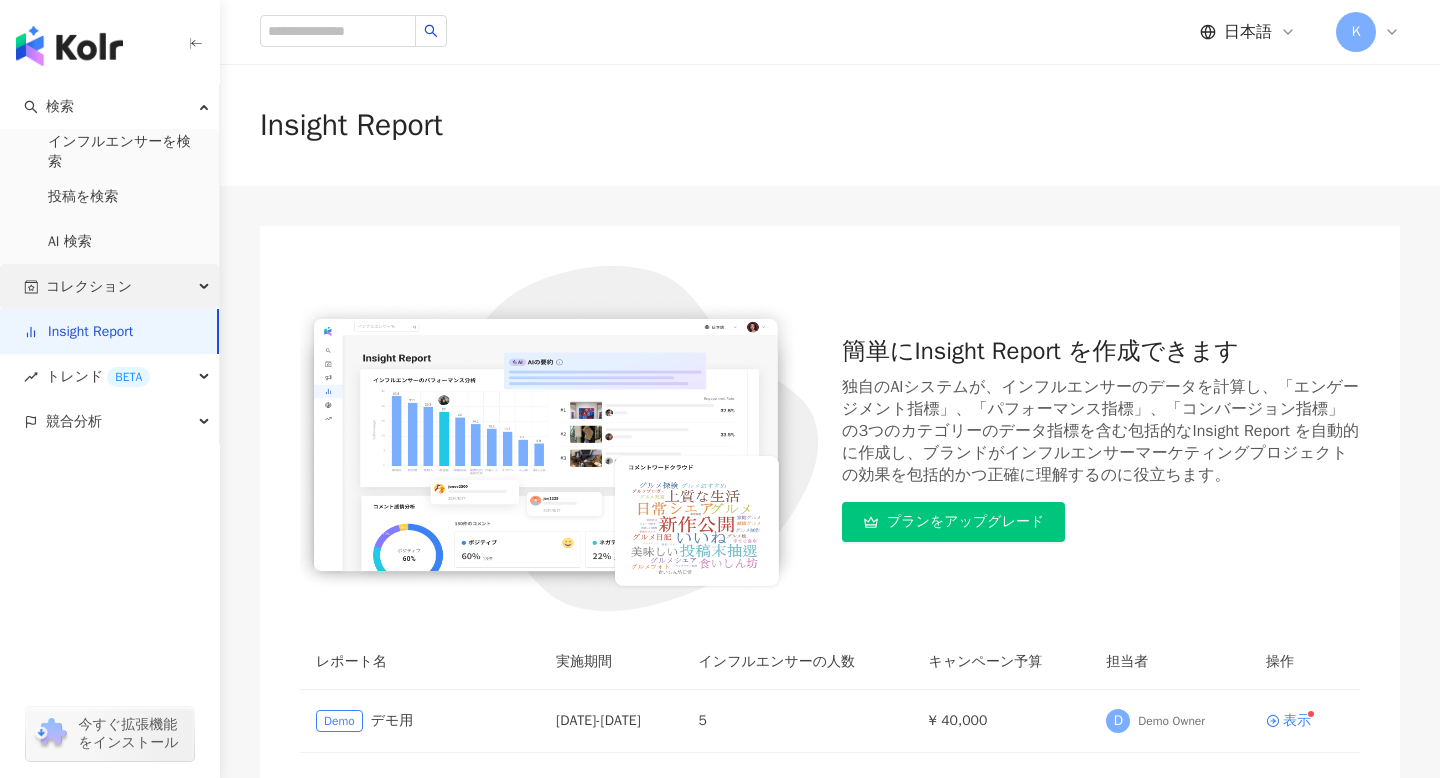 click on "コレクション" at bounding box center (89, 286) 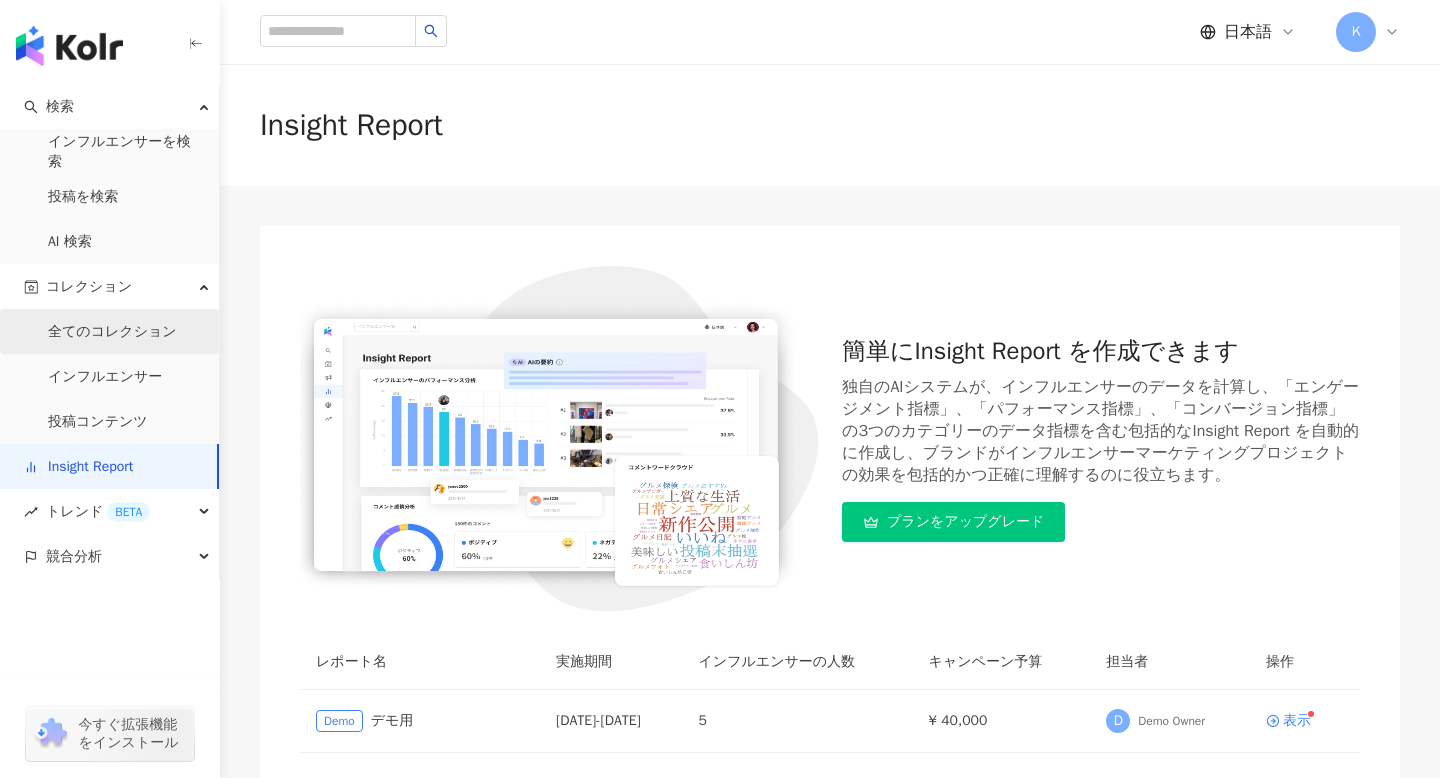 click on "全てのコレクション" at bounding box center (112, 332) 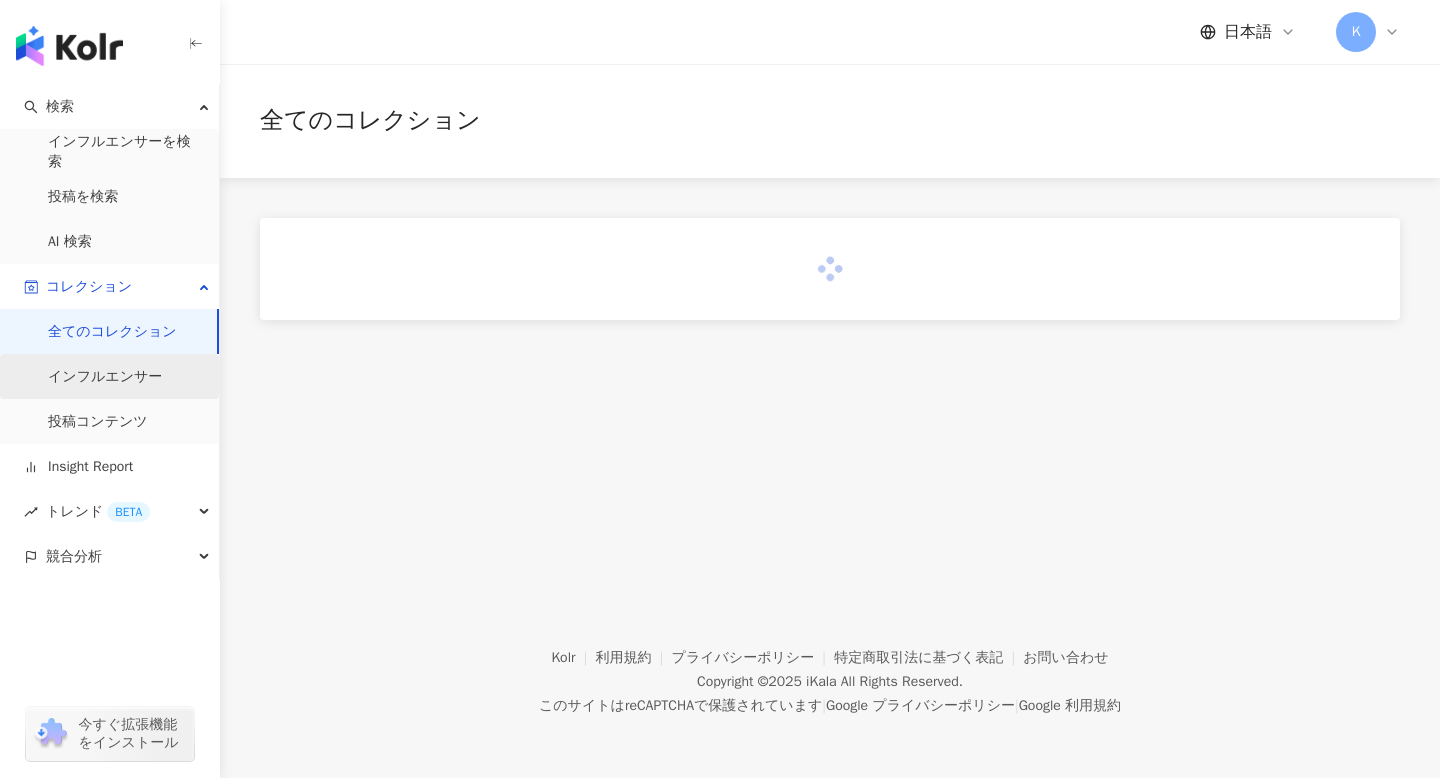 click on "インフルエンサー" at bounding box center (105, 377) 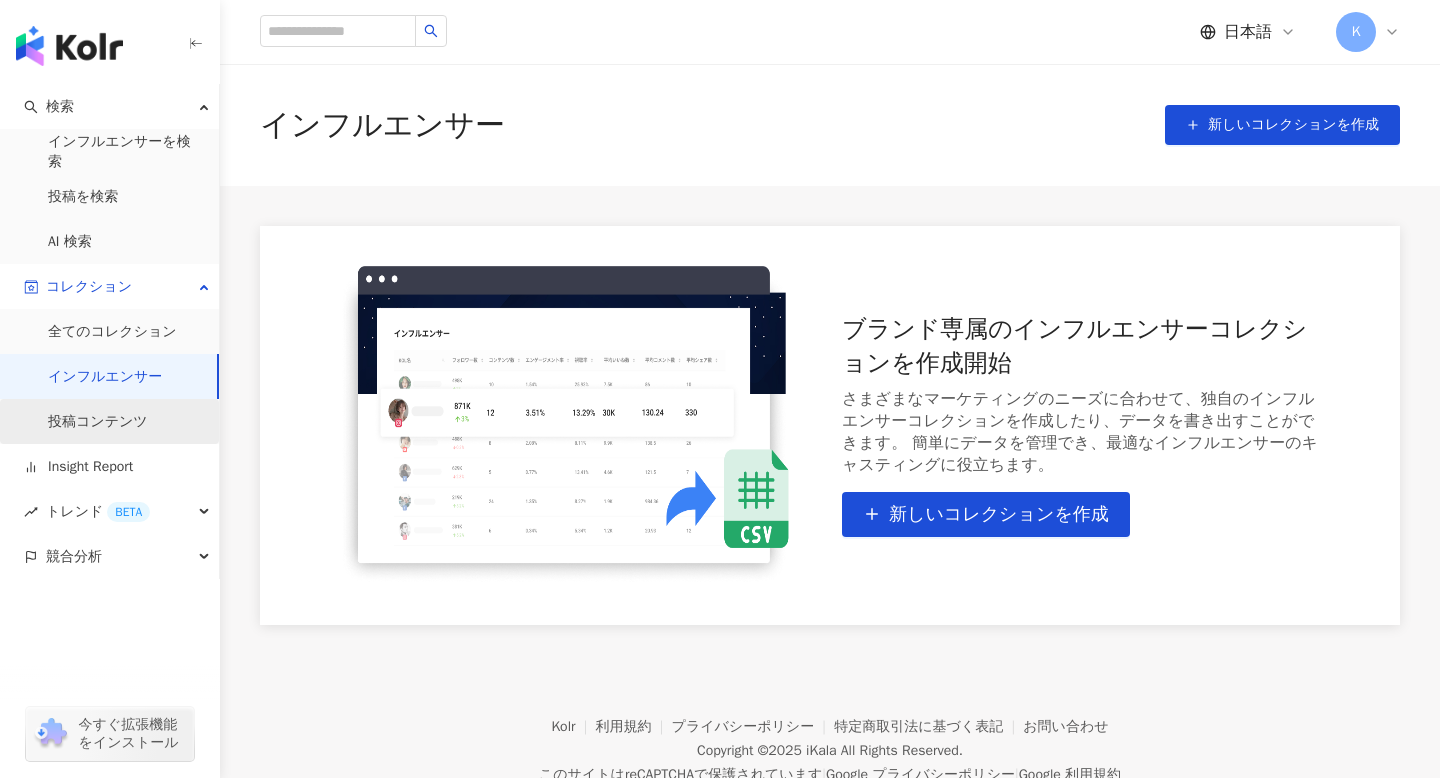 click on "投稿コンテンツ" at bounding box center (98, 422) 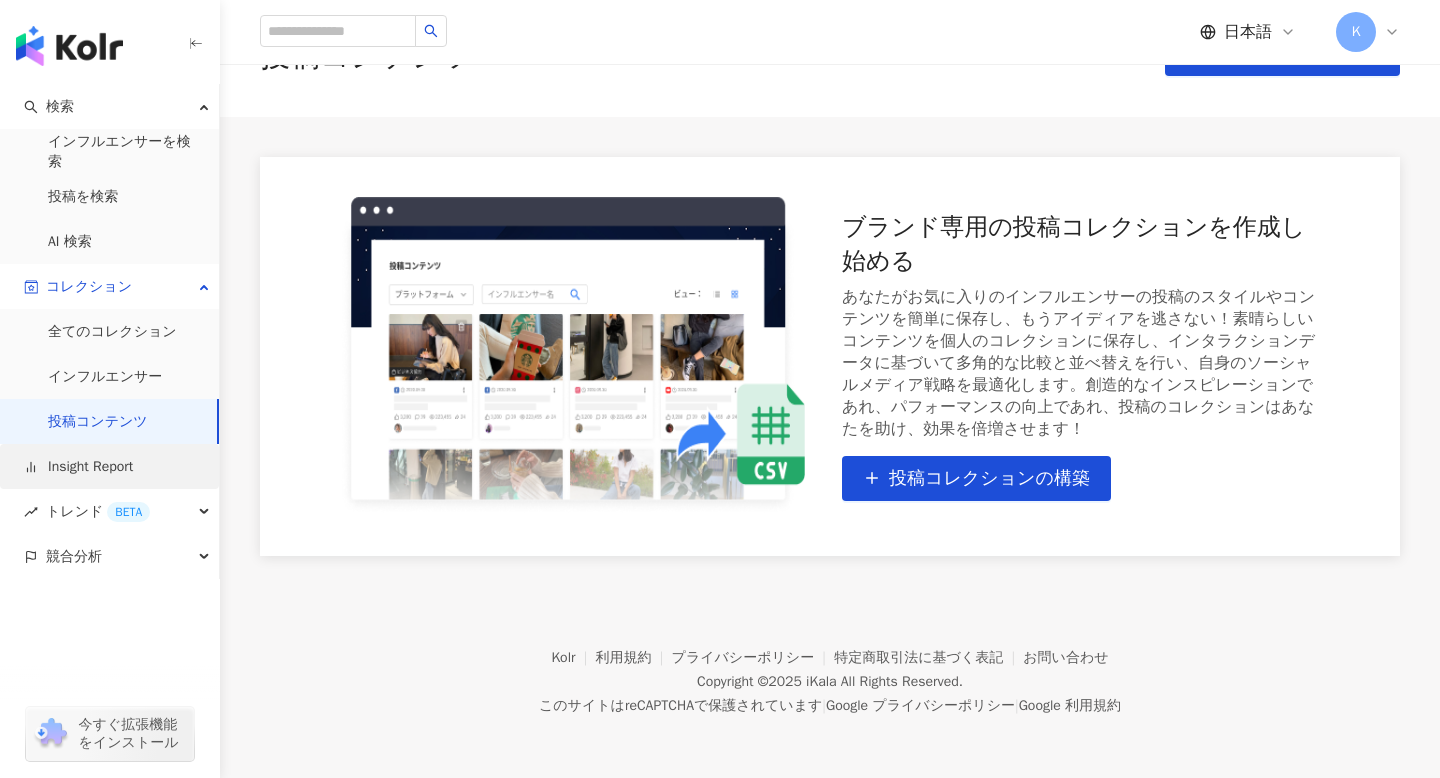 scroll, scrollTop: 92, scrollLeft: 0, axis: vertical 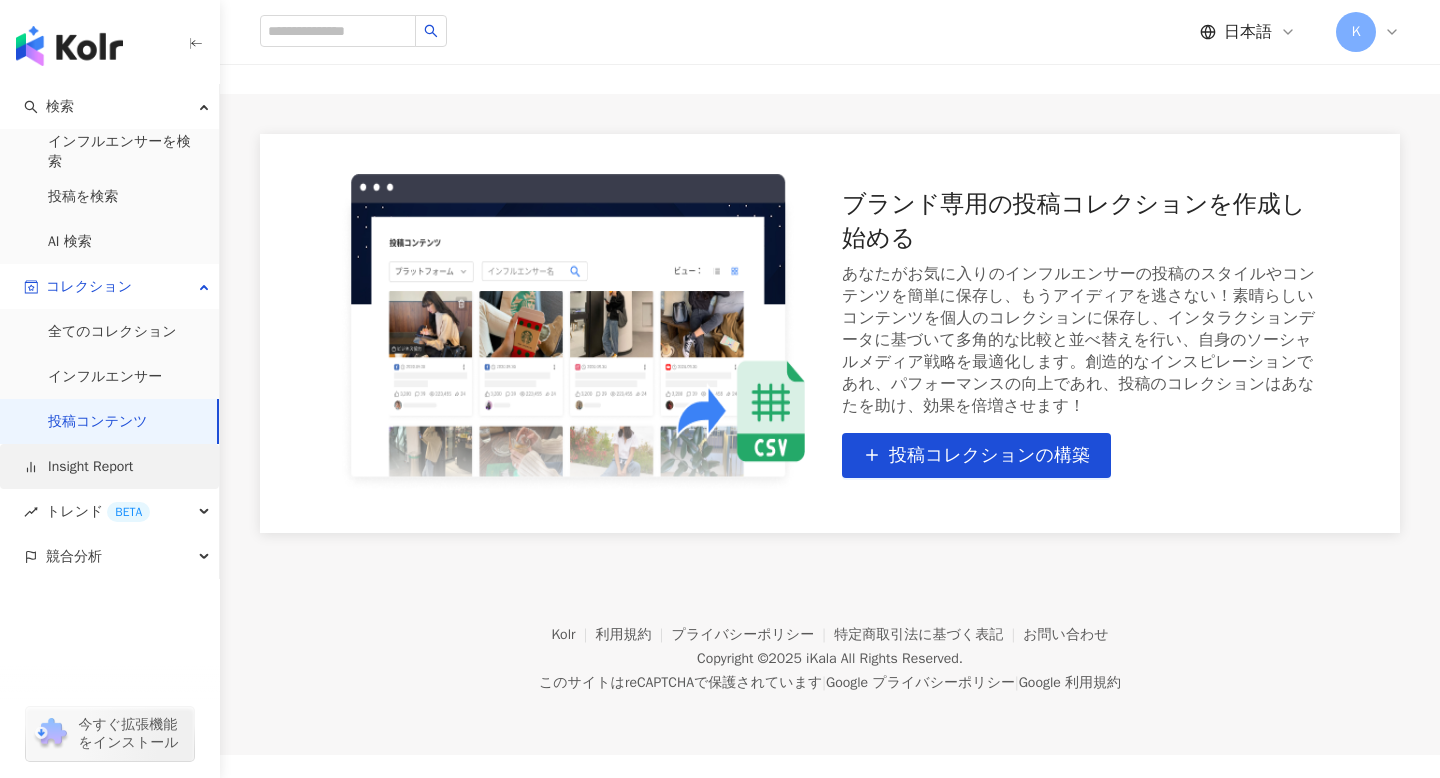 click on "Insight Report" at bounding box center (78, 467) 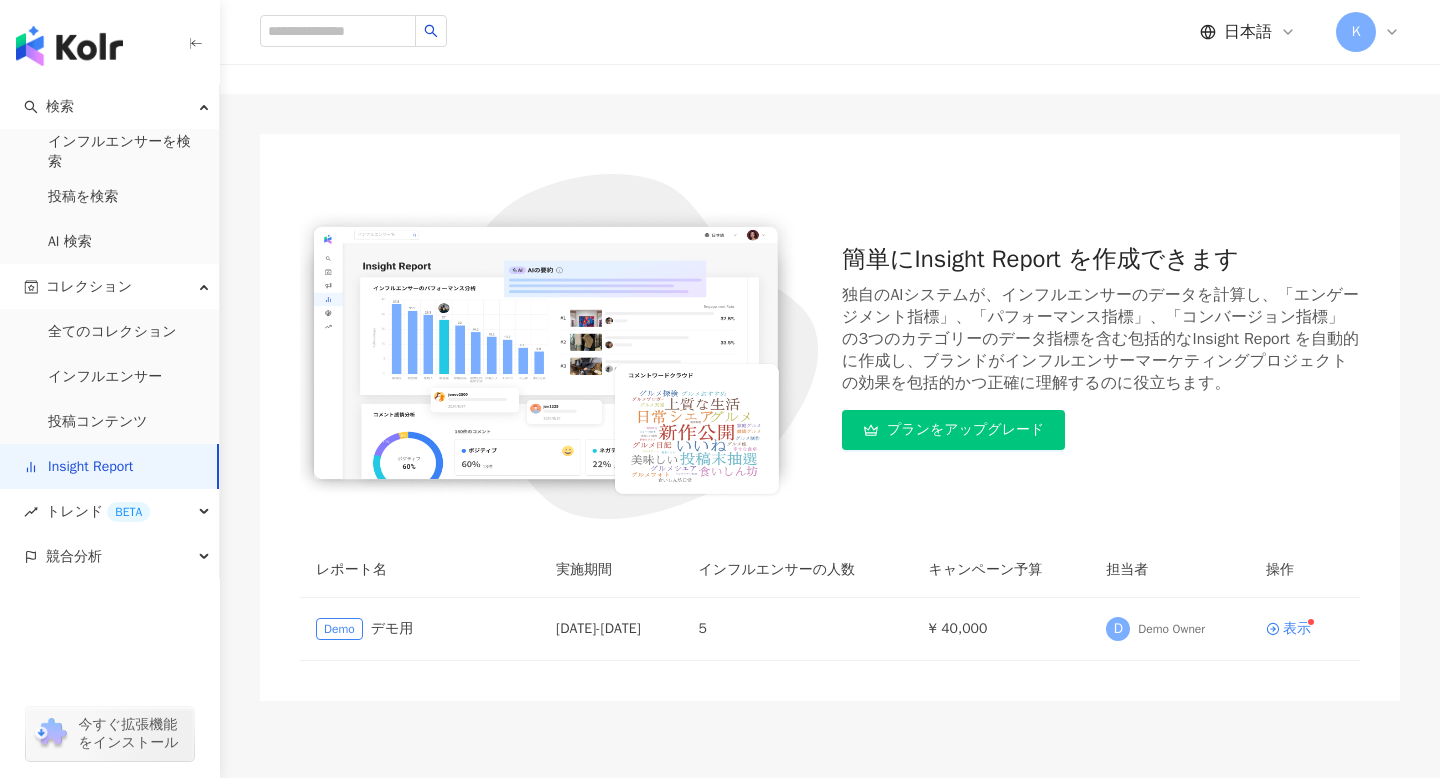 scroll, scrollTop: 0, scrollLeft: 0, axis: both 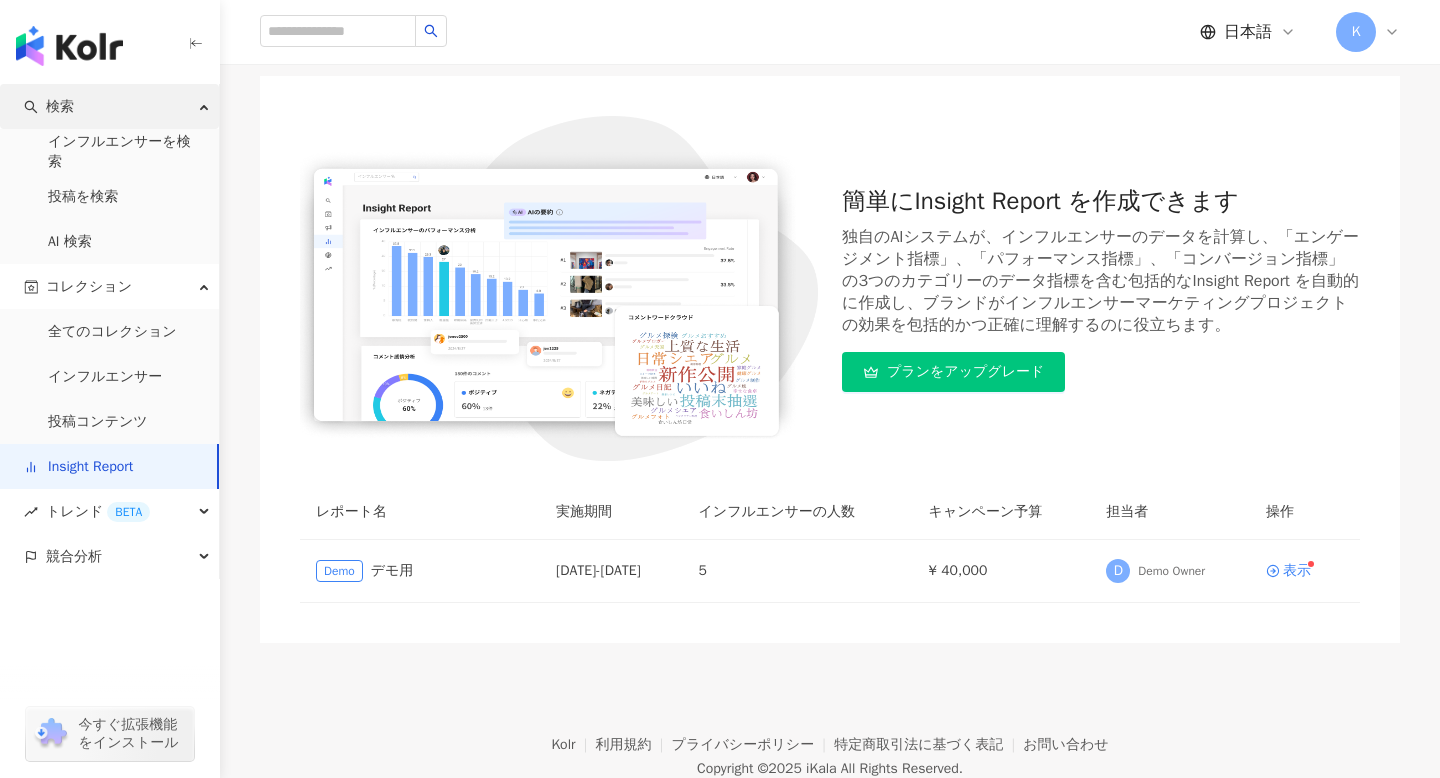 click on "検索" at bounding box center [109, 106] 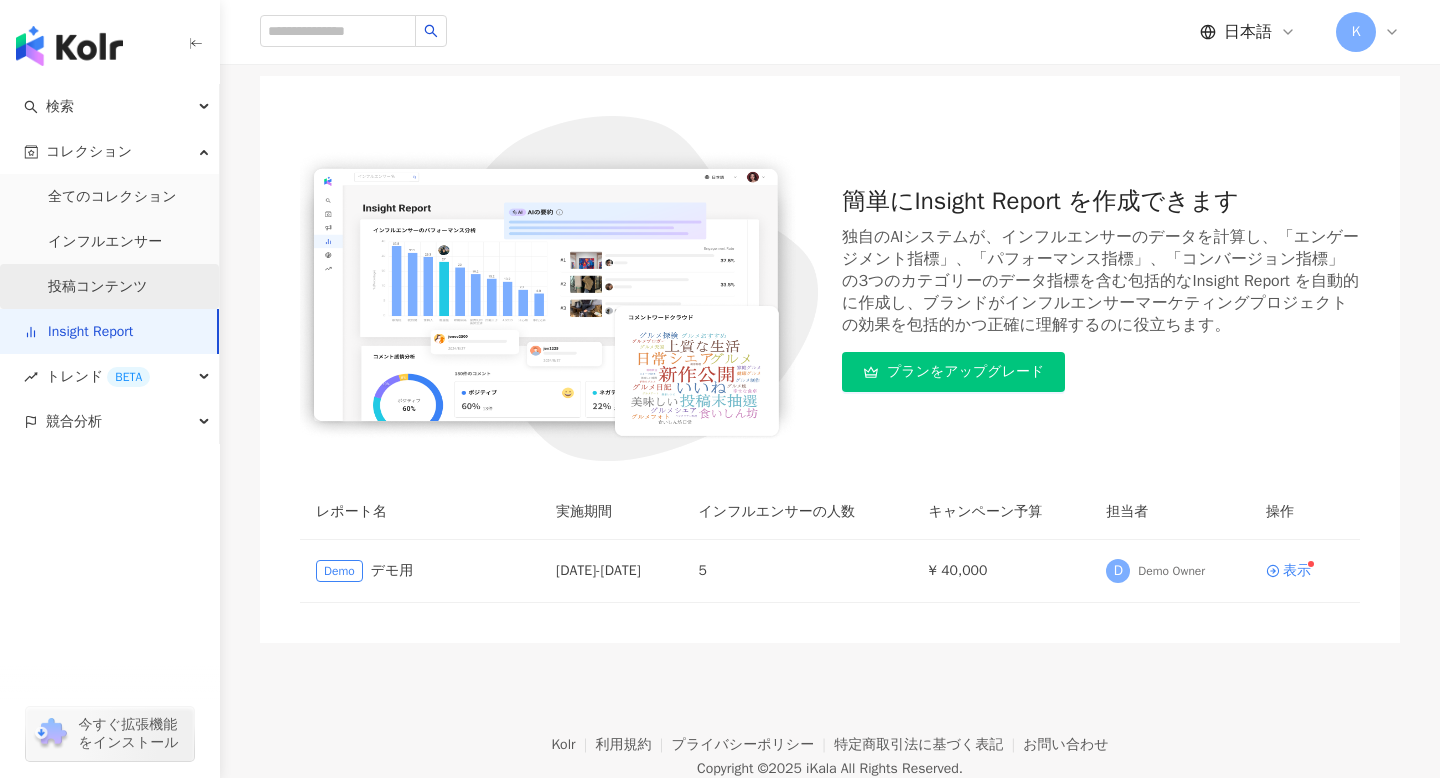 click on "投稿コンテンツ" at bounding box center (98, 287) 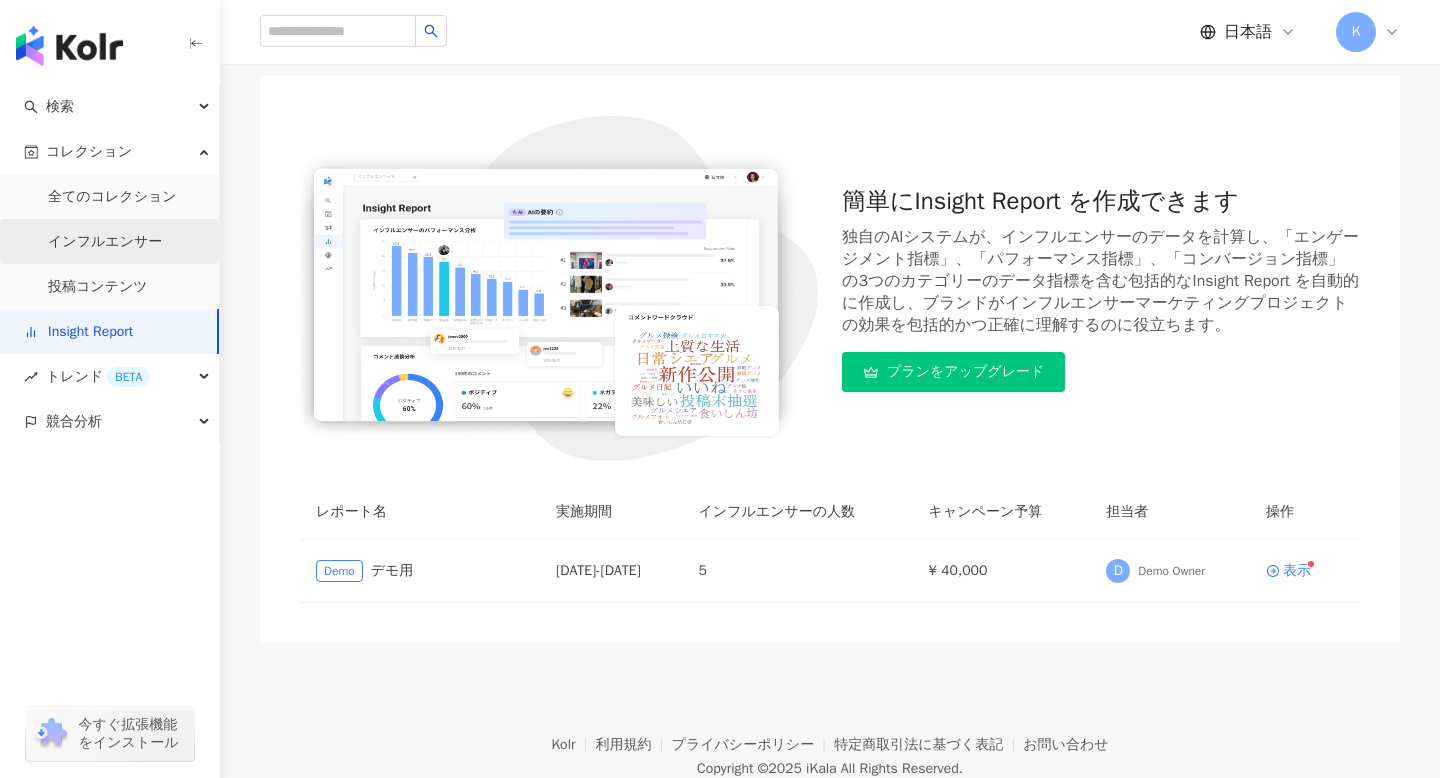 scroll, scrollTop: 0, scrollLeft: 0, axis: both 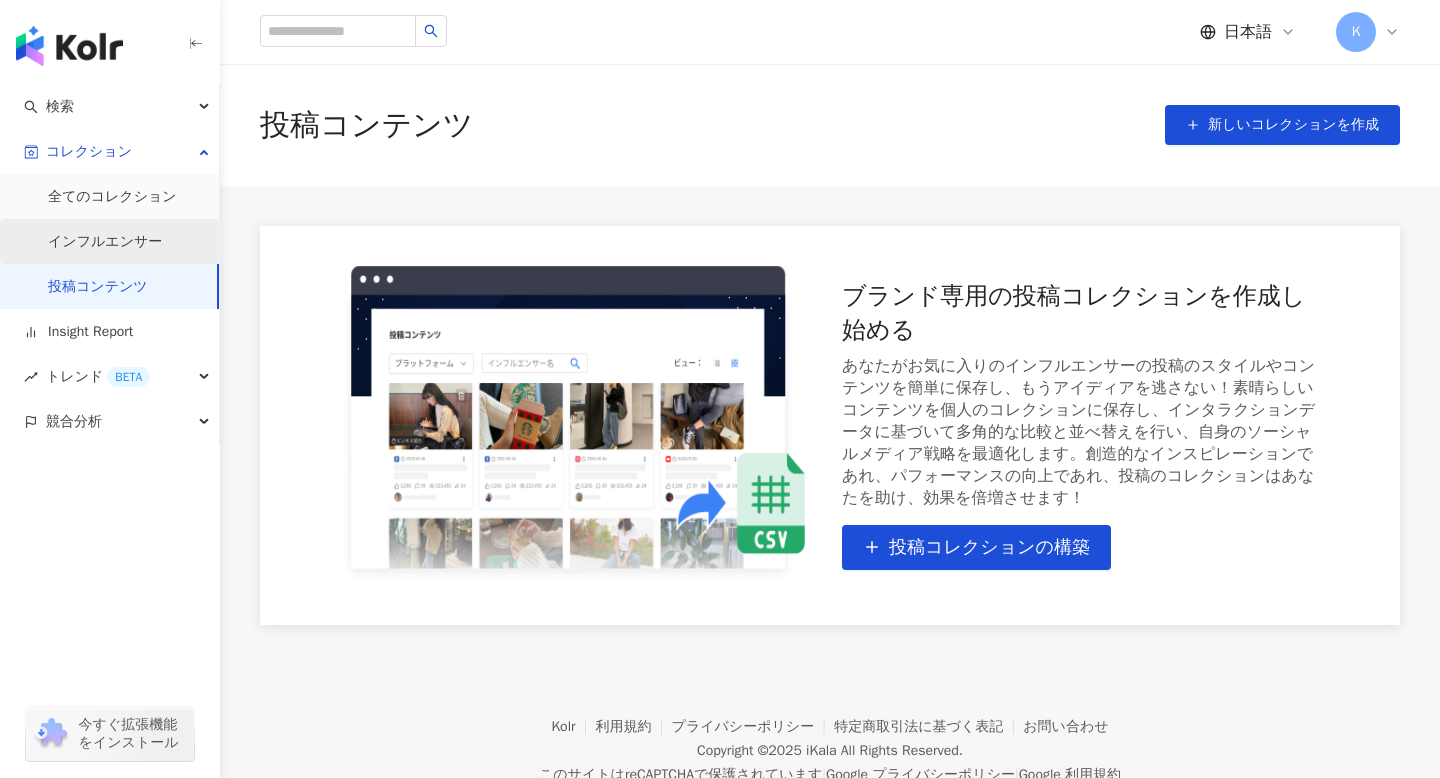 click on "インフルエンサー" at bounding box center (105, 242) 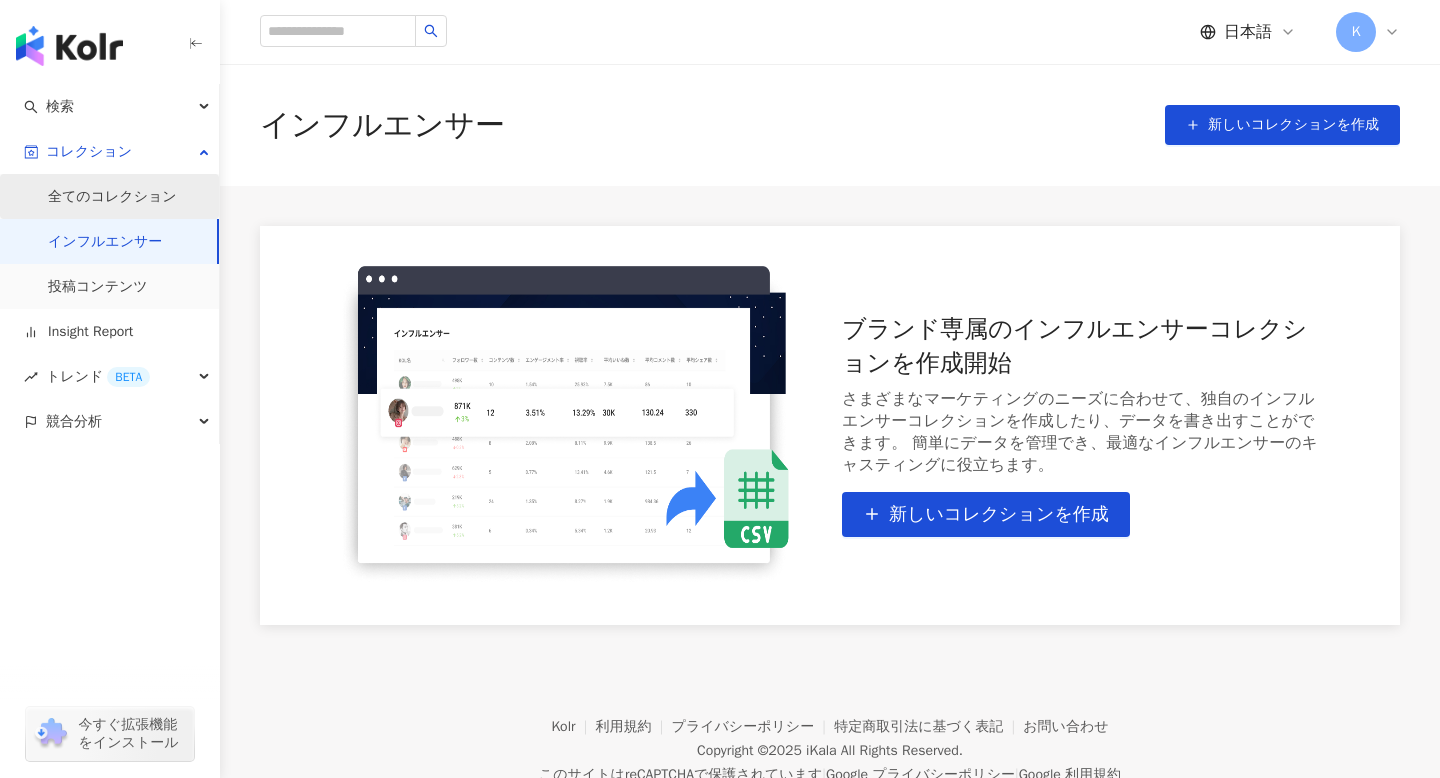click on "全てのコレクション" at bounding box center (112, 197) 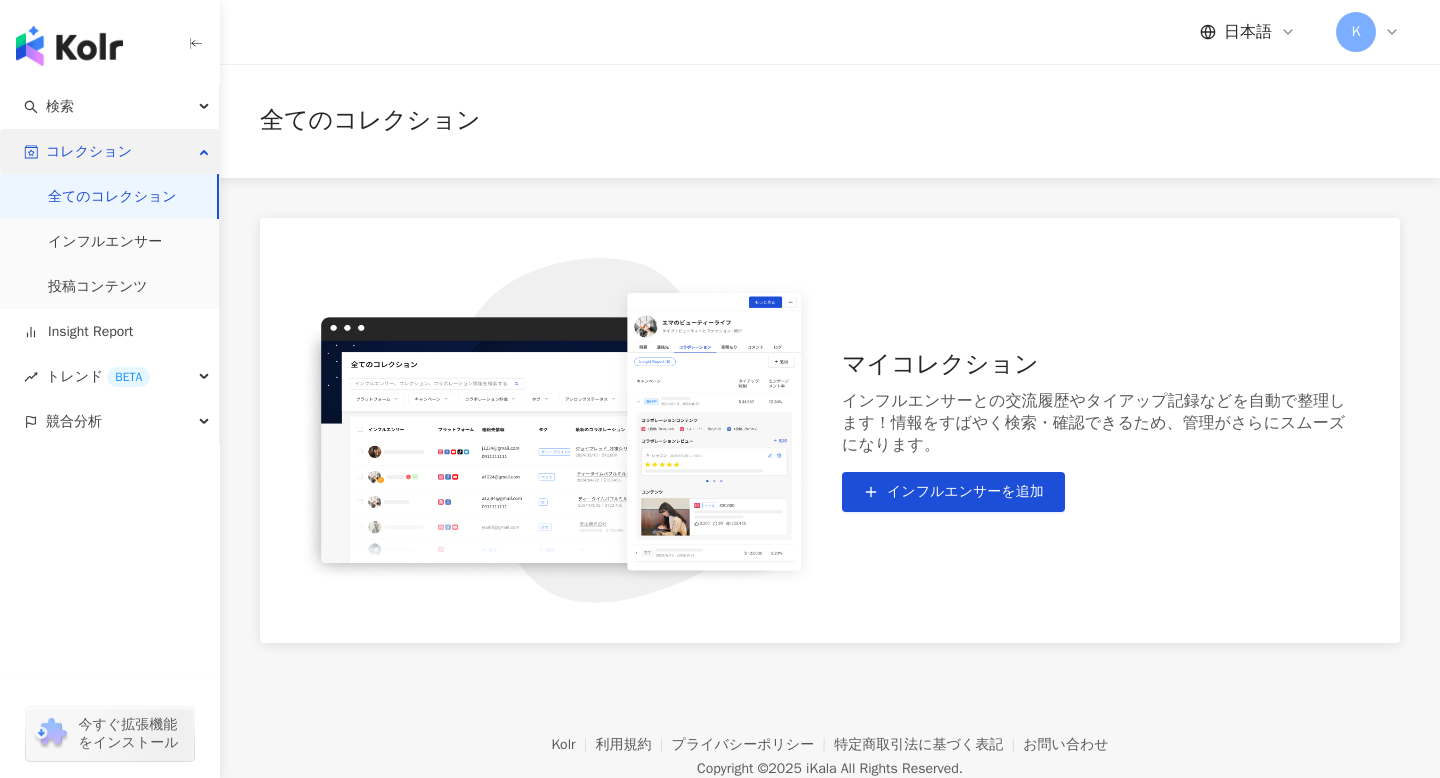 click on "コレクション" at bounding box center (89, 151) 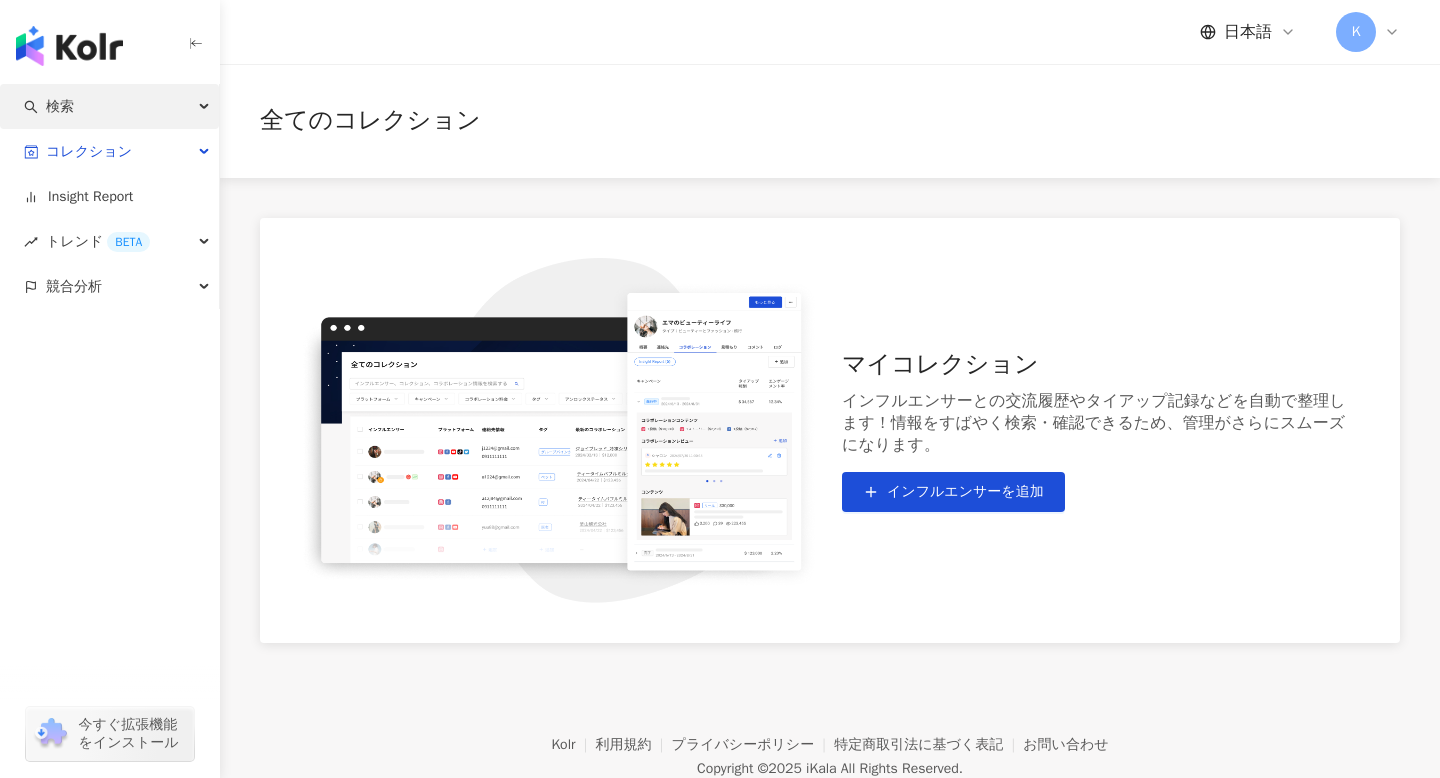 click on "検索" at bounding box center (109, 106) 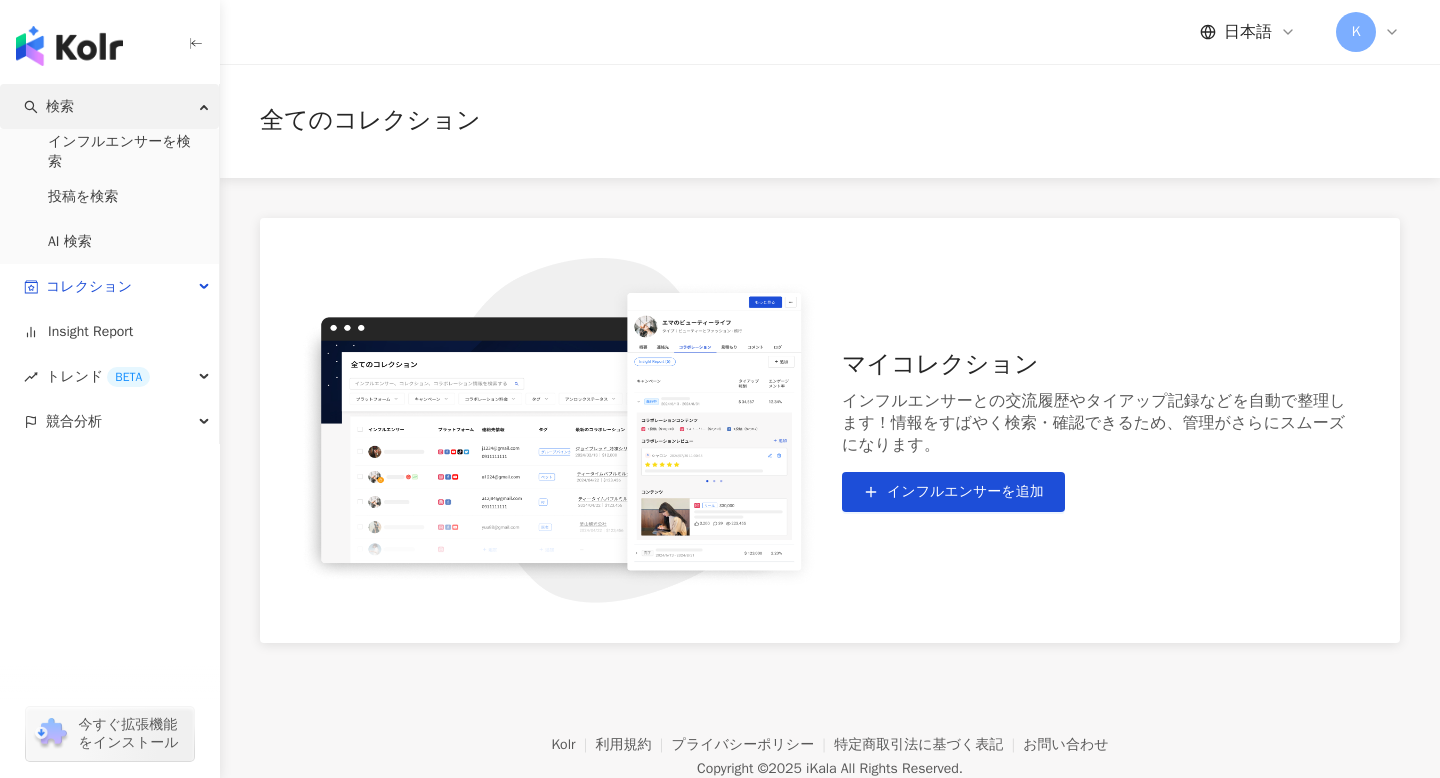 click 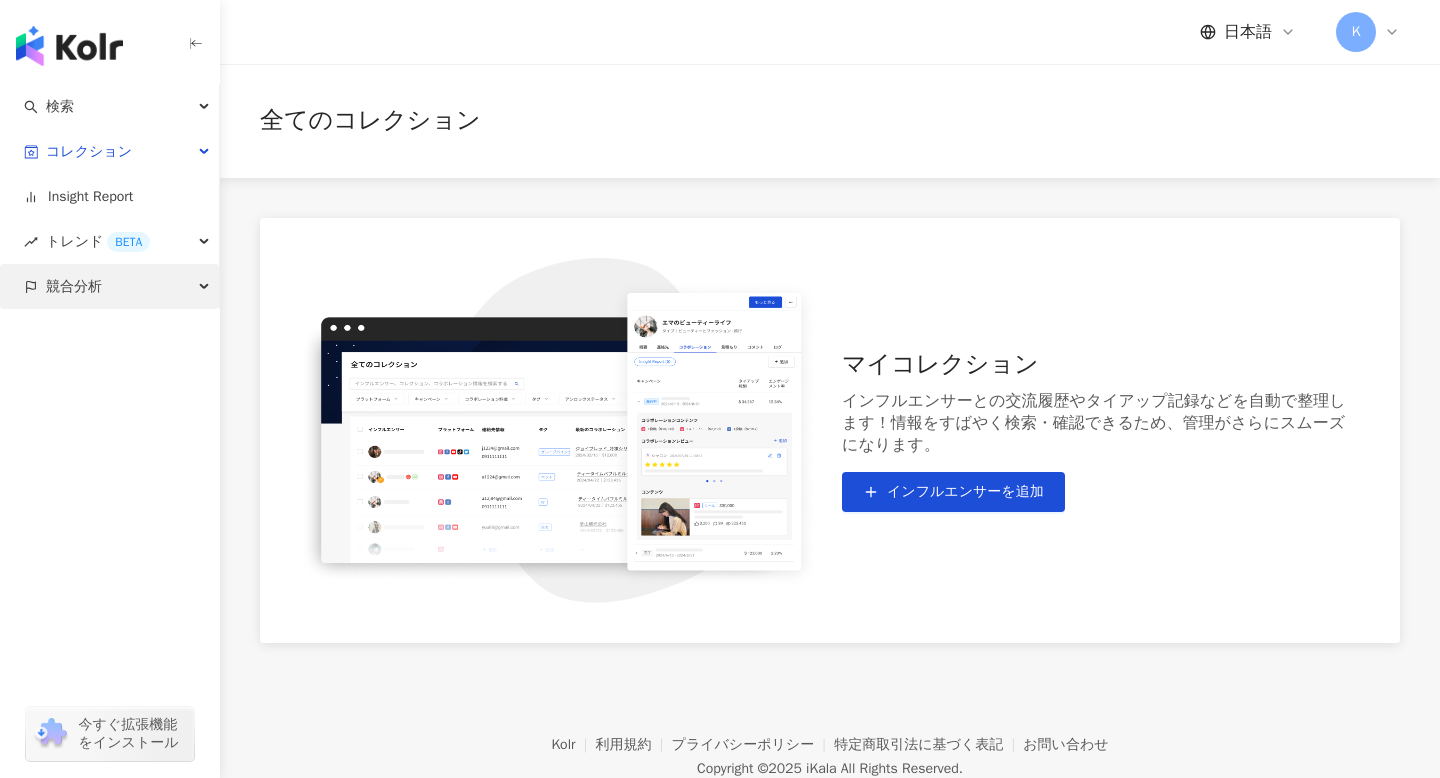 click on "競合分析" at bounding box center [74, 286] 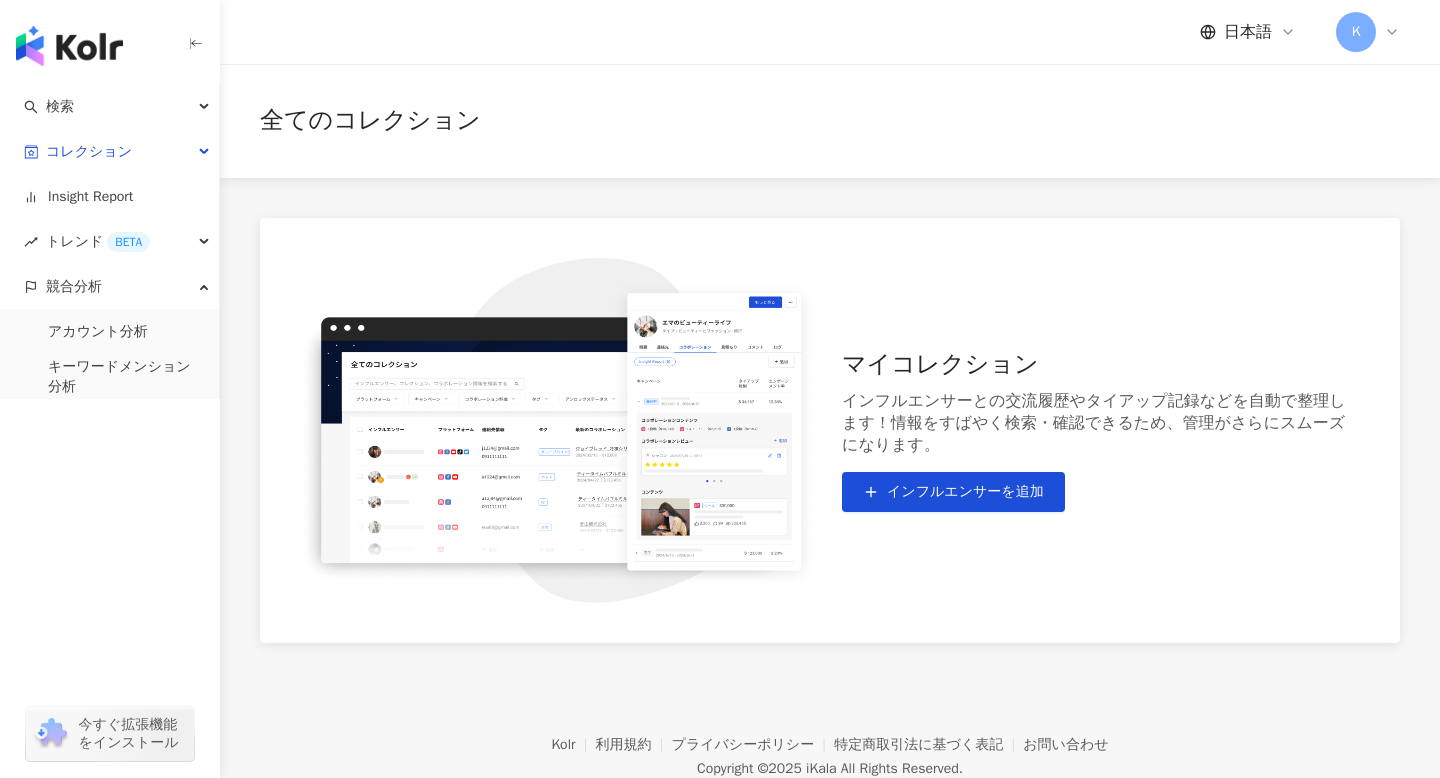 click at bounding box center (69, 46) 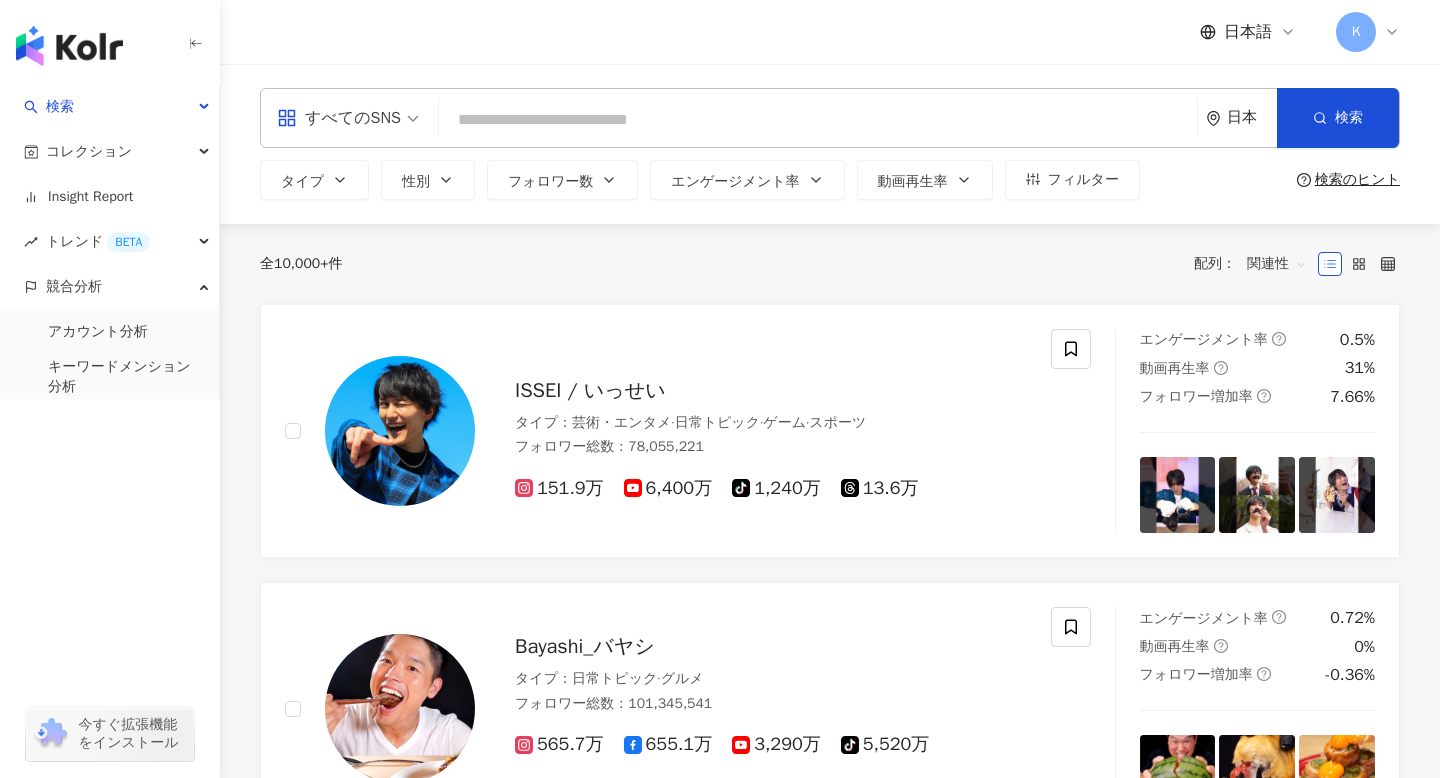 click on "すべてのSNS" at bounding box center (348, 118) 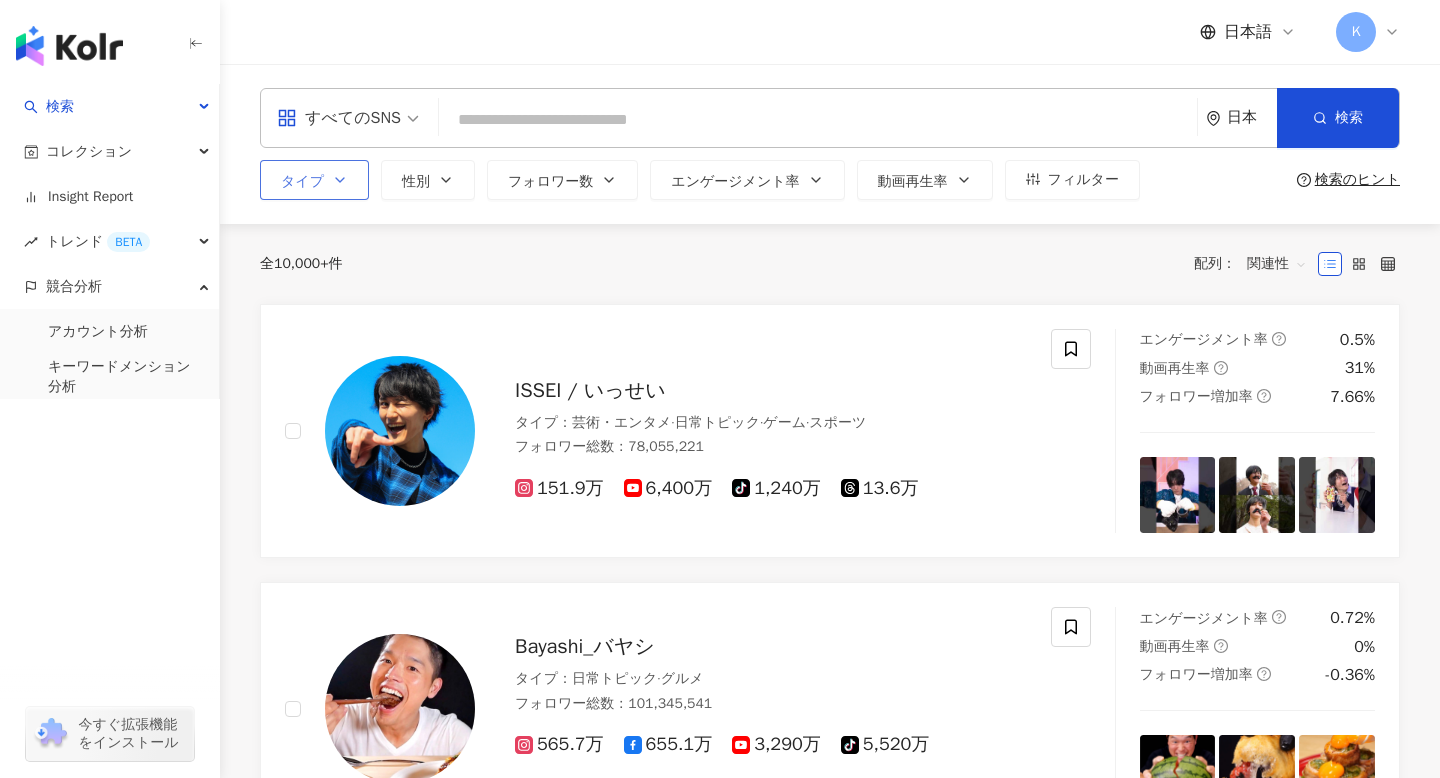 click 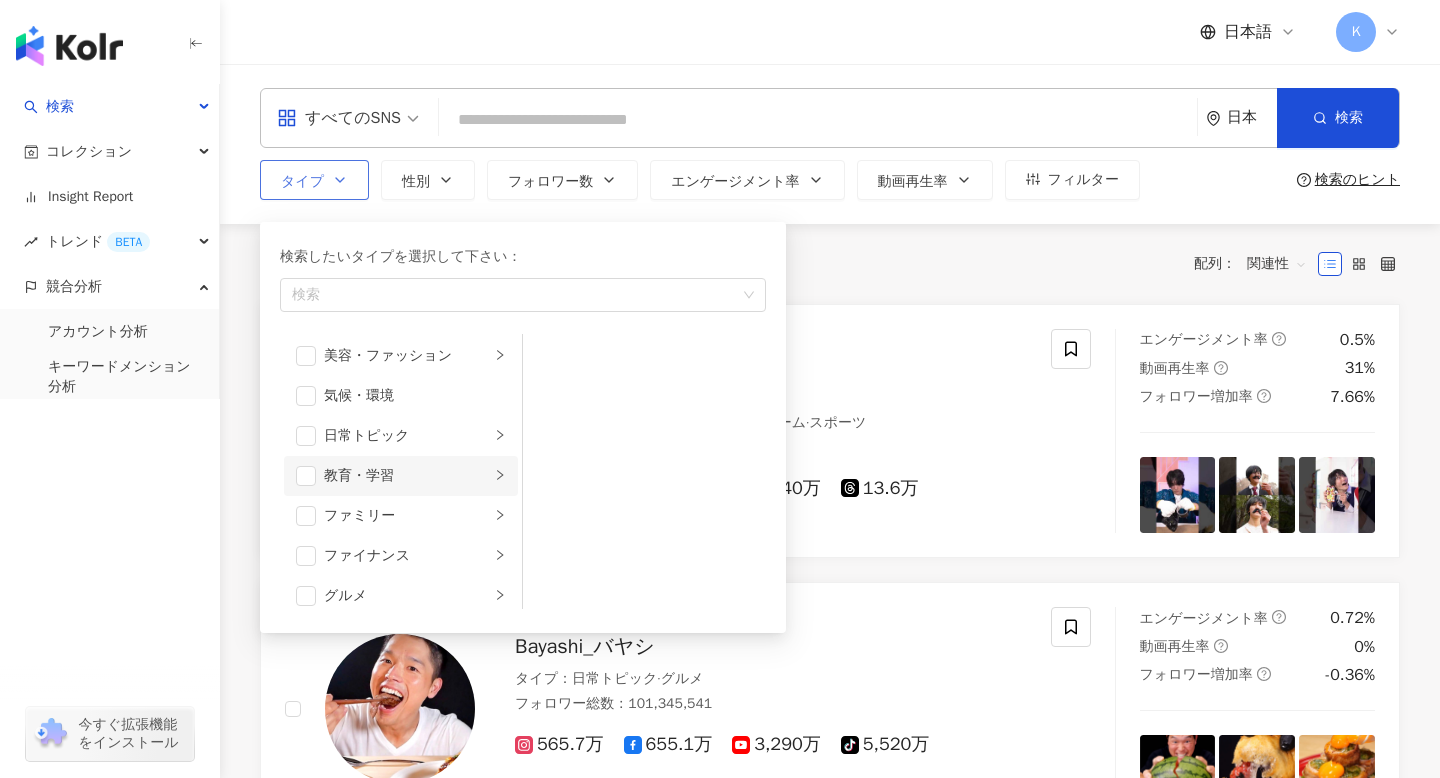 scroll, scrollTop: 37, scrollLeft: 0, axis: vertical 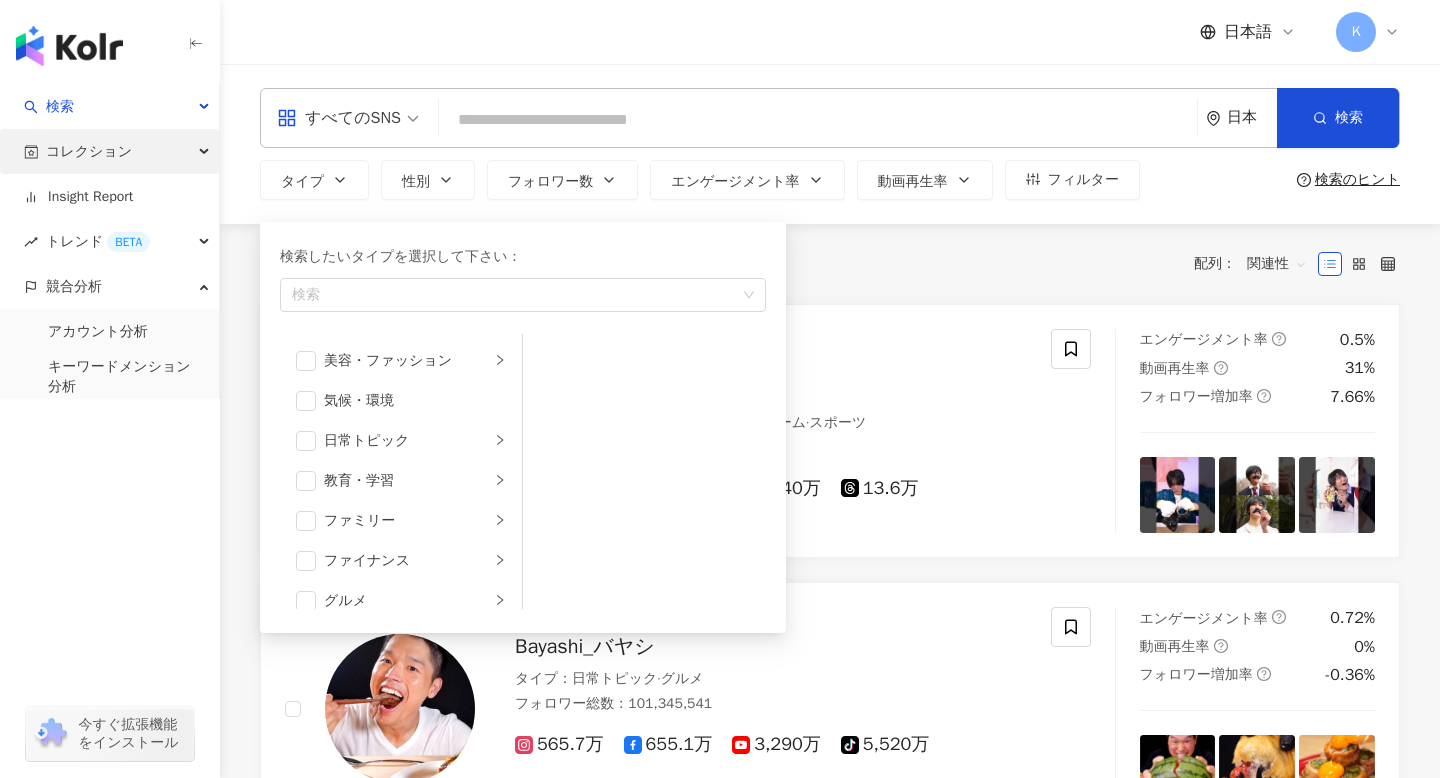 click on "コレクション" at bounding box center (89, 151) 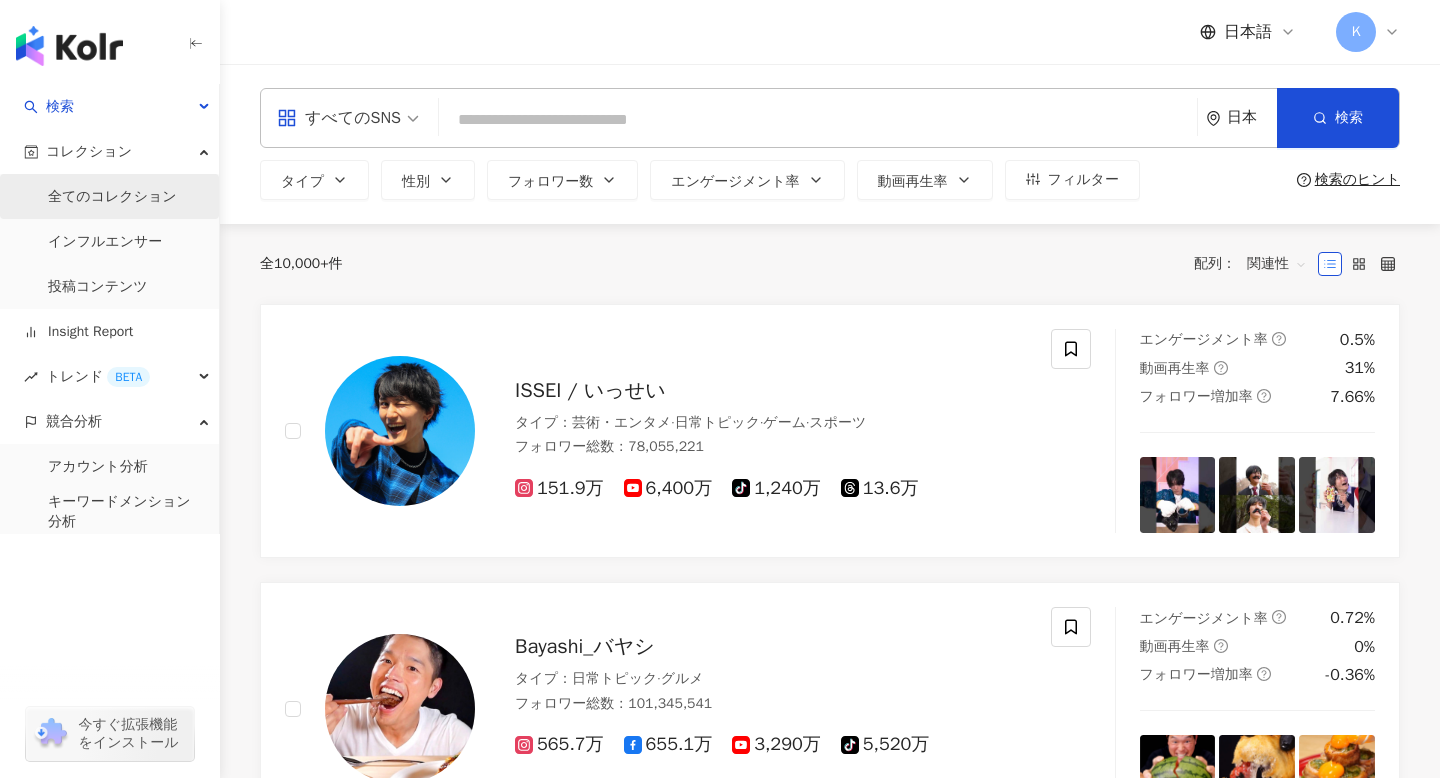 click on "全てのコレクション" at bounding box center [112, 197] 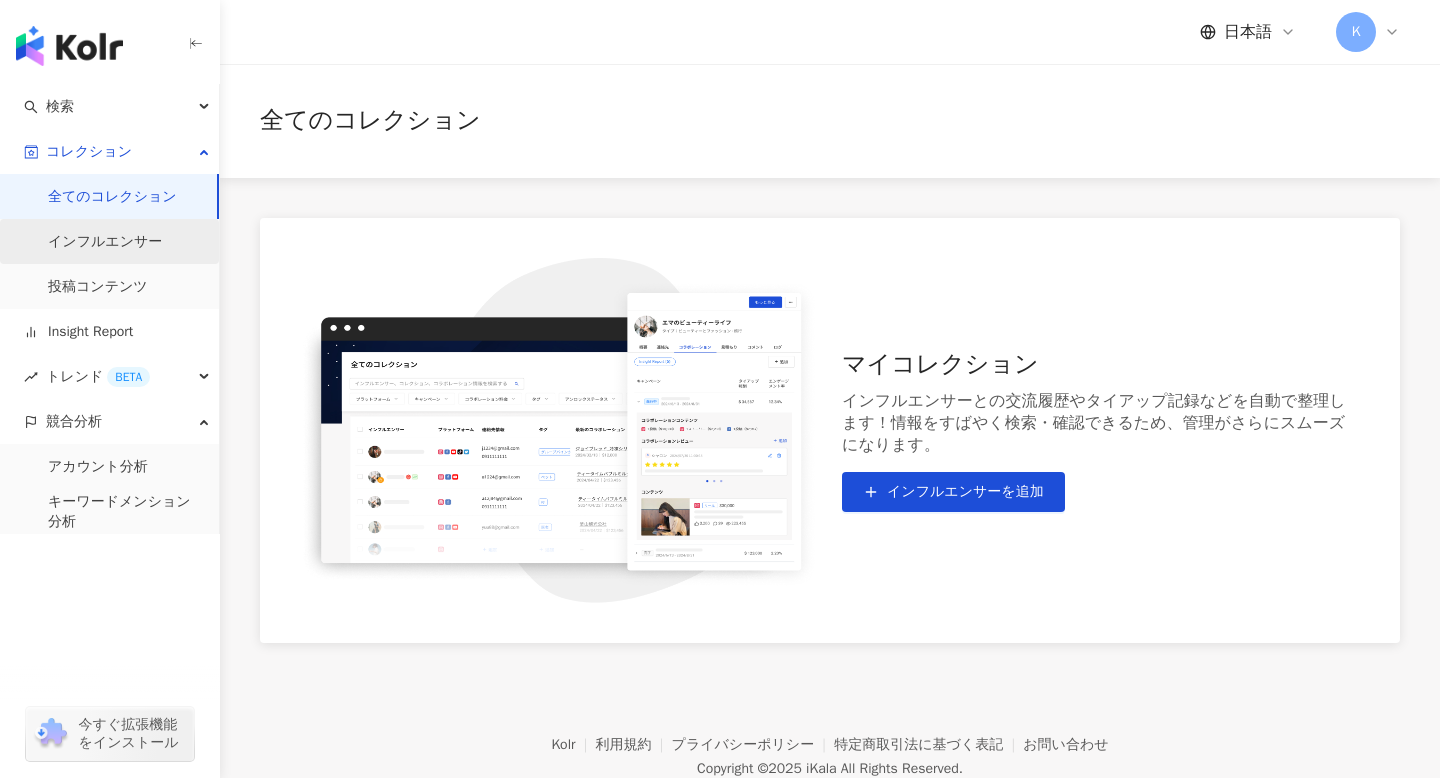 click on "インフルエンサー" at bounding box center [105, 242] 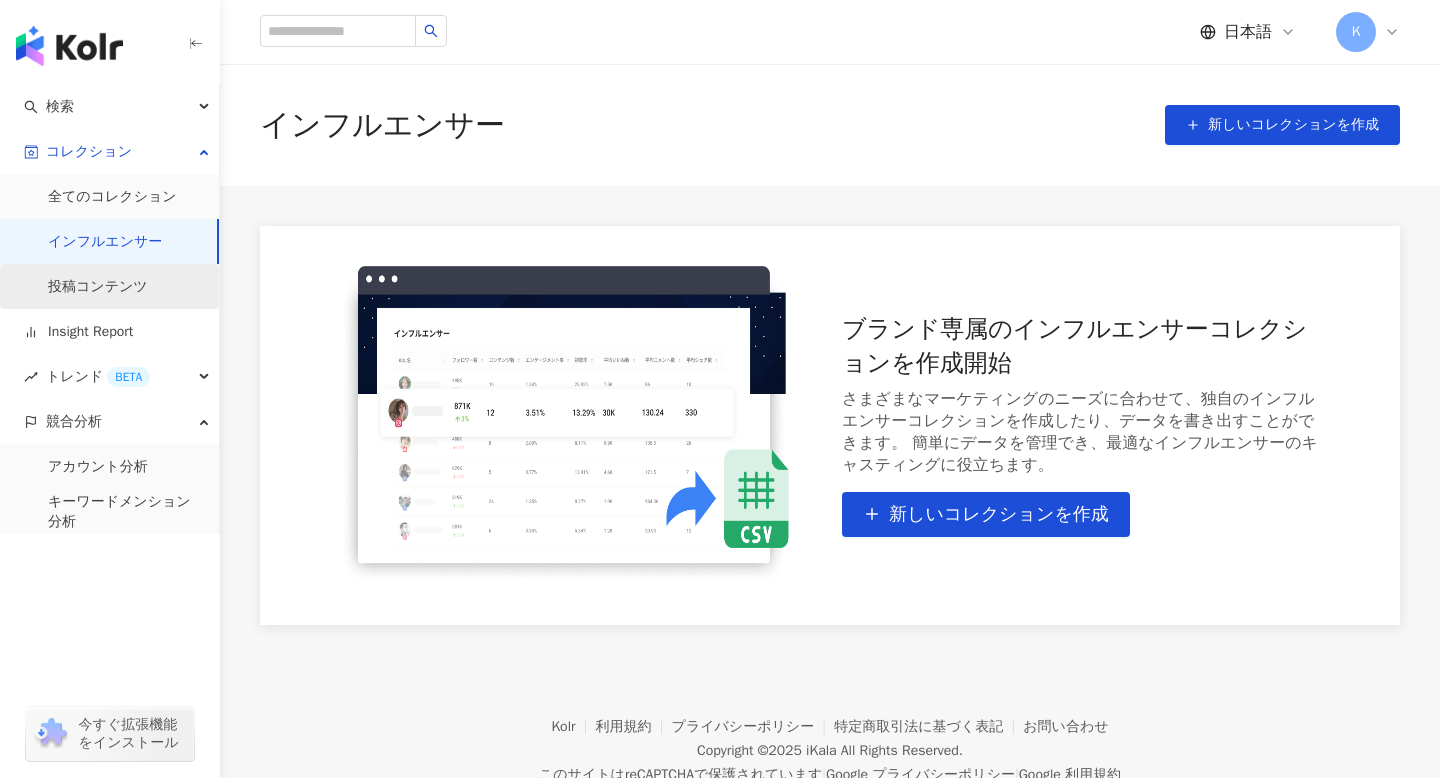 click on "投稿コンテンツ" at bounding box center (98, 287) 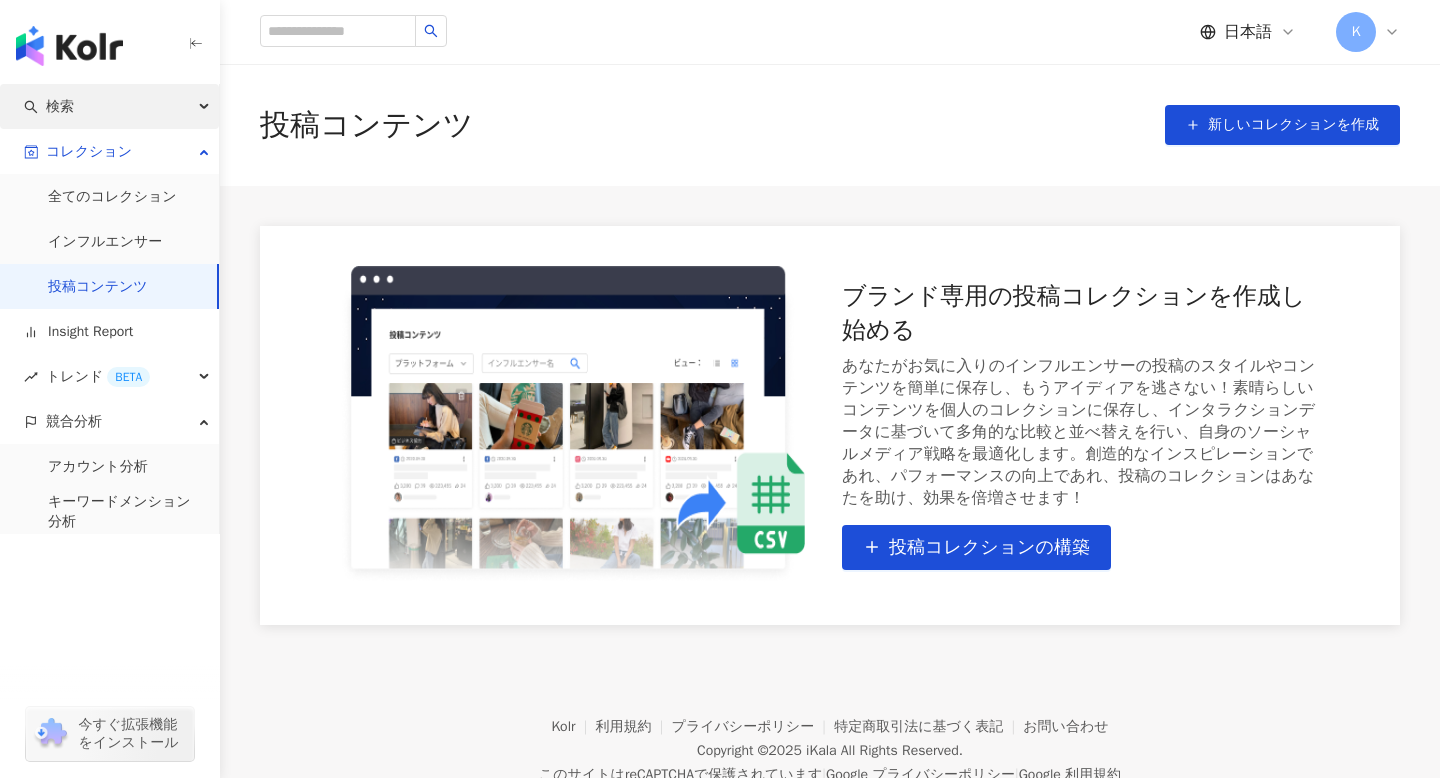 click on "検索" at bounding box center [60, 106] 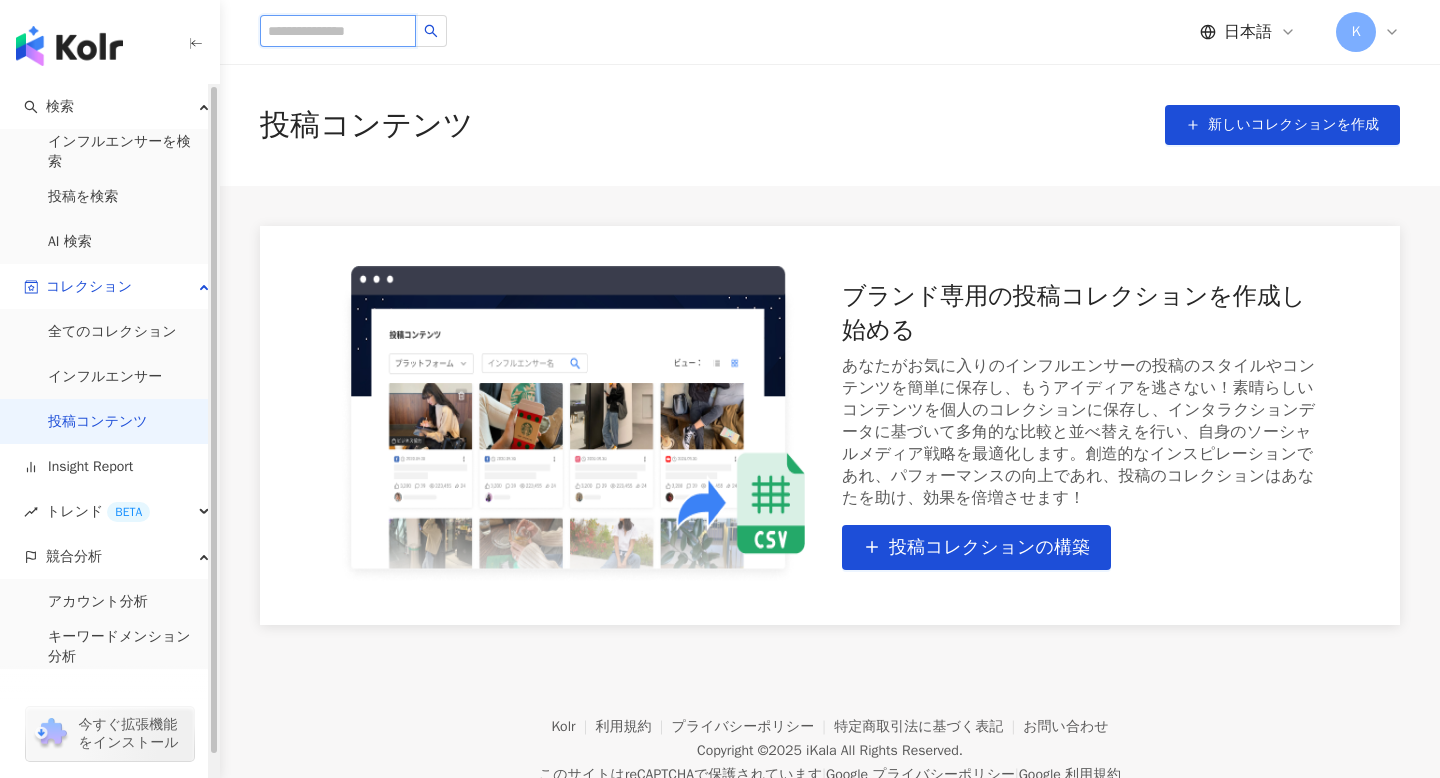 click at bounding box center [338, 31] 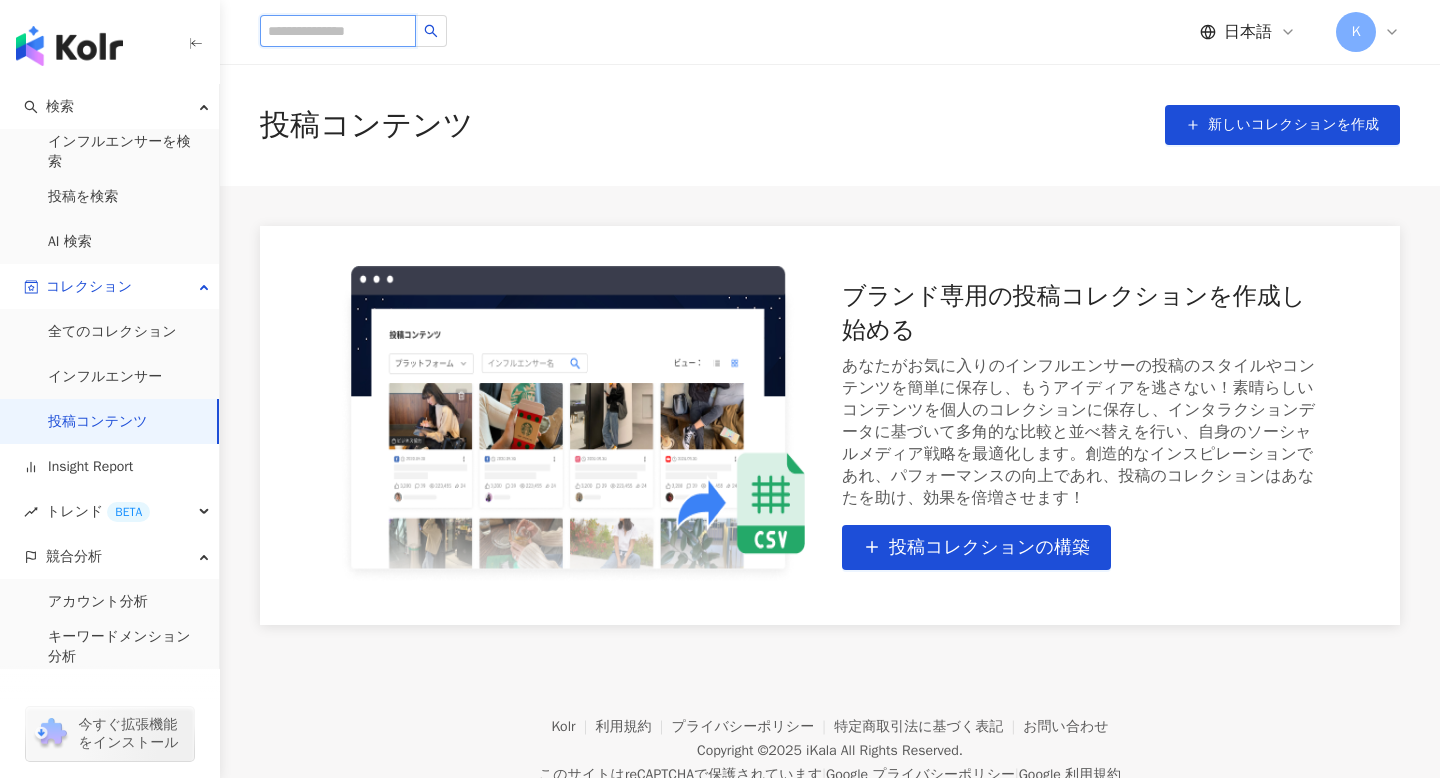 click at bounding box center (338, 31) 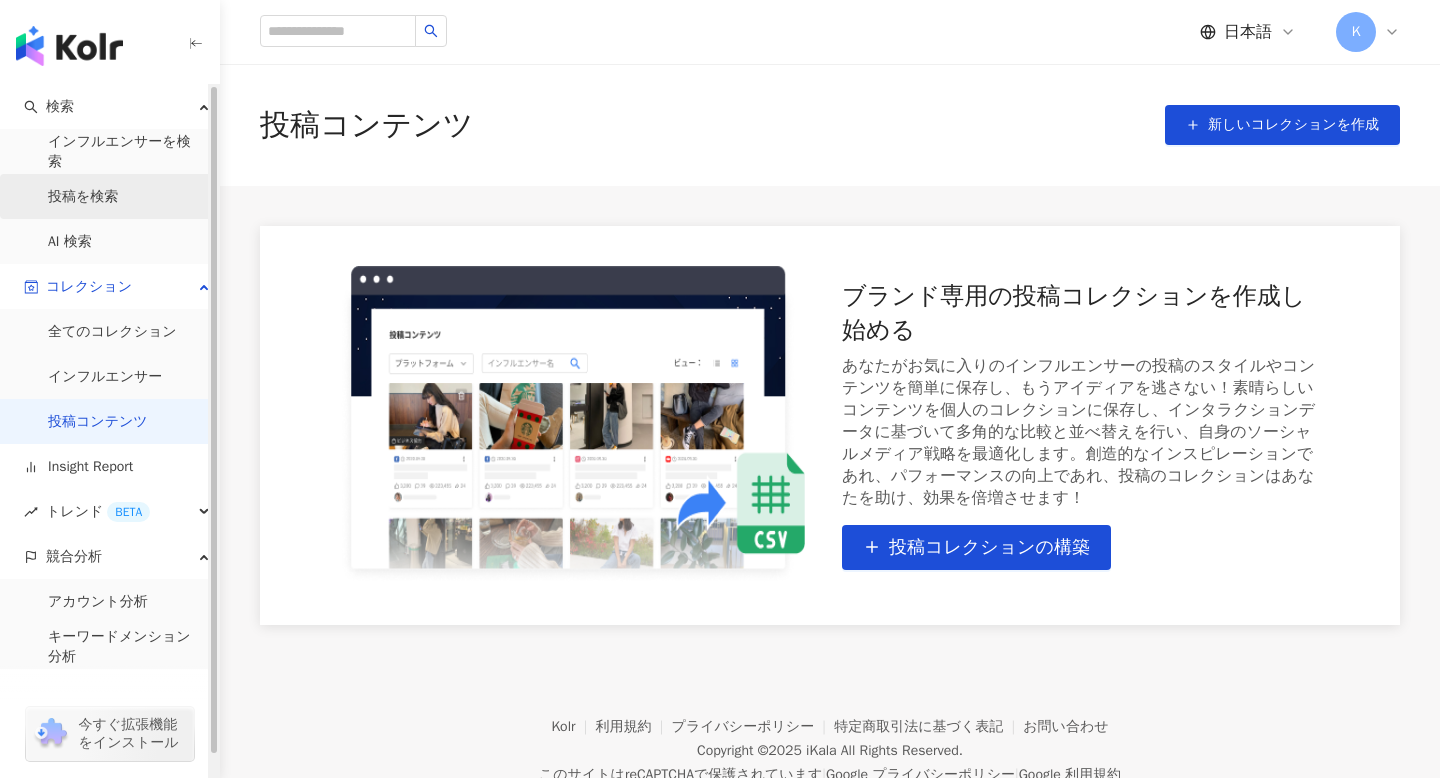 click on "投稿を検索" at bounding box center (83, 197) 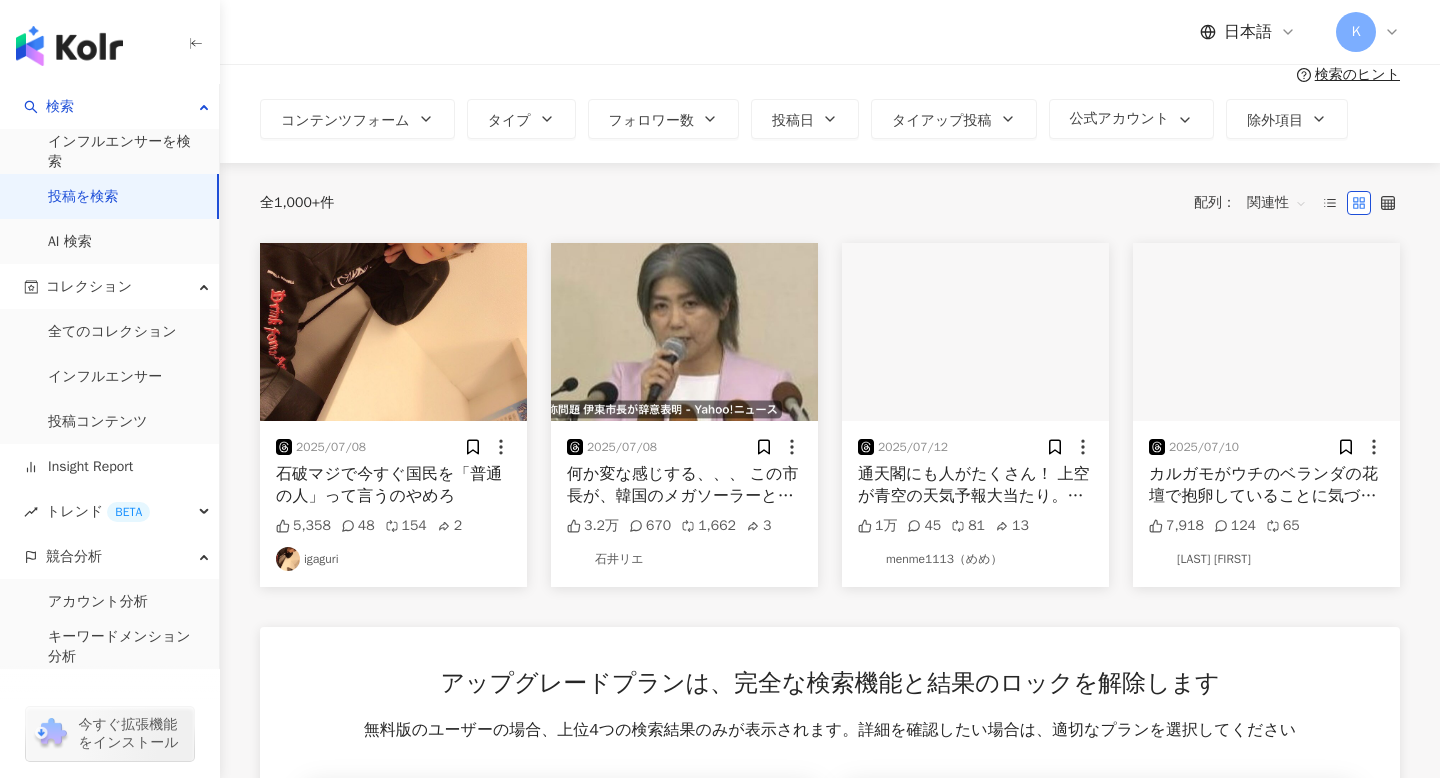 scroll, scrollTop: 0, scrollLeft: 0, axis: both 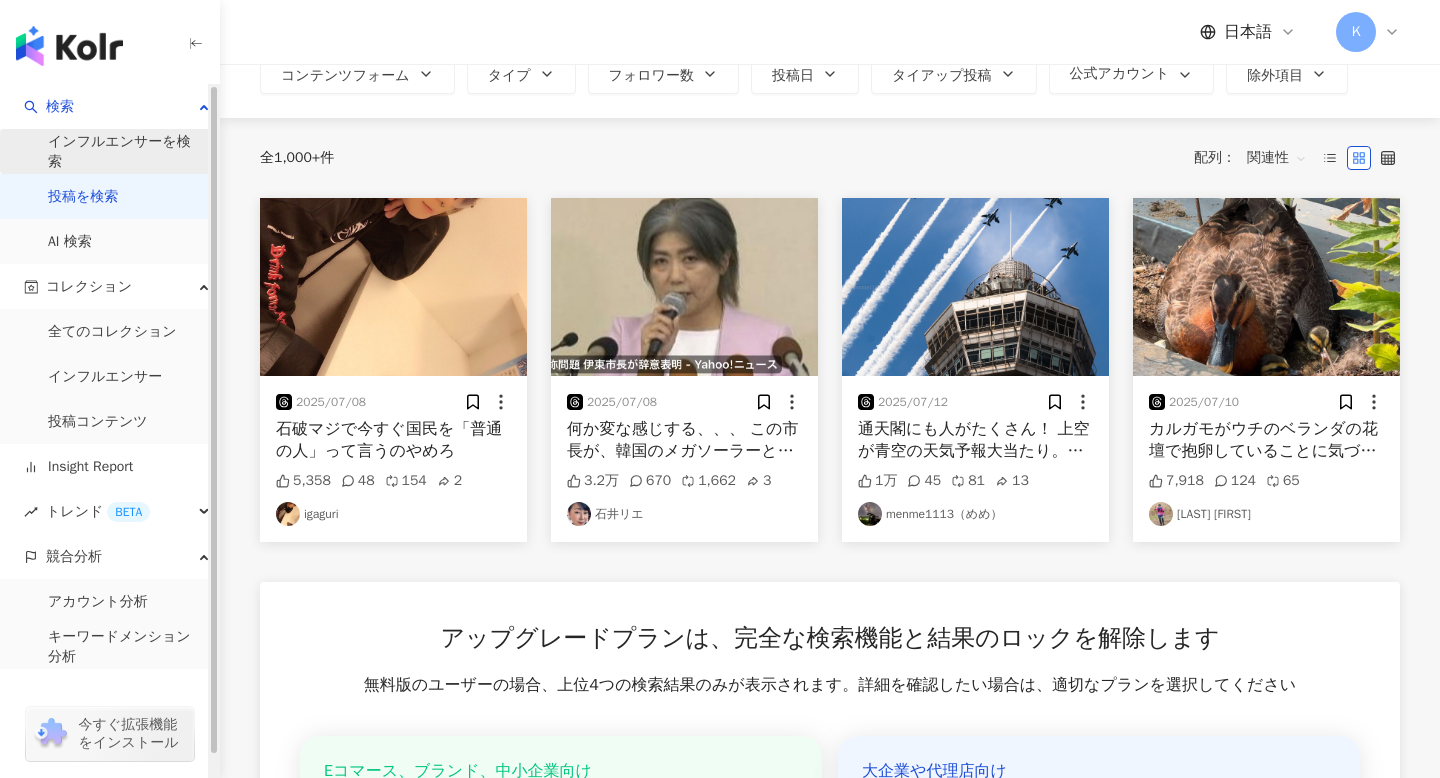 click on "インフルエンサーを検索" at bounding box center [125, 151] 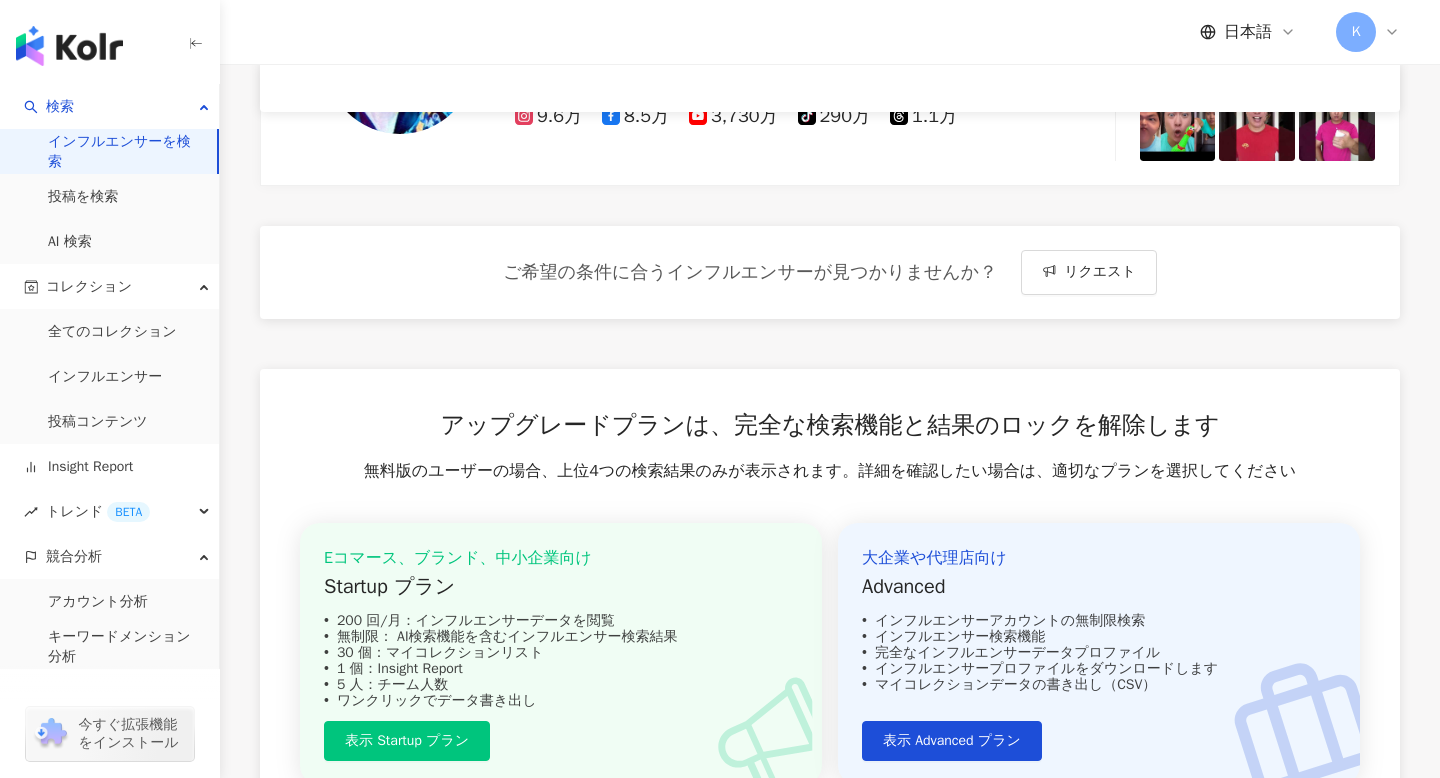 scroll, scrollTop: 1488, scrollLeft: 0, axis: vertical 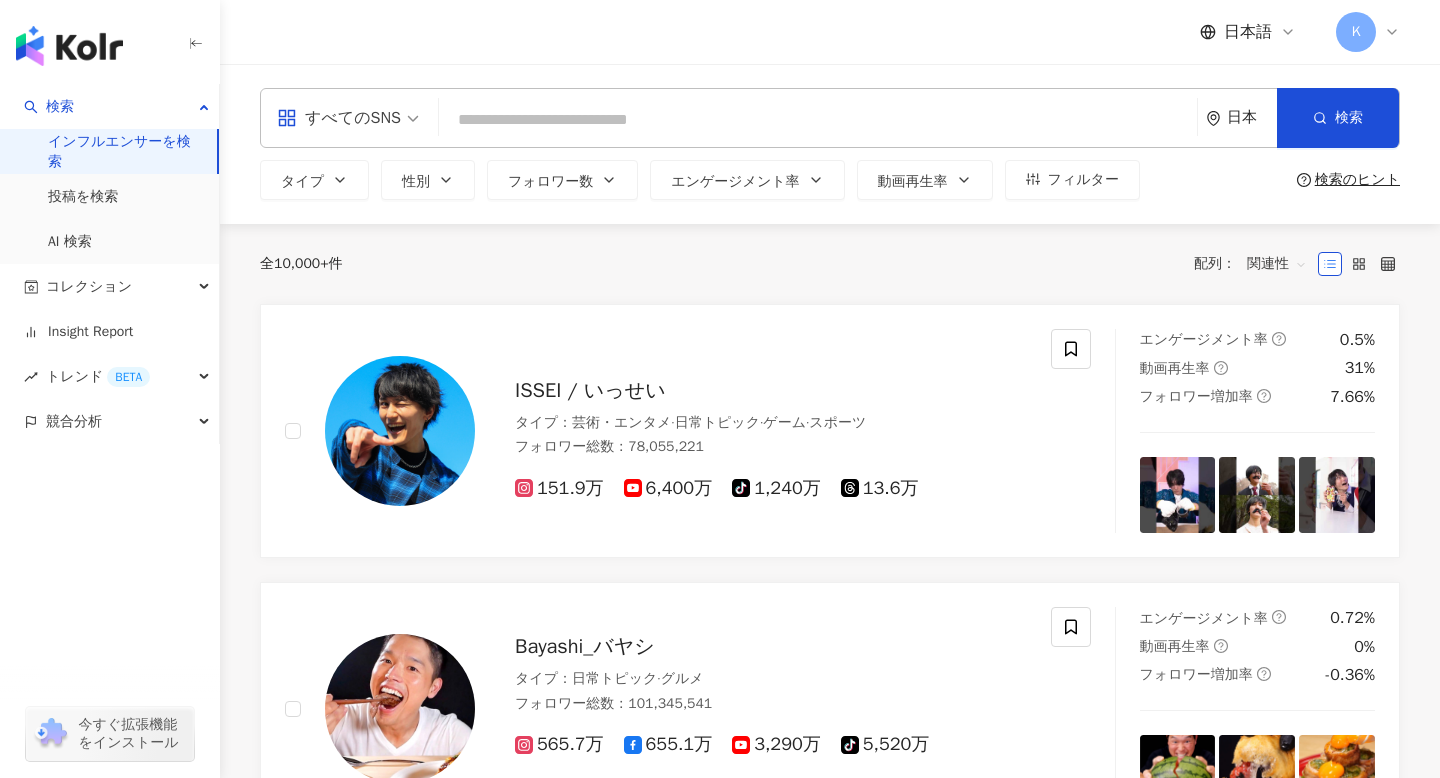 click 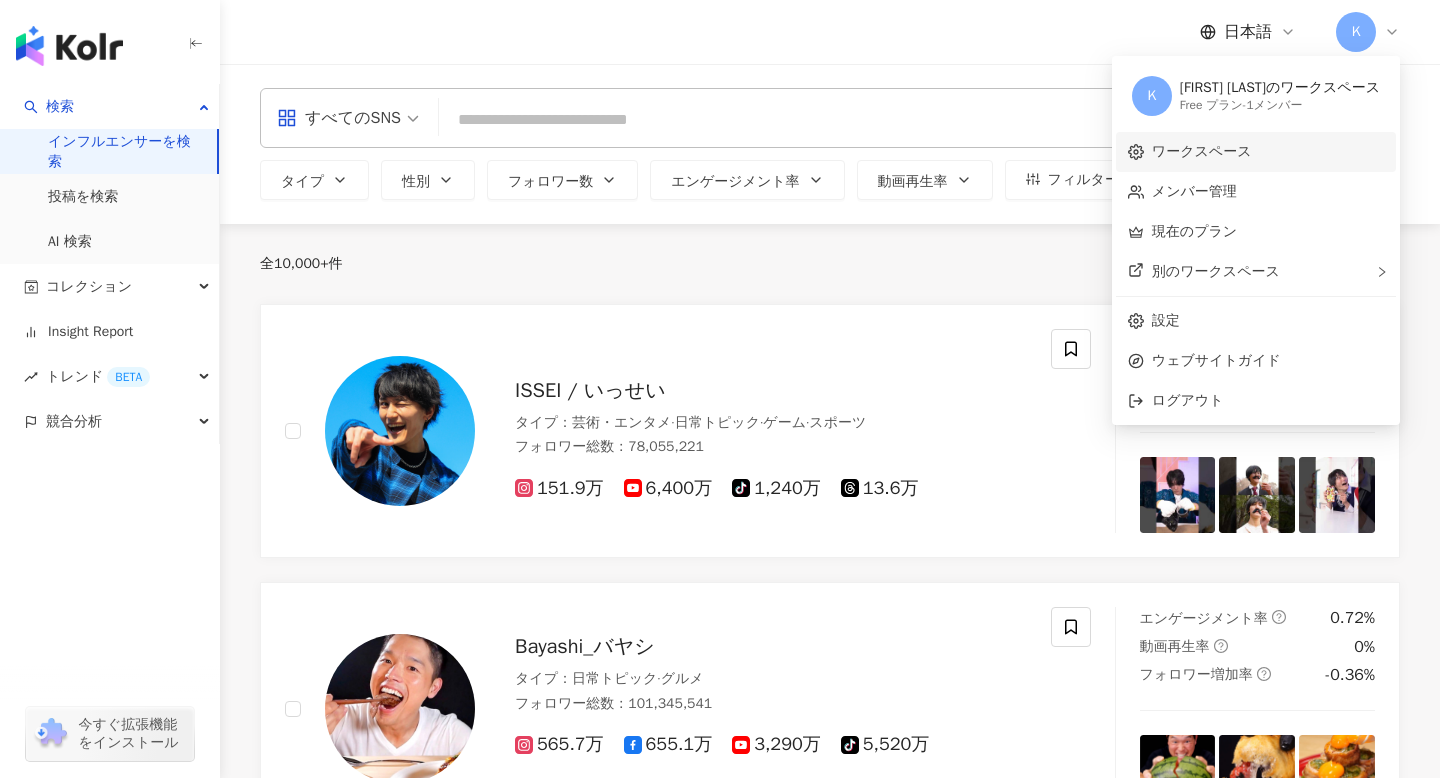 click on "ワークスペース" at bounding box center (1202, 151) 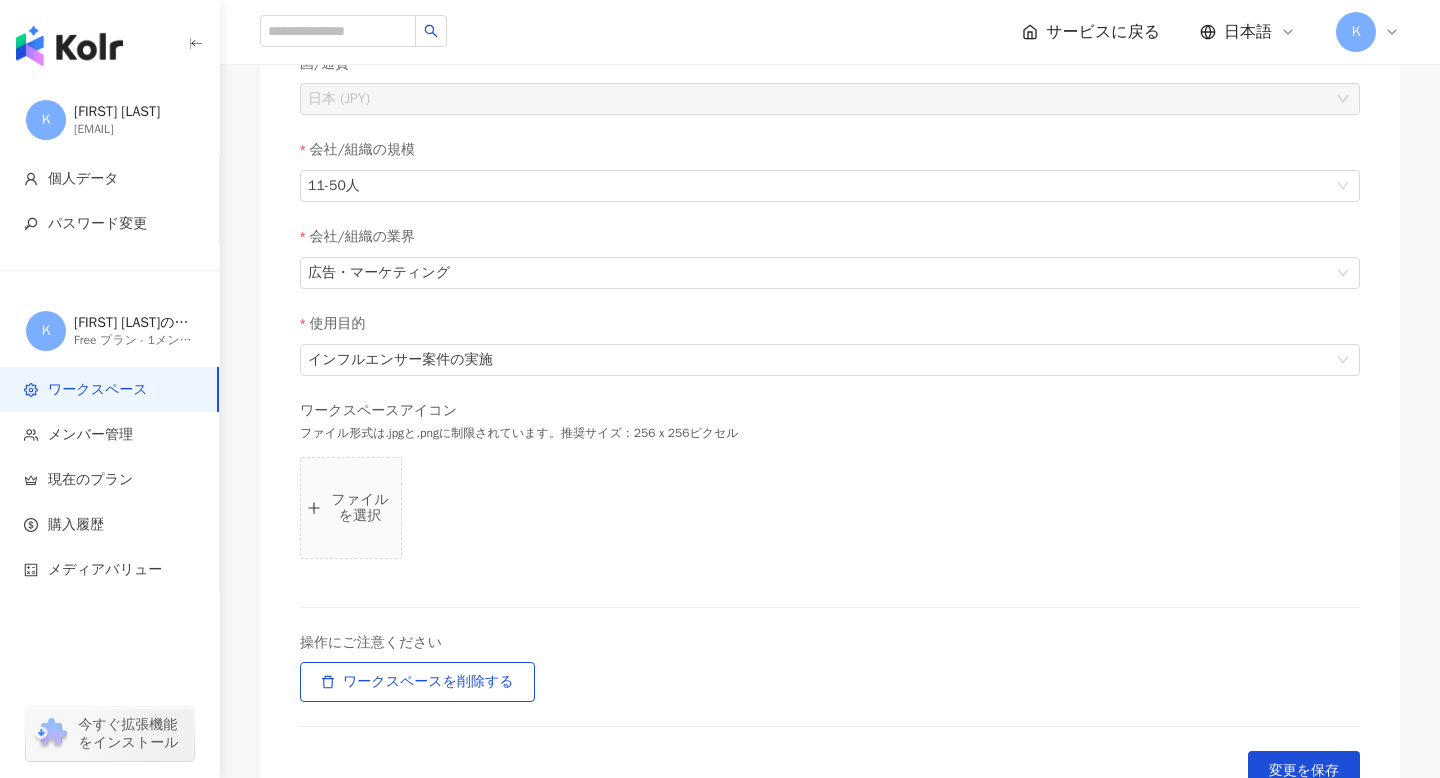 scroll, scrollTop: 0, scrollLeft: 0, axis: both 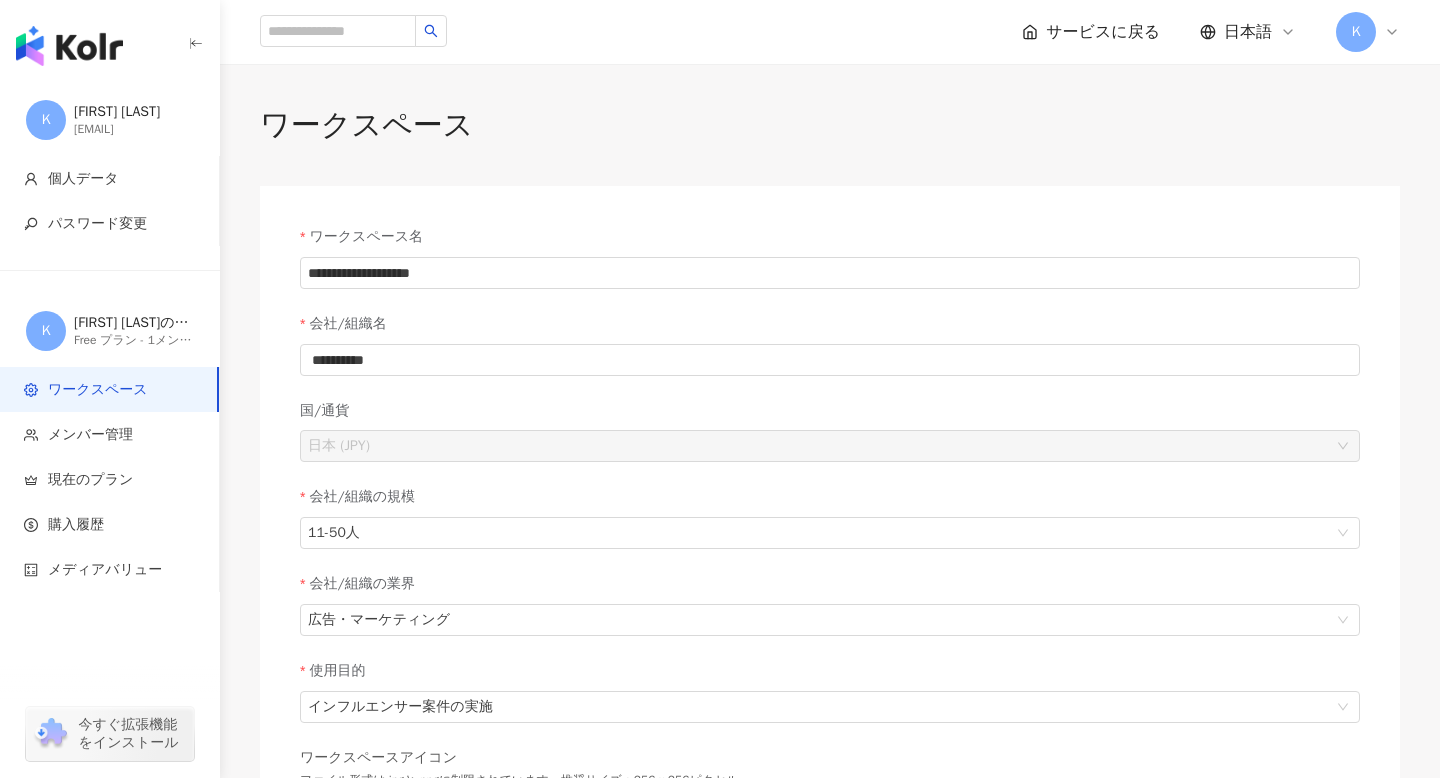 click 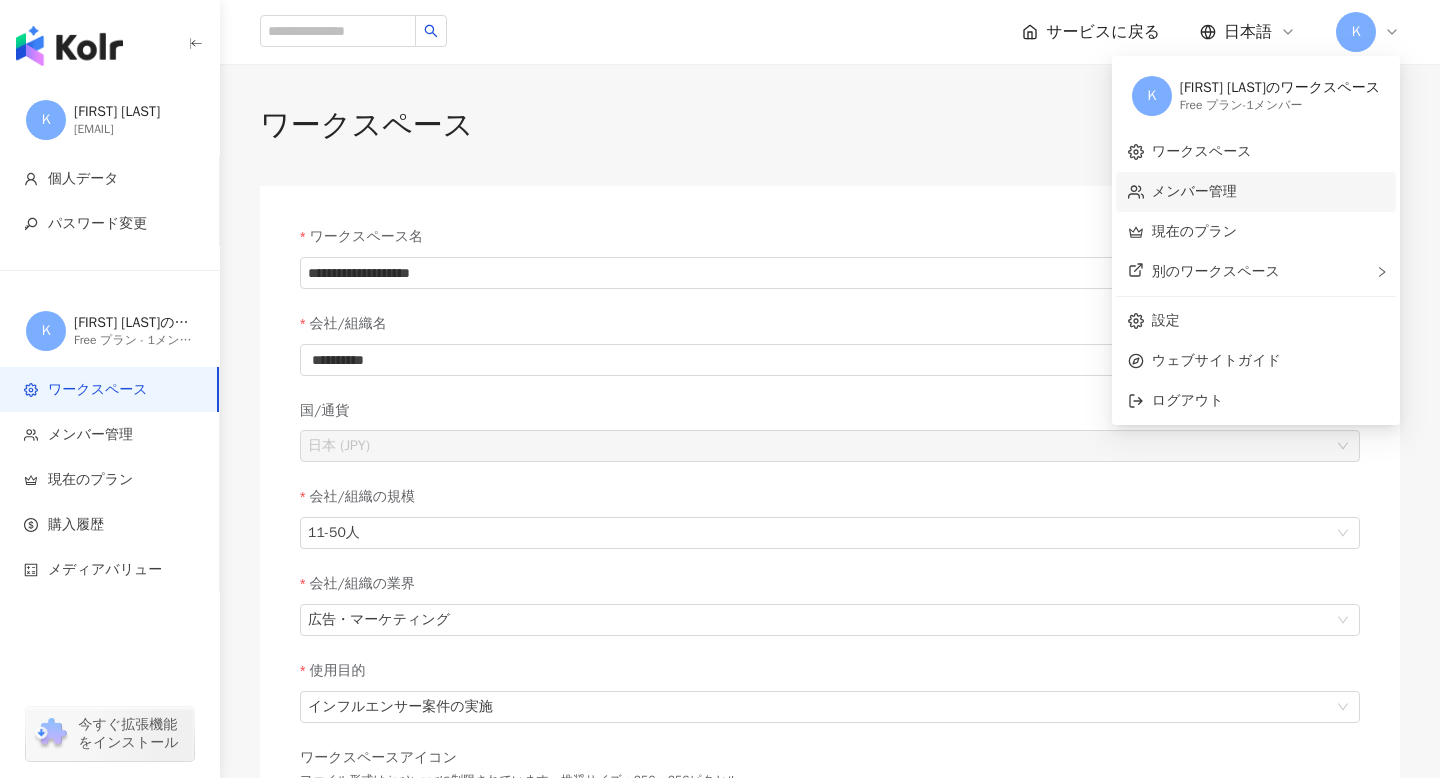 click on "メンバー管理" at bounding box center [1194, 191] 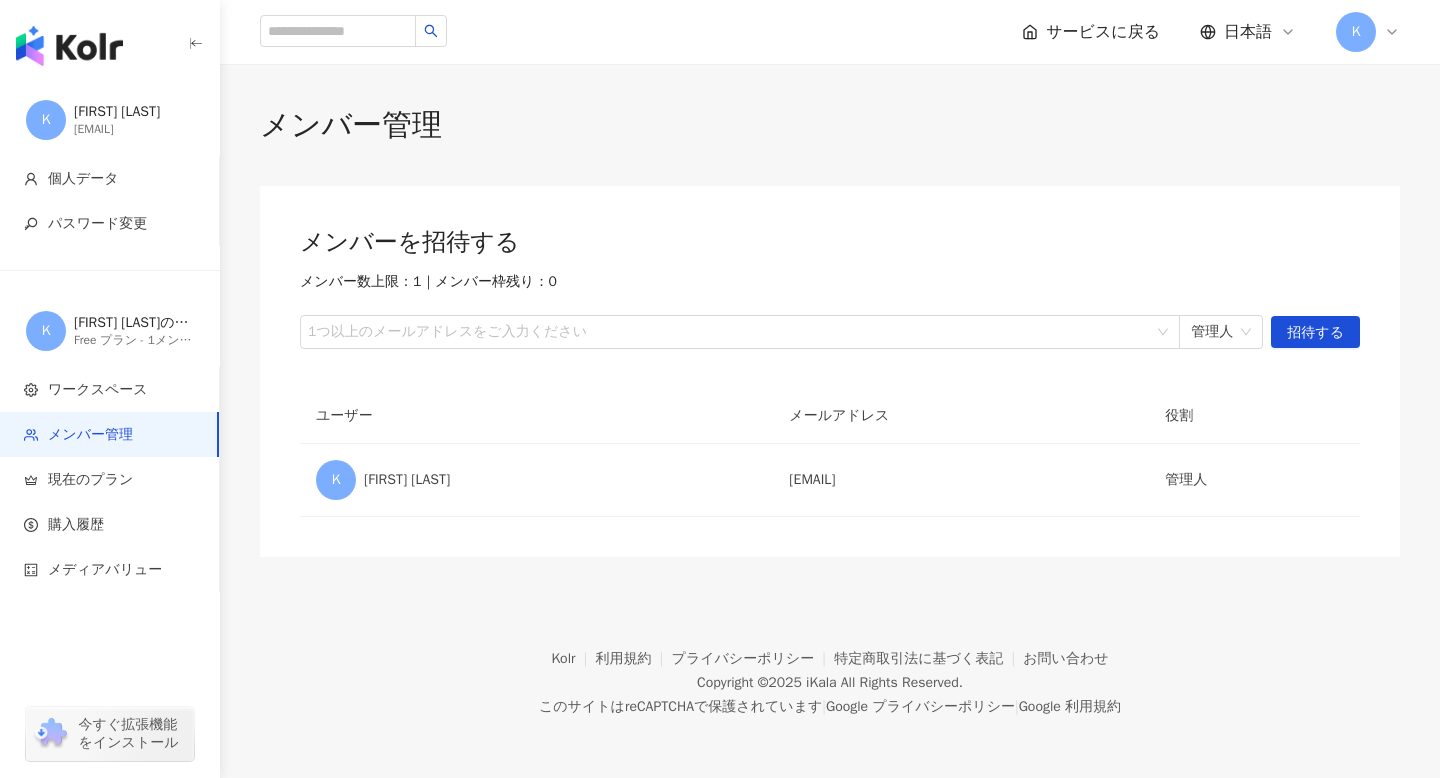 click on "K" at bounding box center (1368, 32) 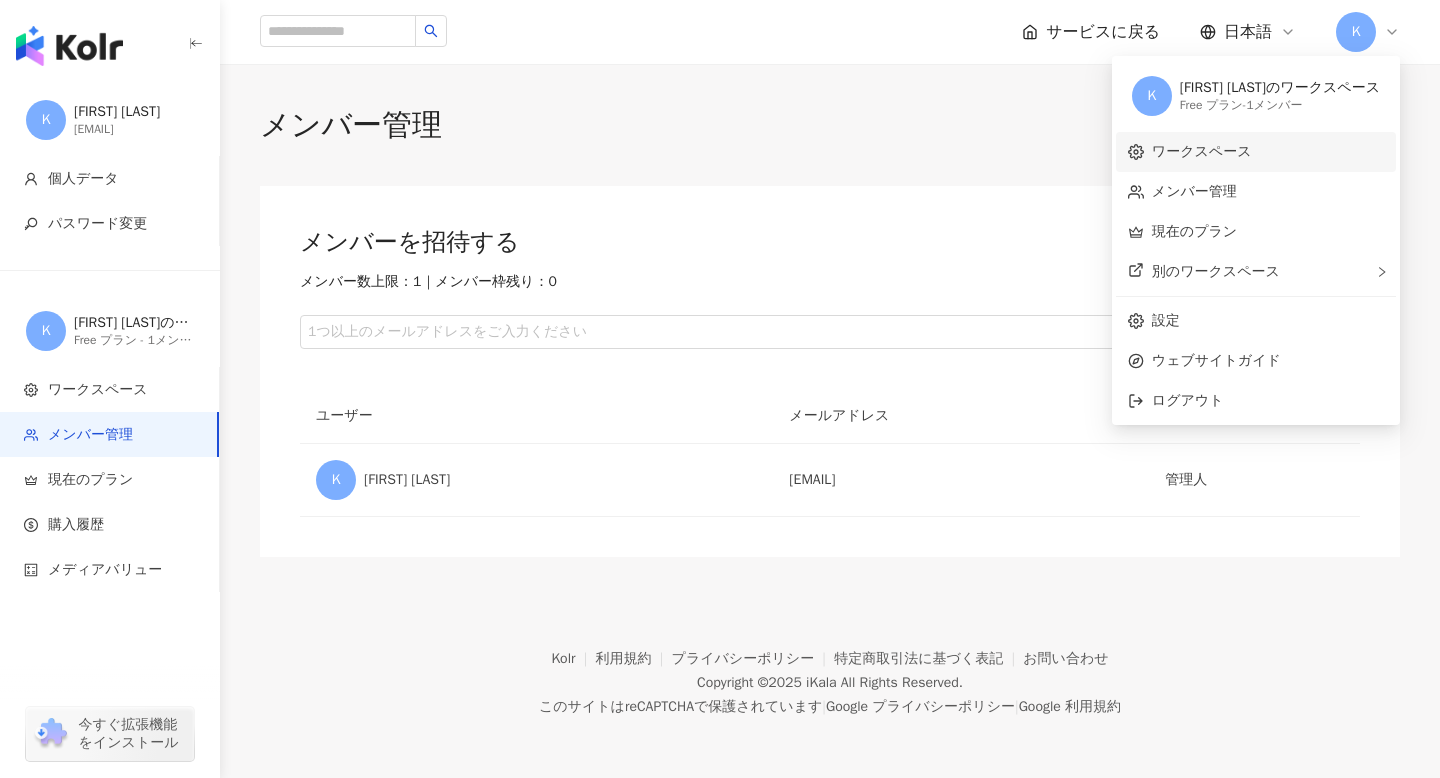 click on "ワークスペース" at bounding box center (1202, 151) 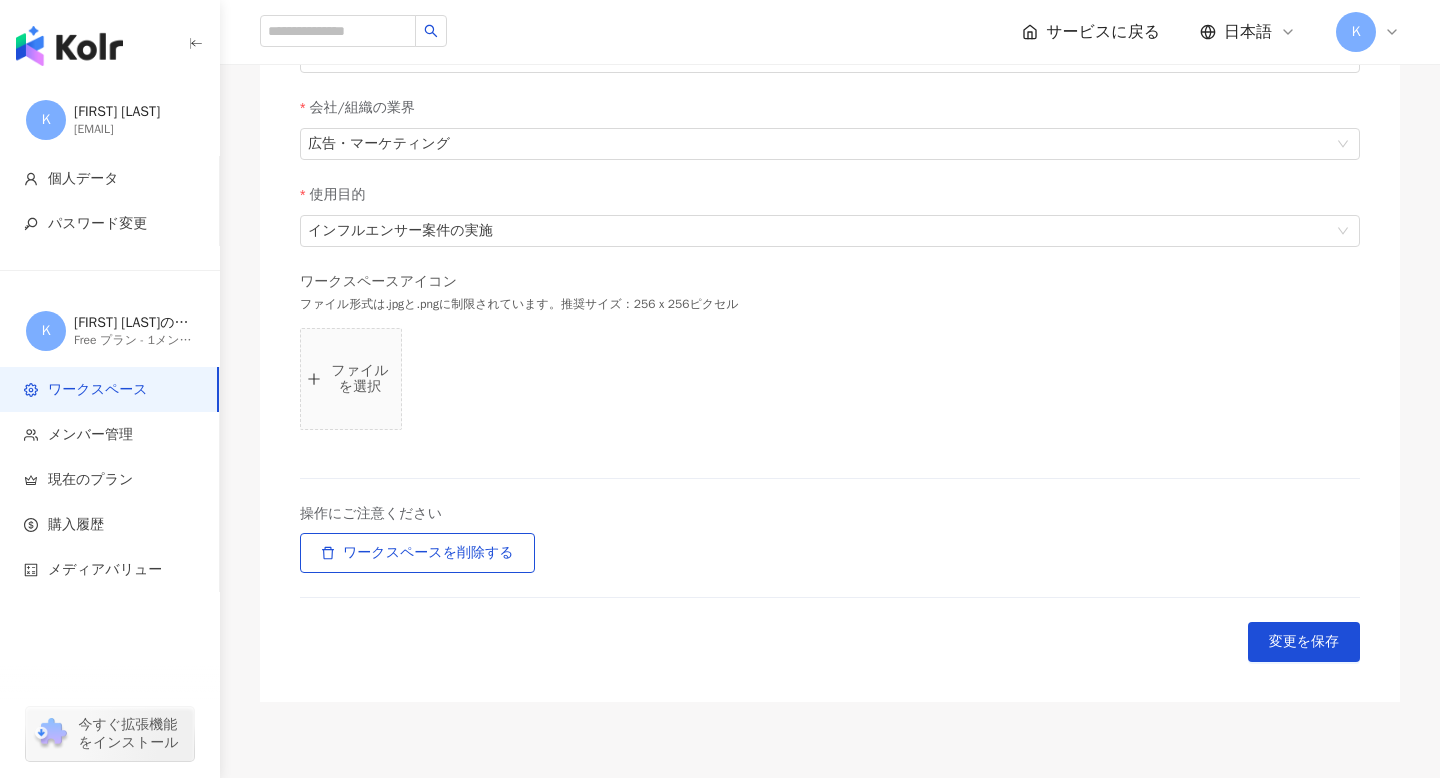 scroll, scrollTop: 618, scrollLeft: 0, axis: vertical 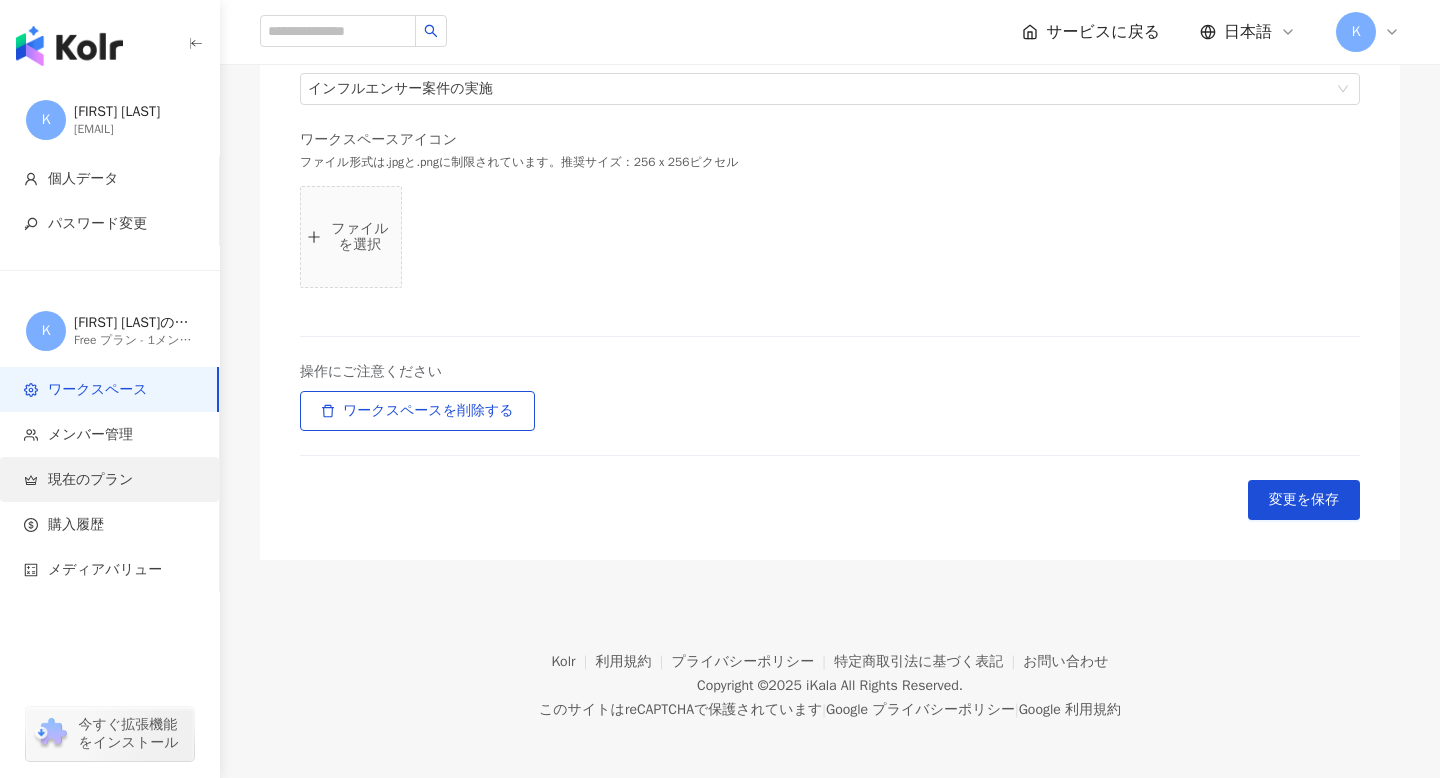 click on "現在のプラン" at bounding box center [113, 480] 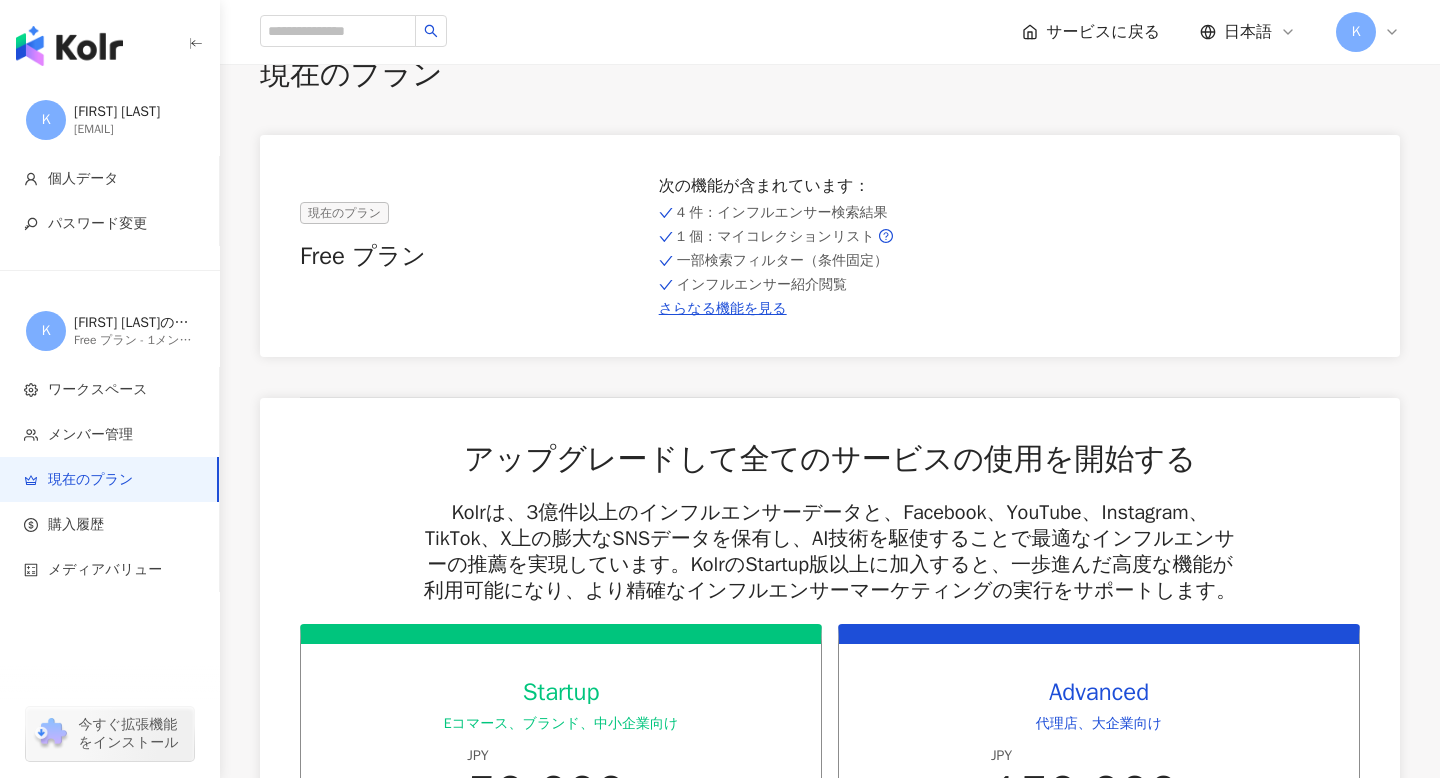 scroll, scrollTop: 0, scrollLeft: 0, axis: both 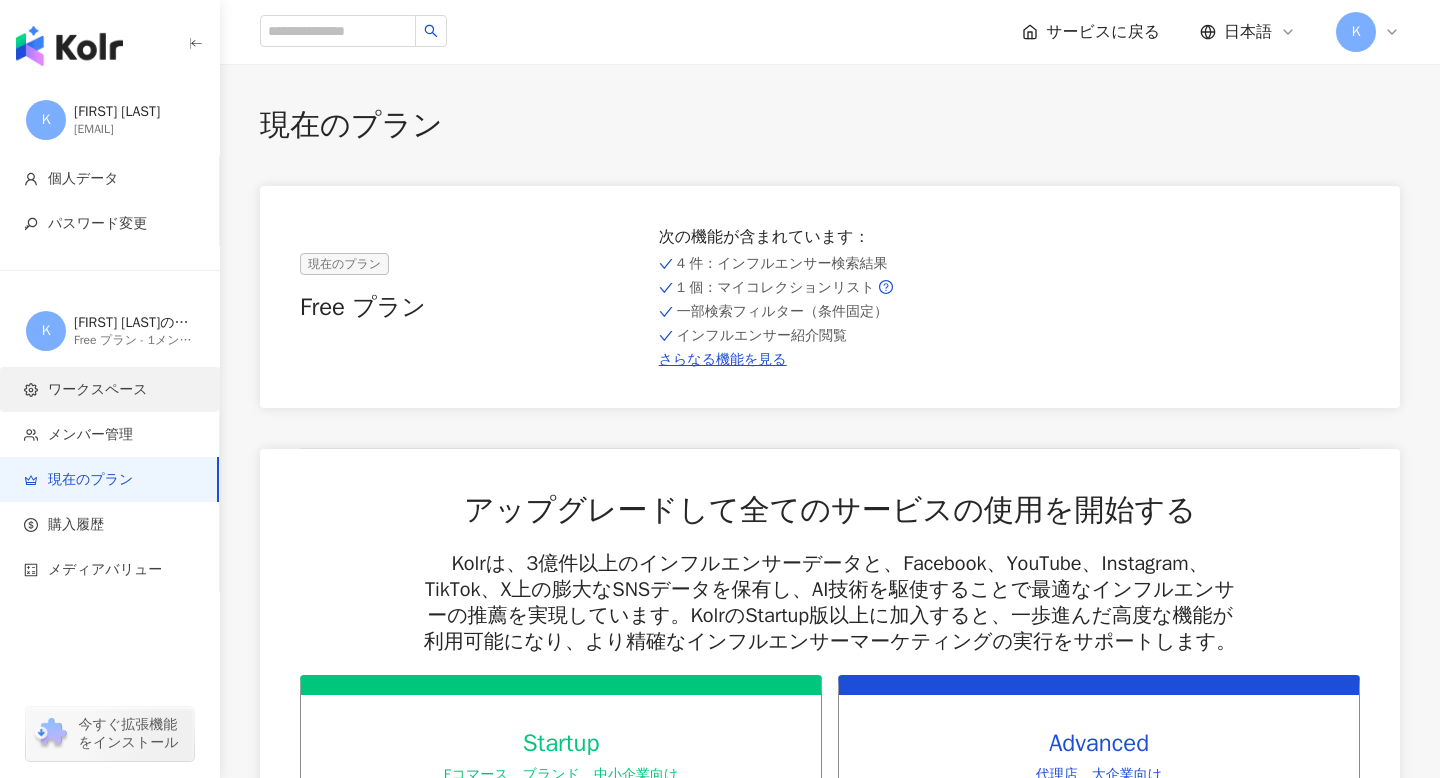 click on "ワークスペース" at bounding box center [98, 390] 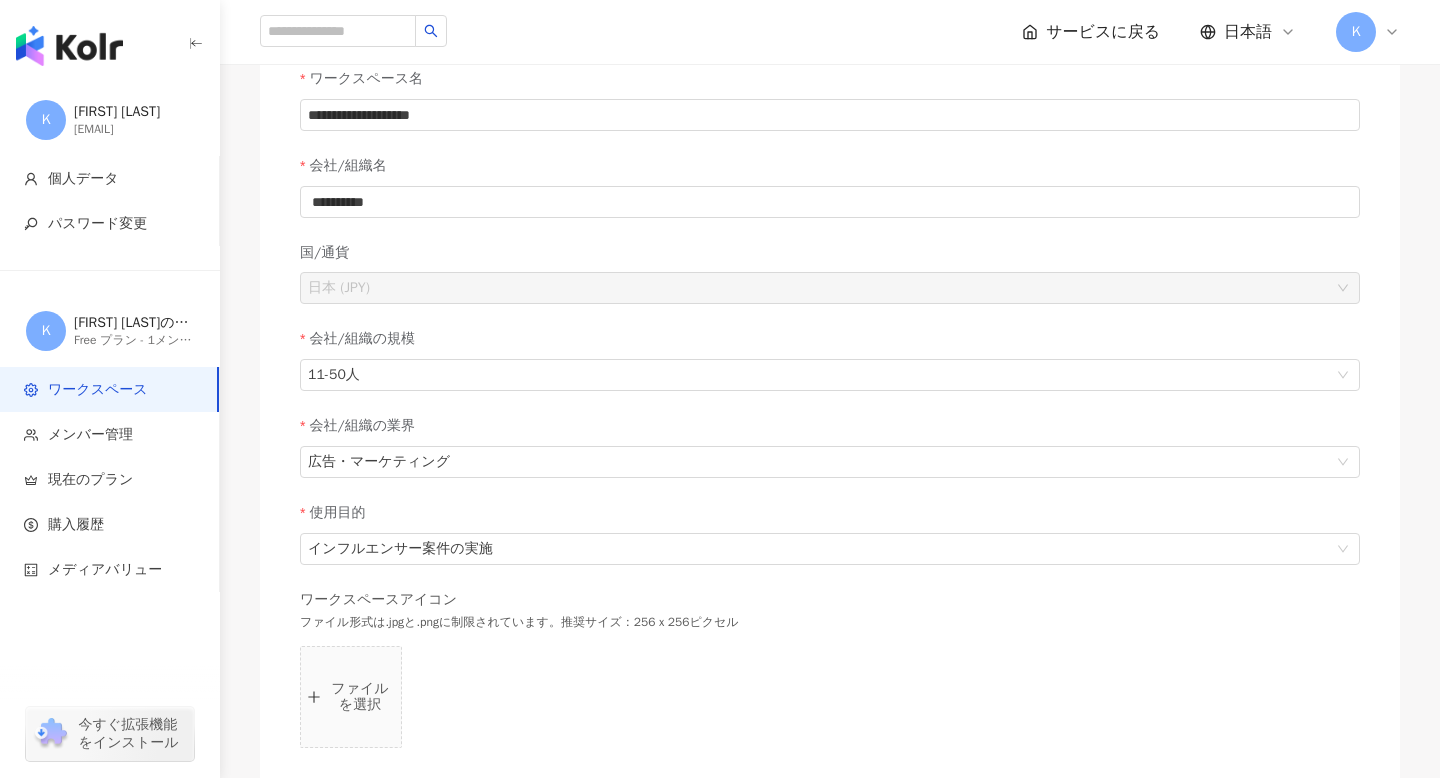 scroll, scrollTop: 153, scrollLeft: 0, axis: vertical 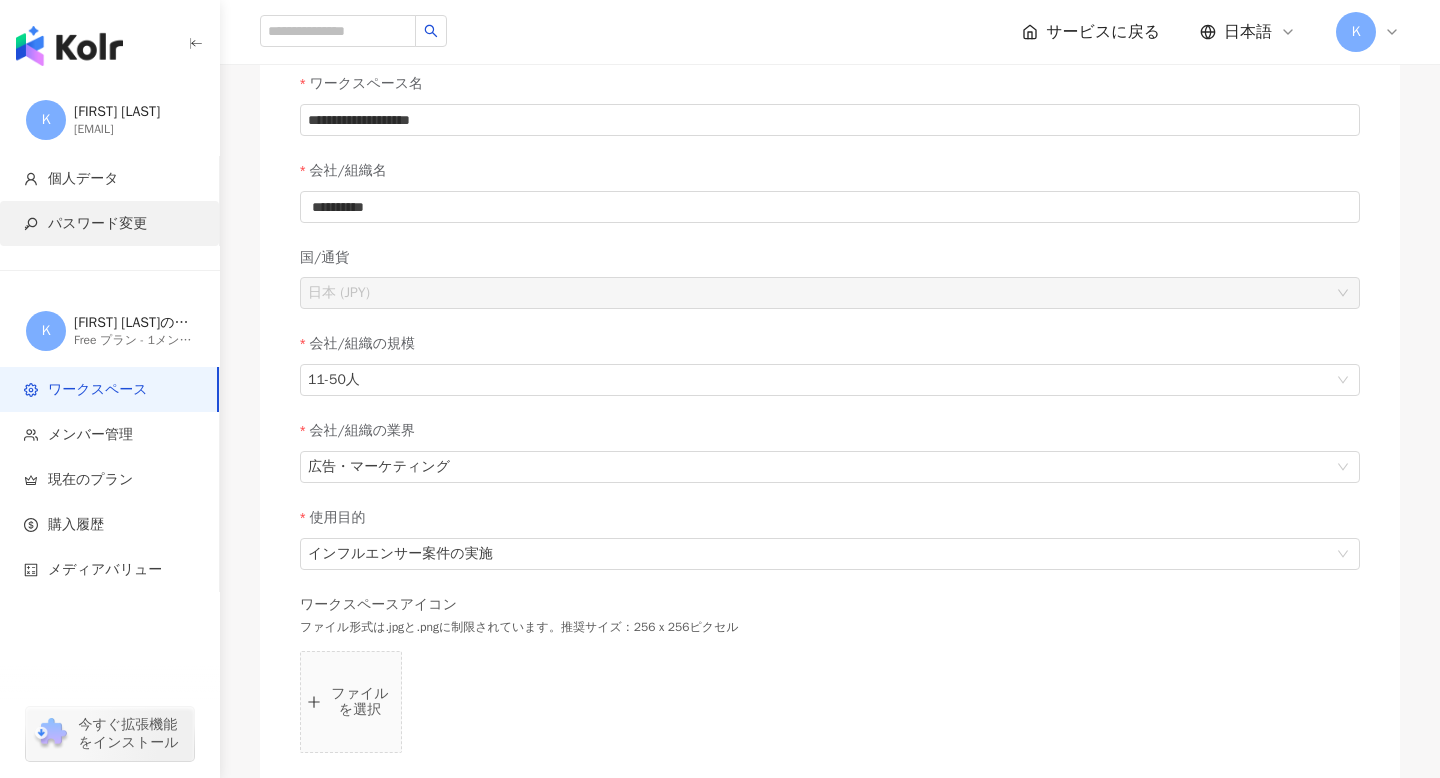 click on "パスワード変更" at bounding box center (97, 224) 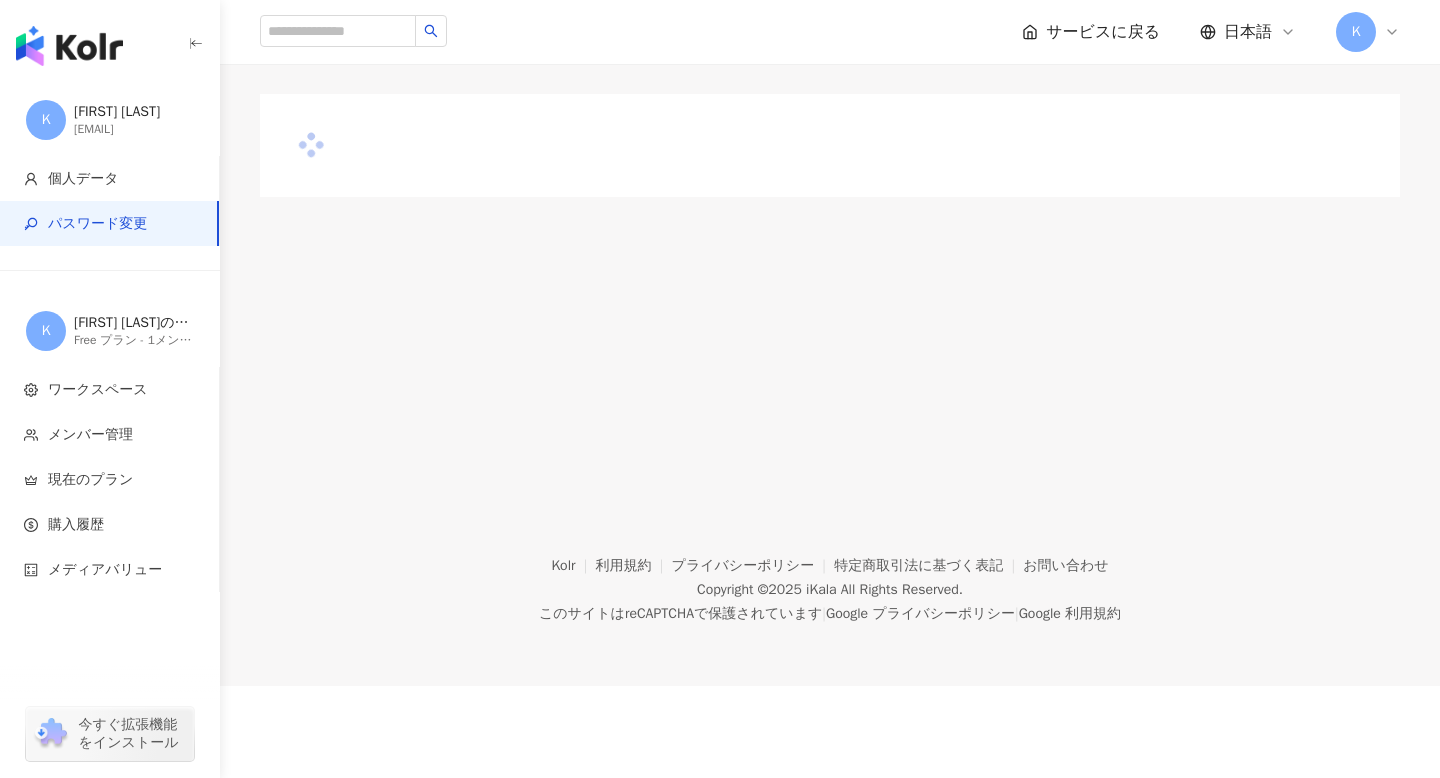 scroll, scrollTop: 0, scrollLeft: 0, axis: both 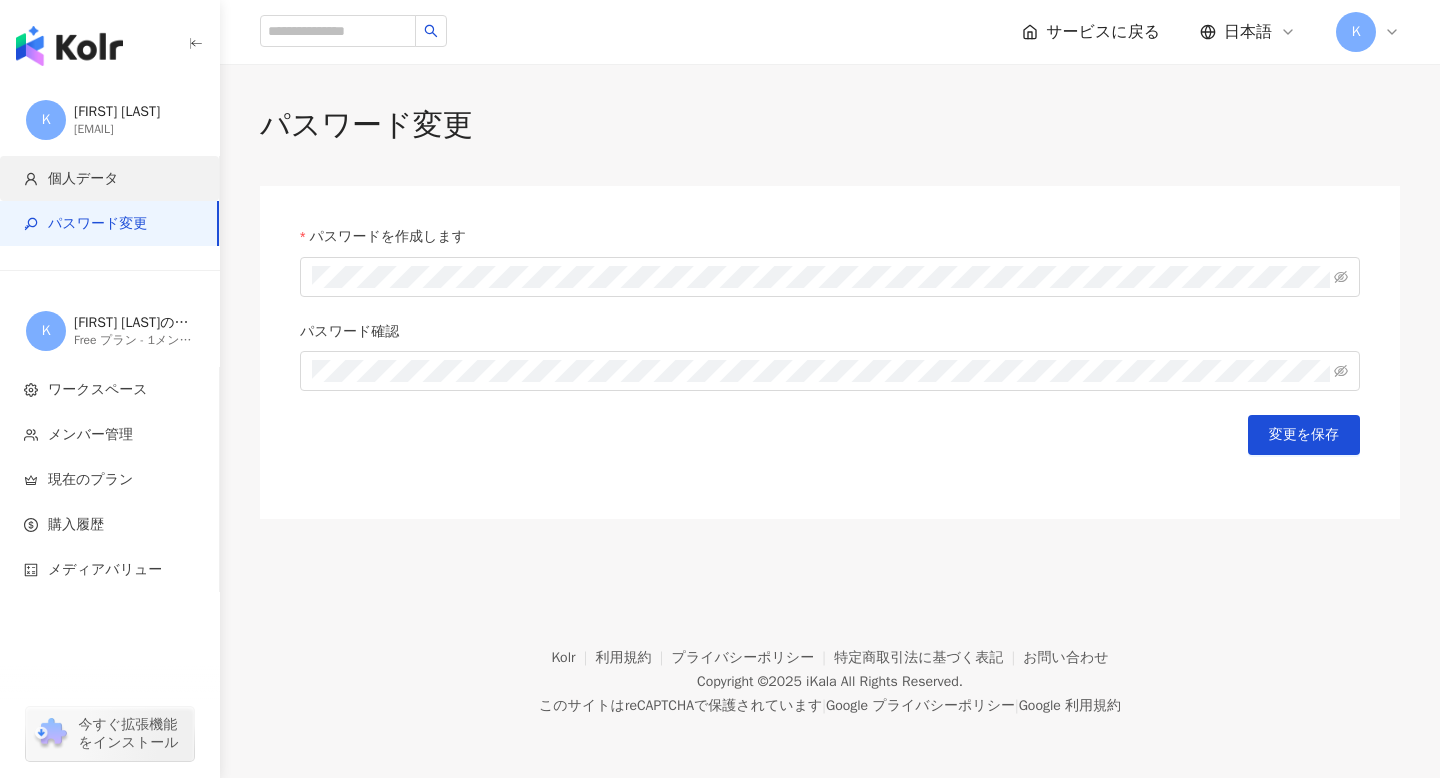 click on "個人データ" at bounding box center [83, 179] 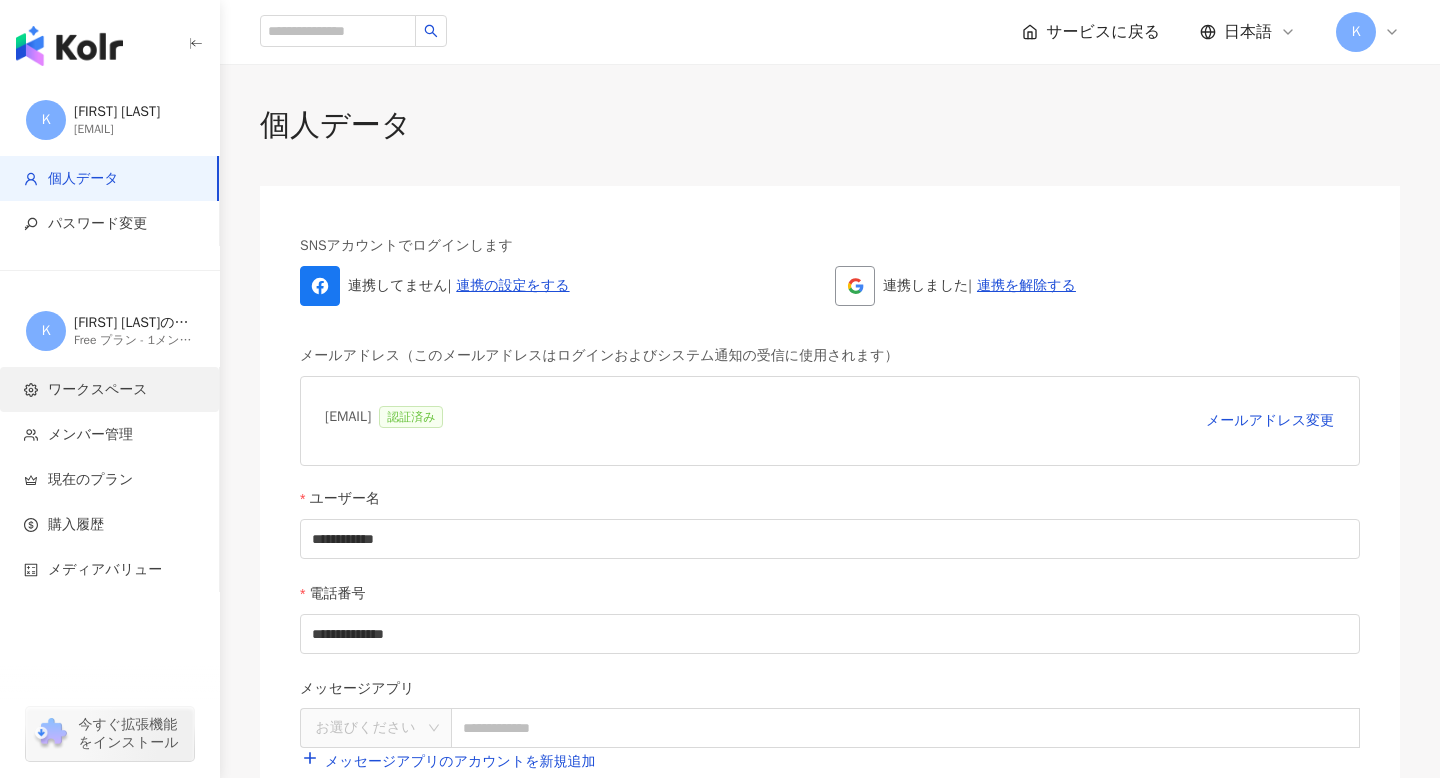 click on "ワークスペース" at bounding box center (98, 390) 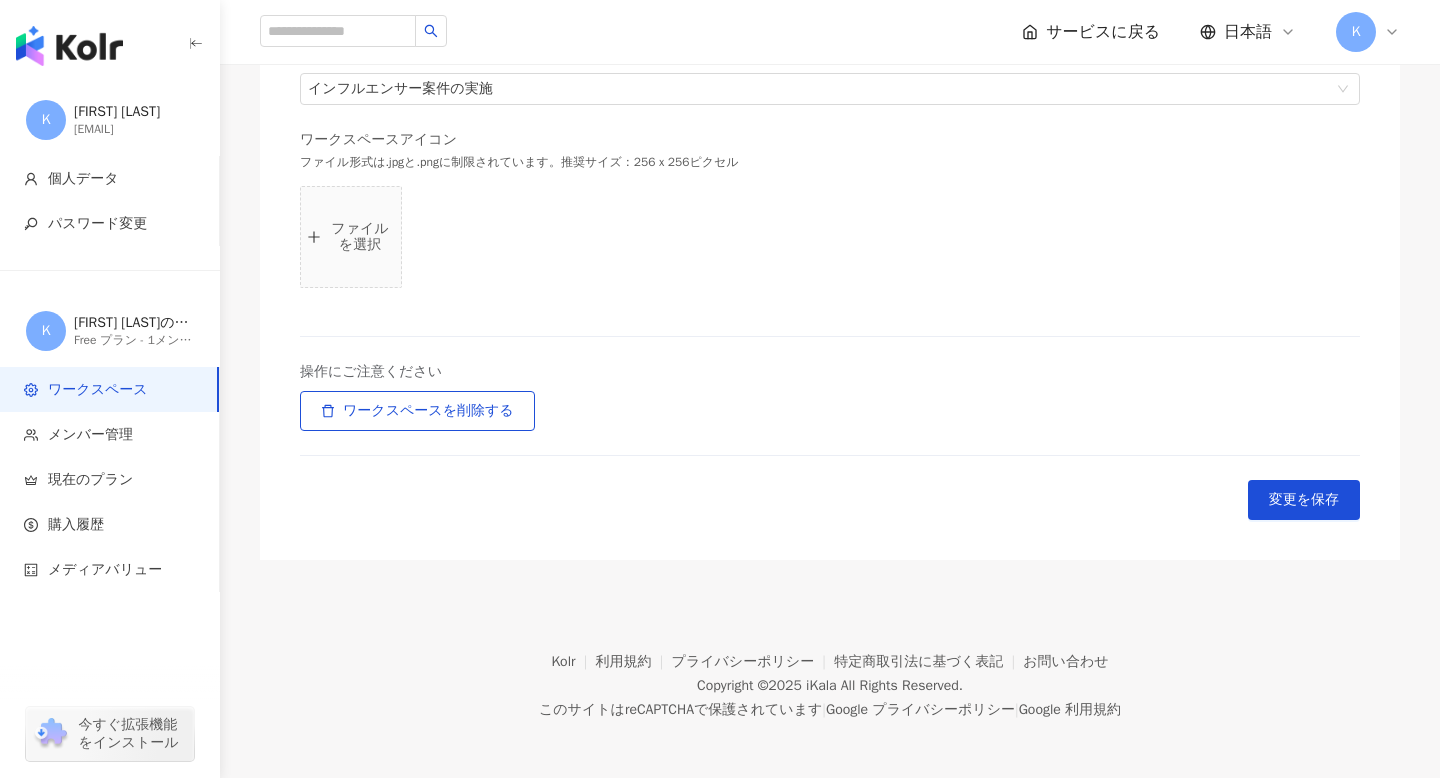 scroll, scrollTop: 0, scrollLeft: 0, axis: both 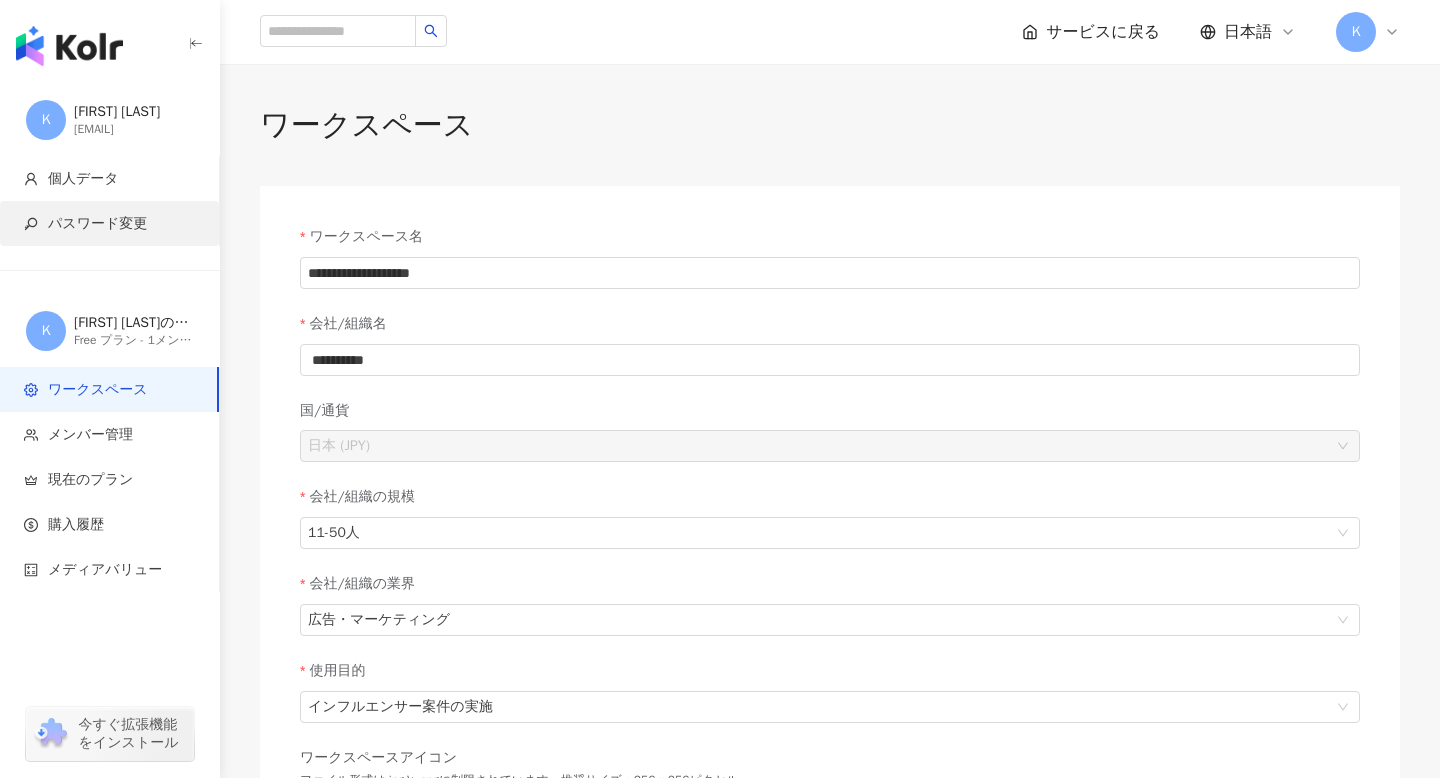 click on "パスワード変更" at bounding box center [109, 223] 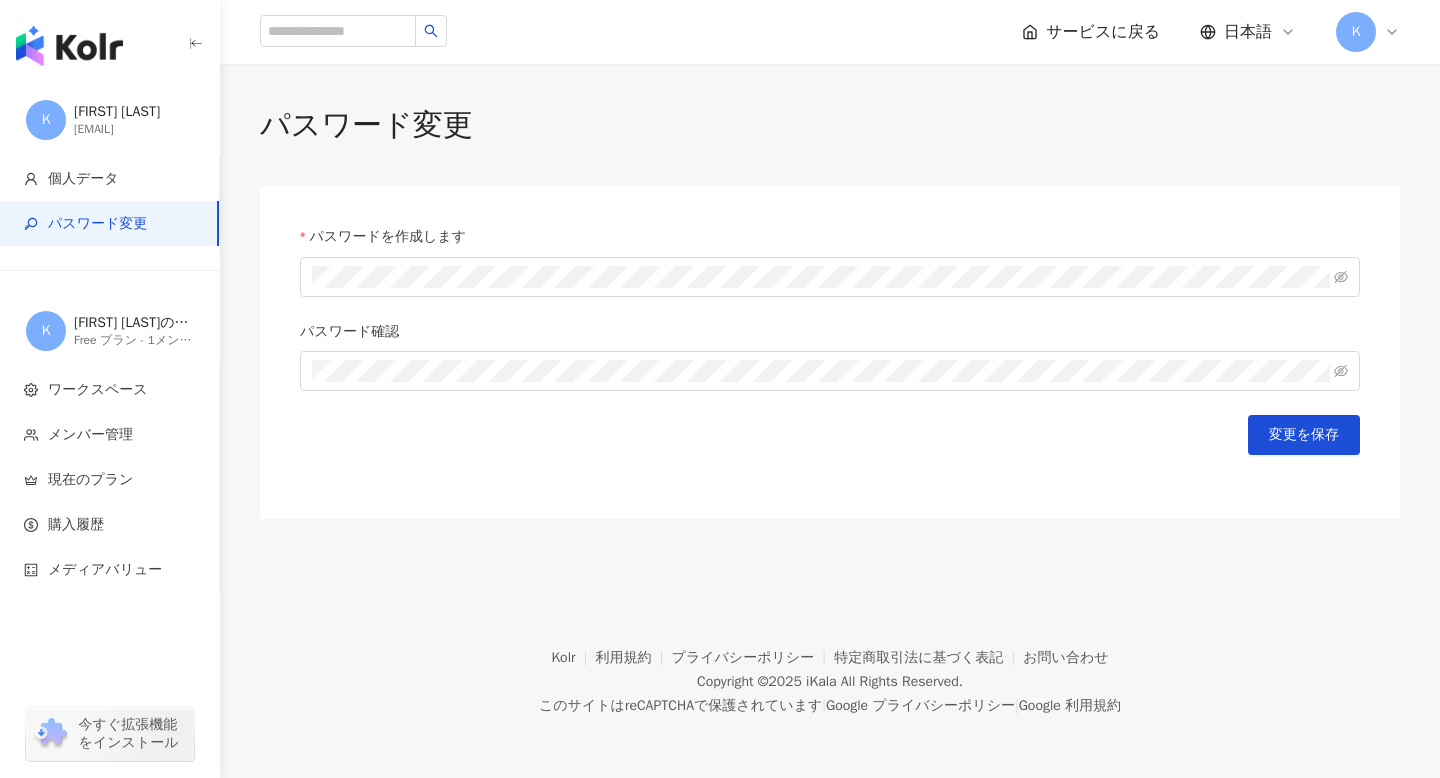 click at bounding box center [69, 46] 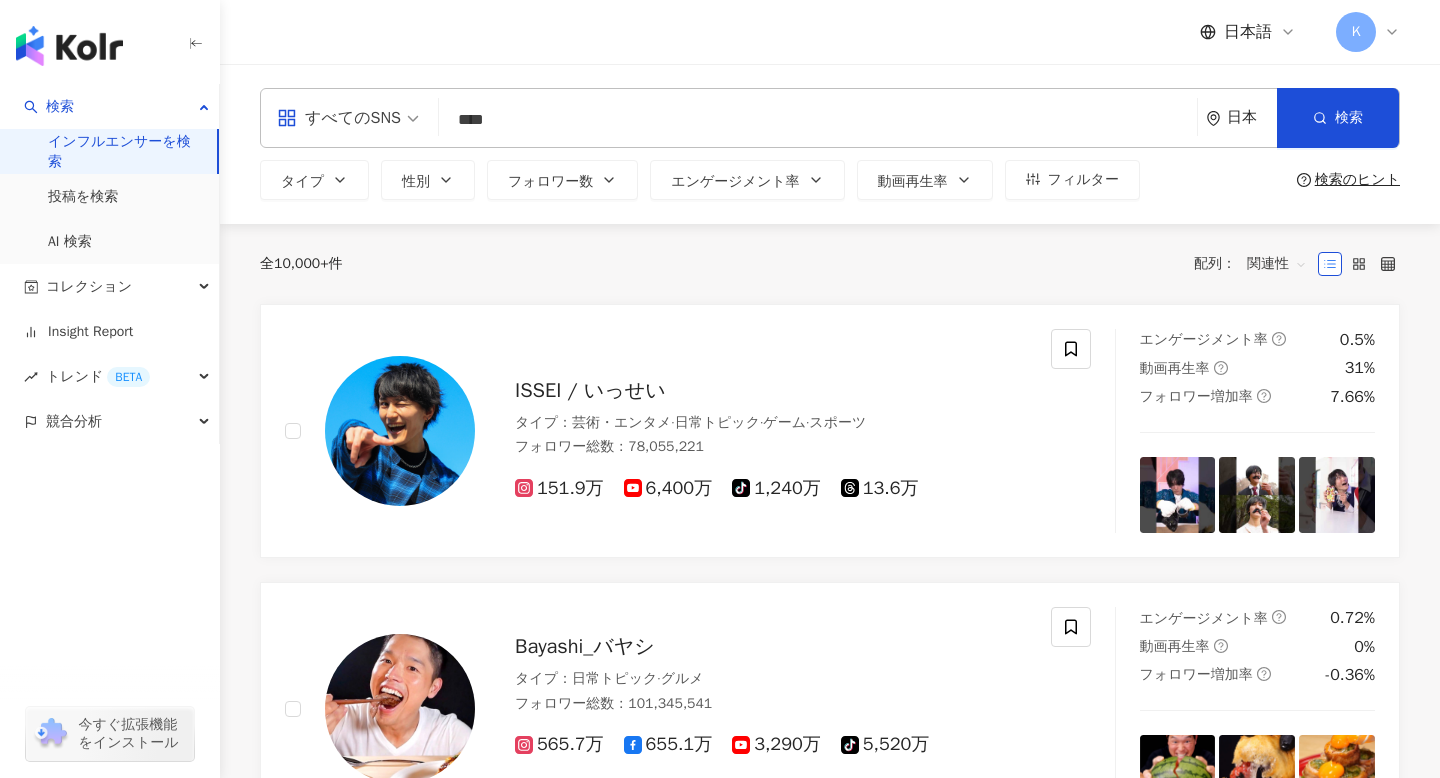 type on "****" 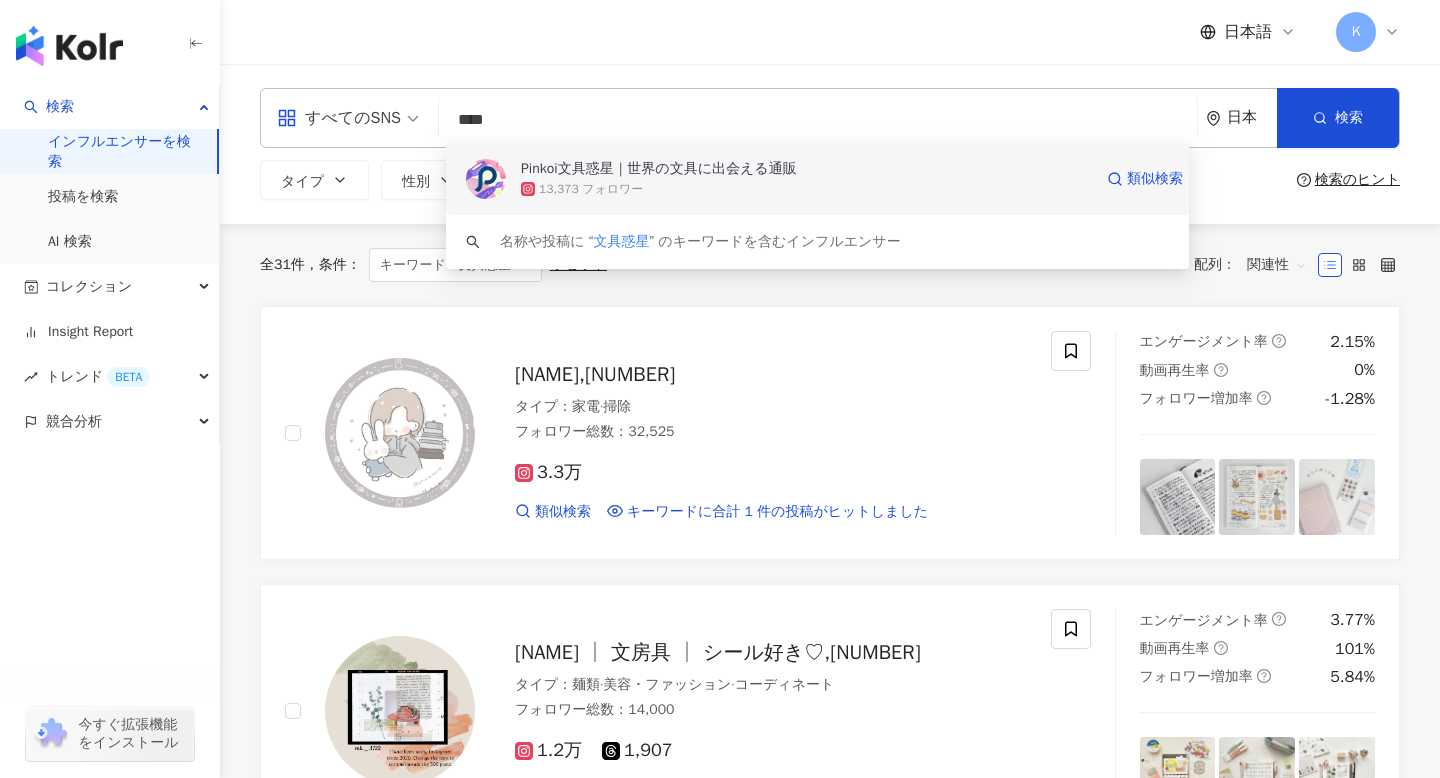 click on "Pinkoi文具惑星｜世界の文具に出会える通販 13,373   フォロワー 類似検索" at bounding box center (817, 179) 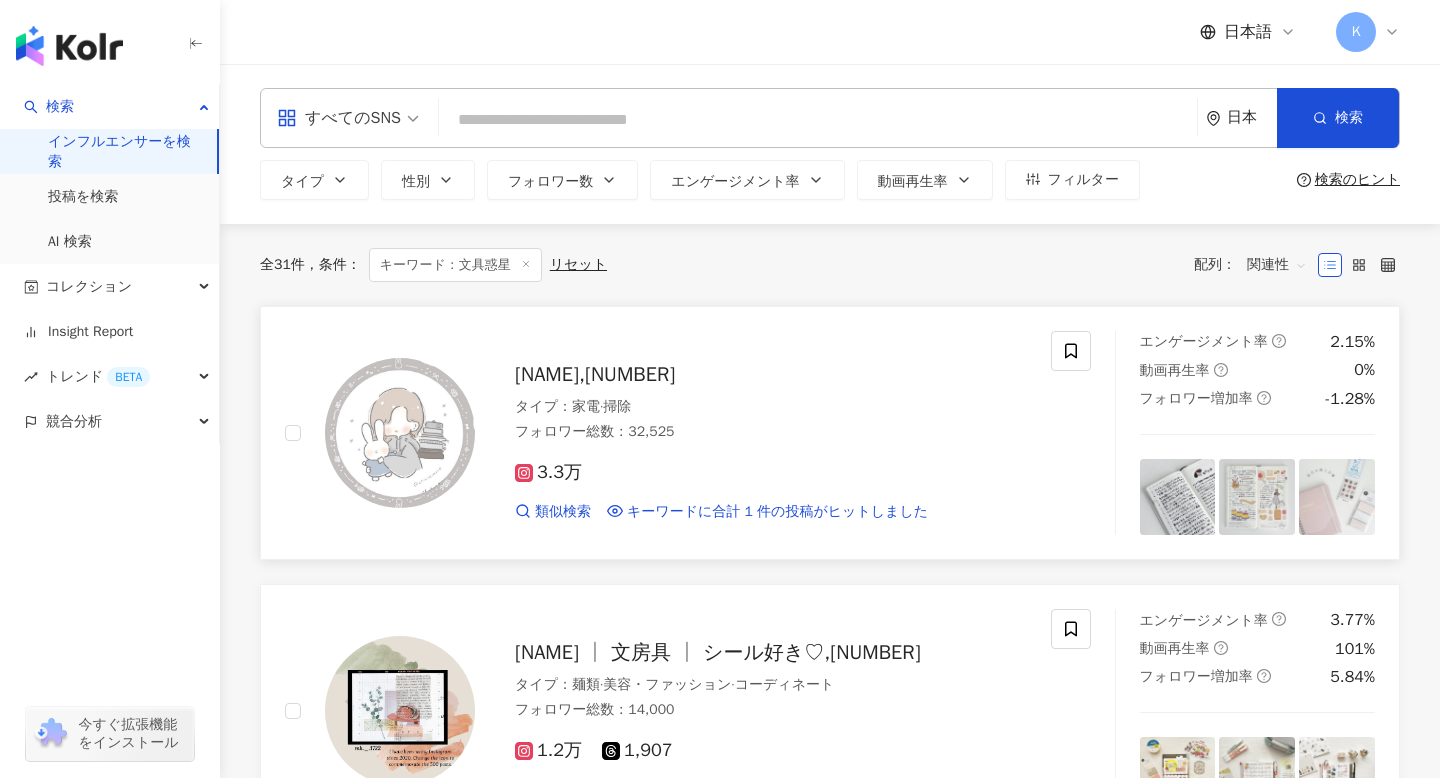 click on "タイプ ： 家電  ·  掃除 フォロワー総数 ： 32,525" at bounding box center (771, 421) 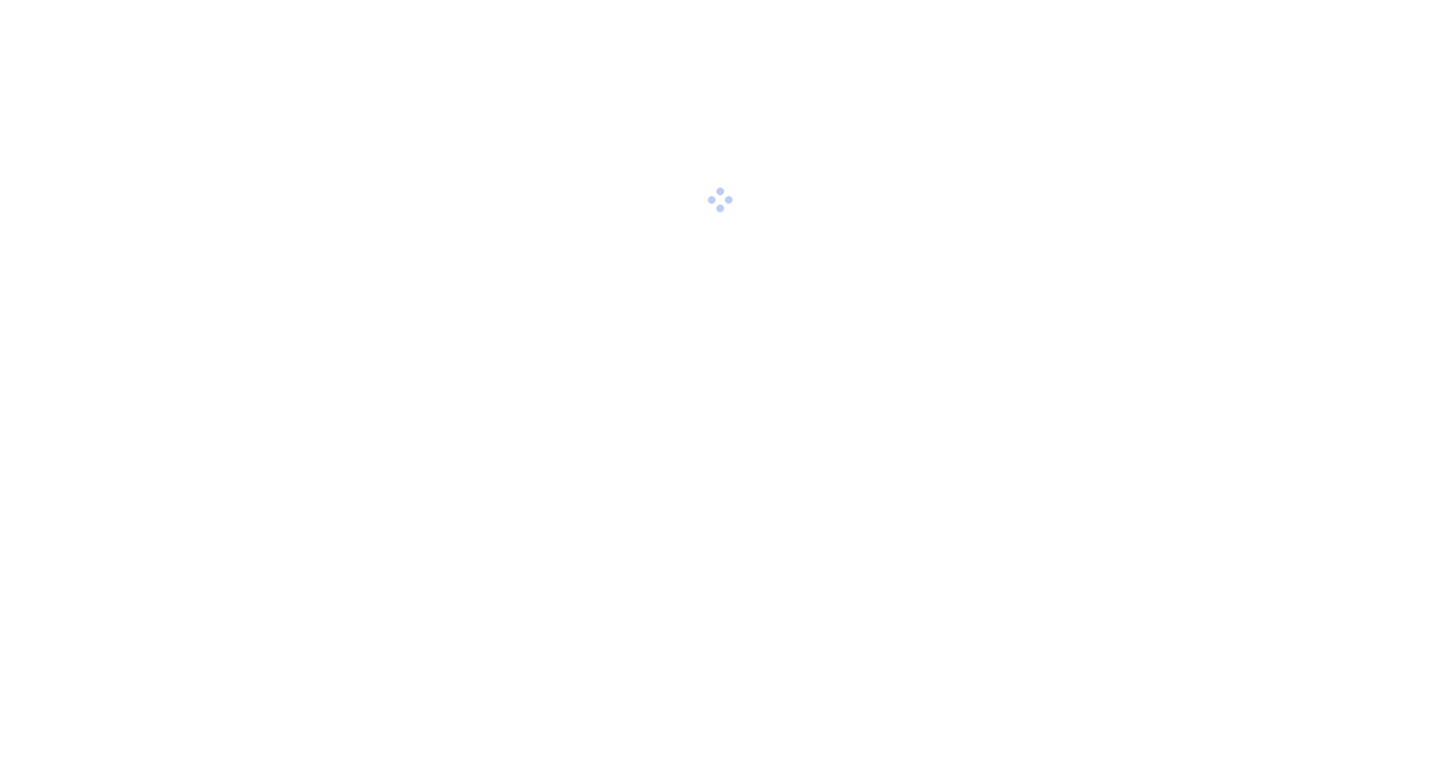 scroll, scrollTop: 0, scrollLeft: 0, axis: both 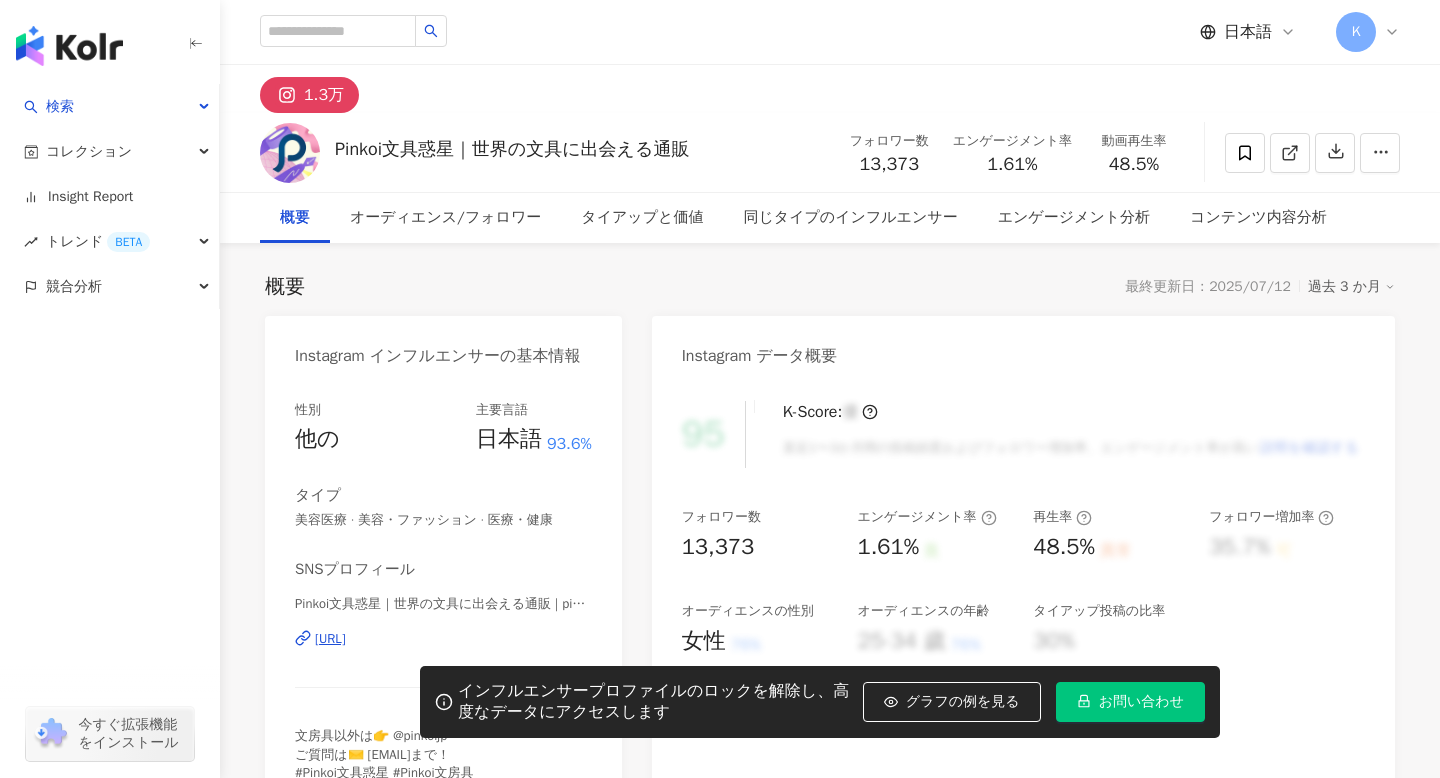 click on "K-Score :   優 直近1〜3か月間の投稿頻度およびフォロワー増加率、エンゲージメント率が高い 説明を確認する" at bounding box center [1061, 434] 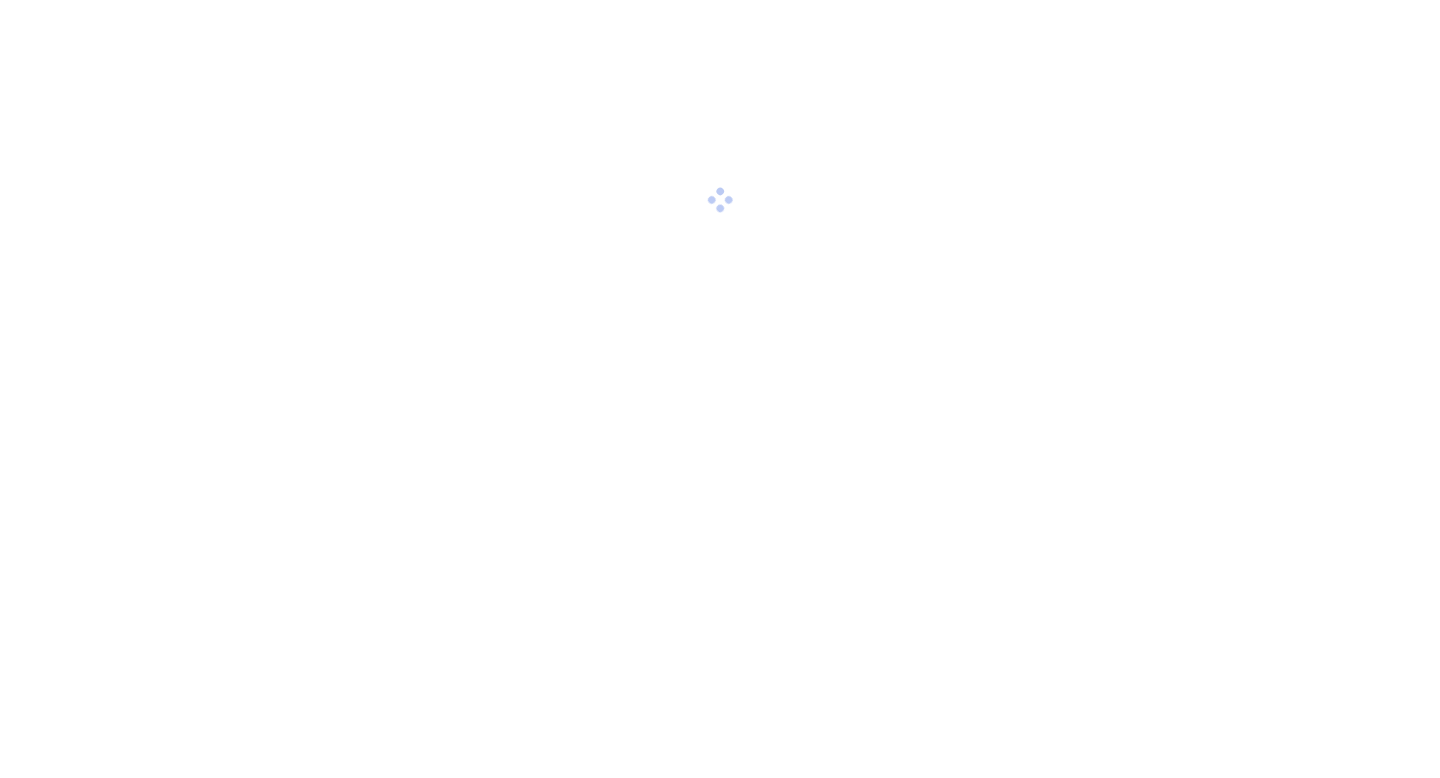 scroll, scrollTop: 0, scrollLeft: 0, axis: both 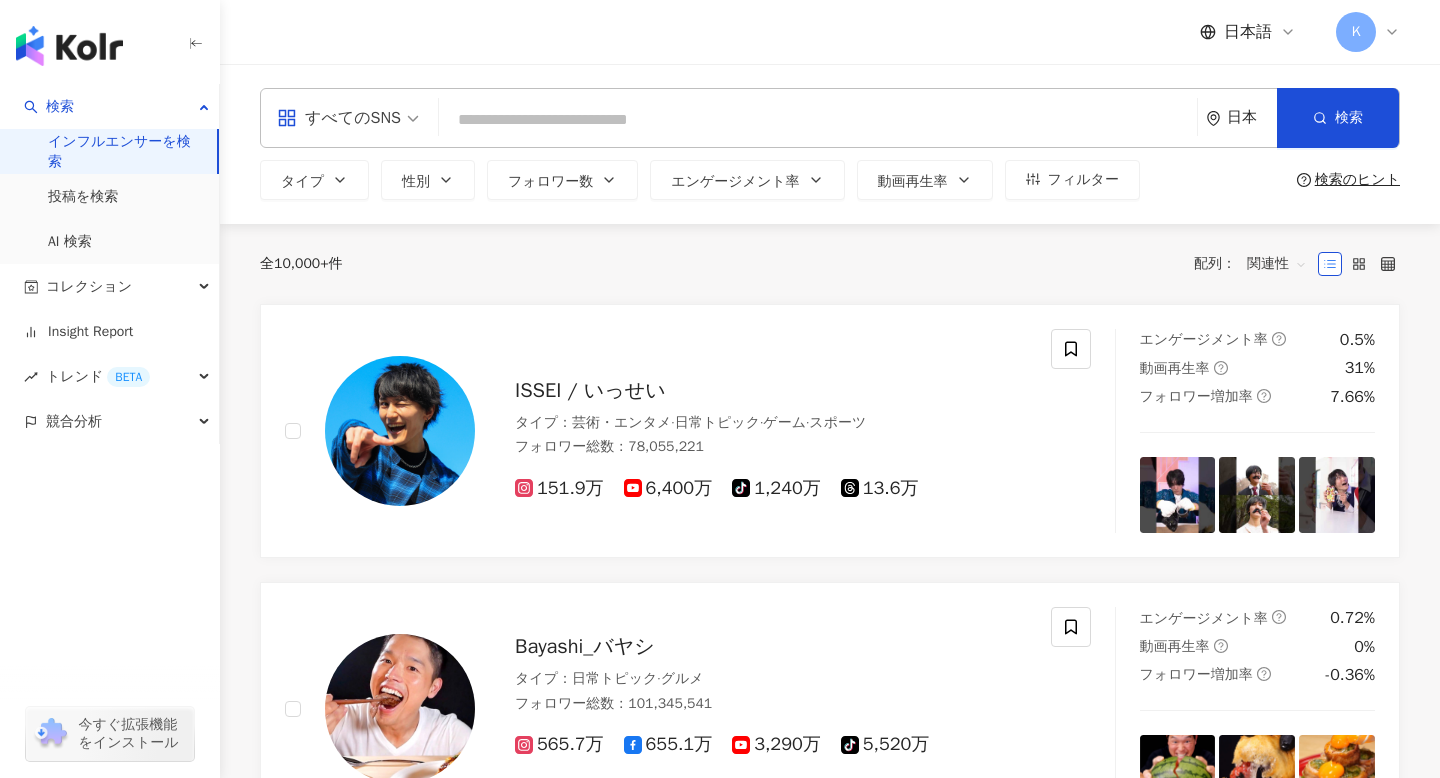 click 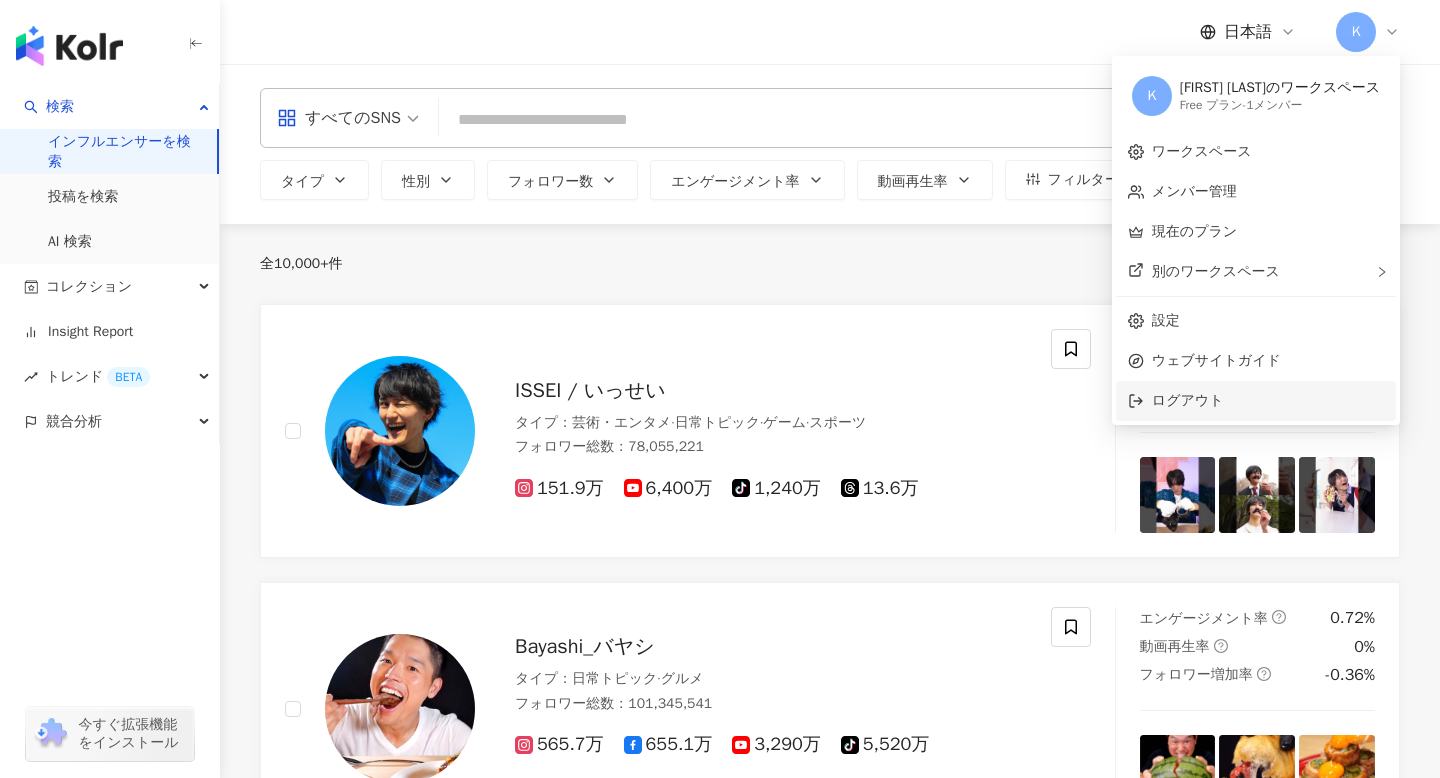 click on "ログアウト" at bounding box center (1188, 400) 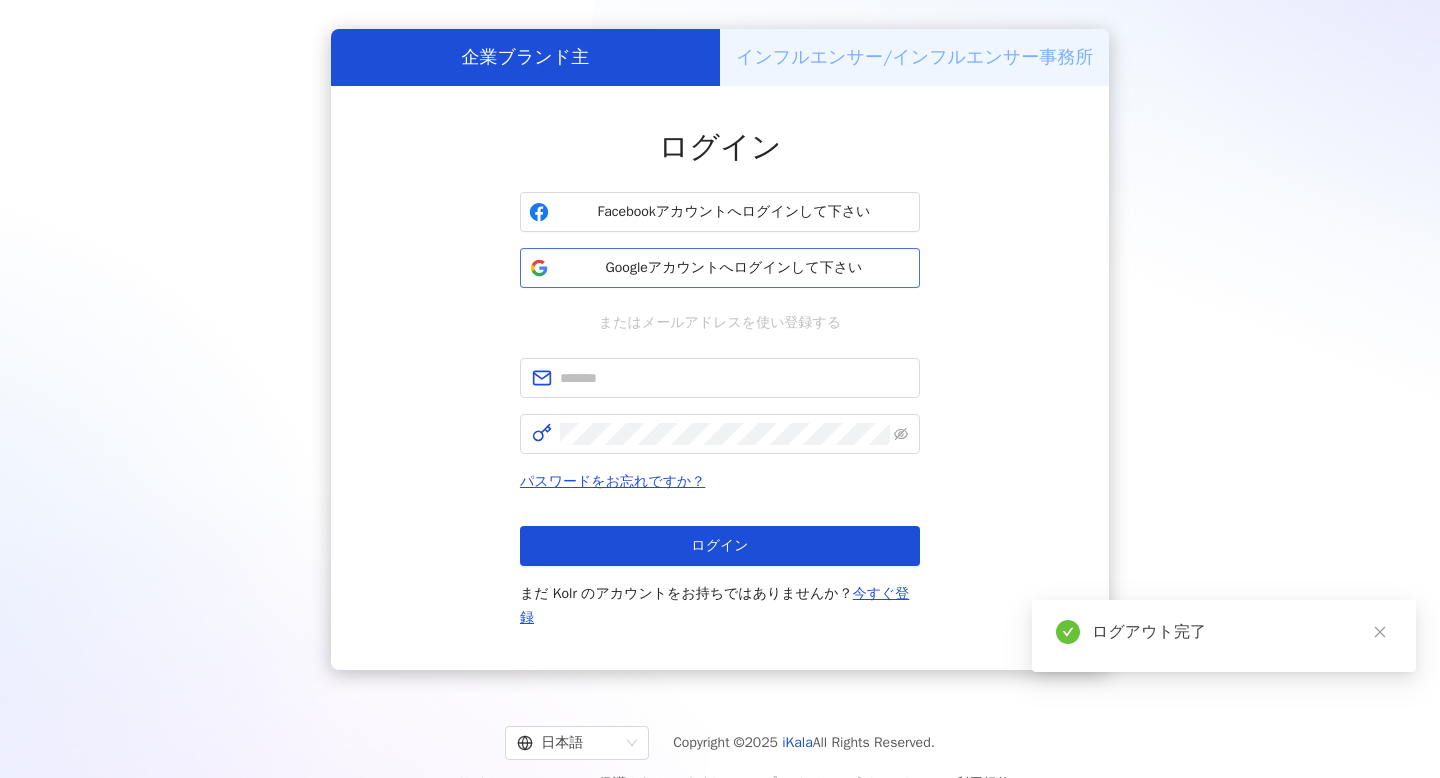 scroll, scrollTop: 92, scrollLeft: 0, axis: vertical 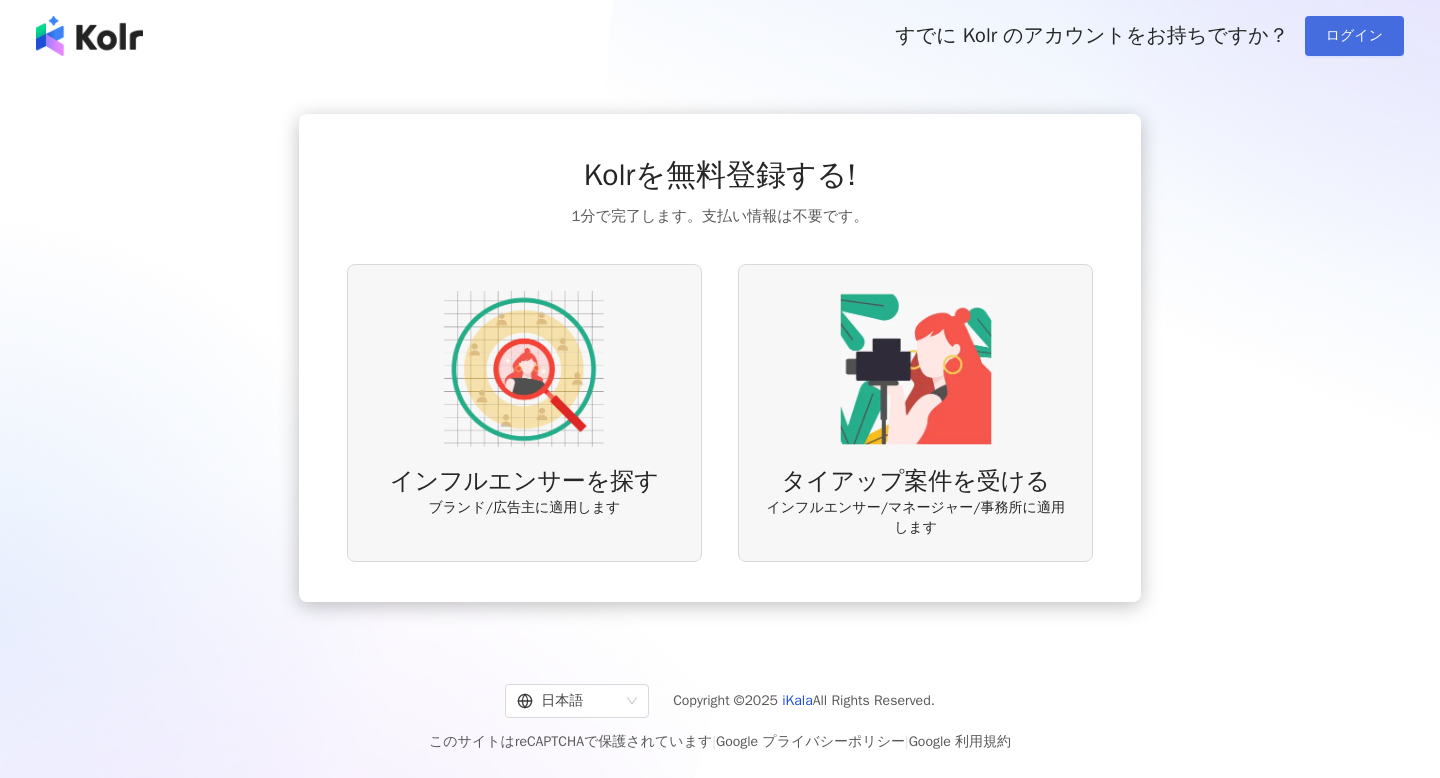 click on "ログイン" at bounding box center [1354, 36] 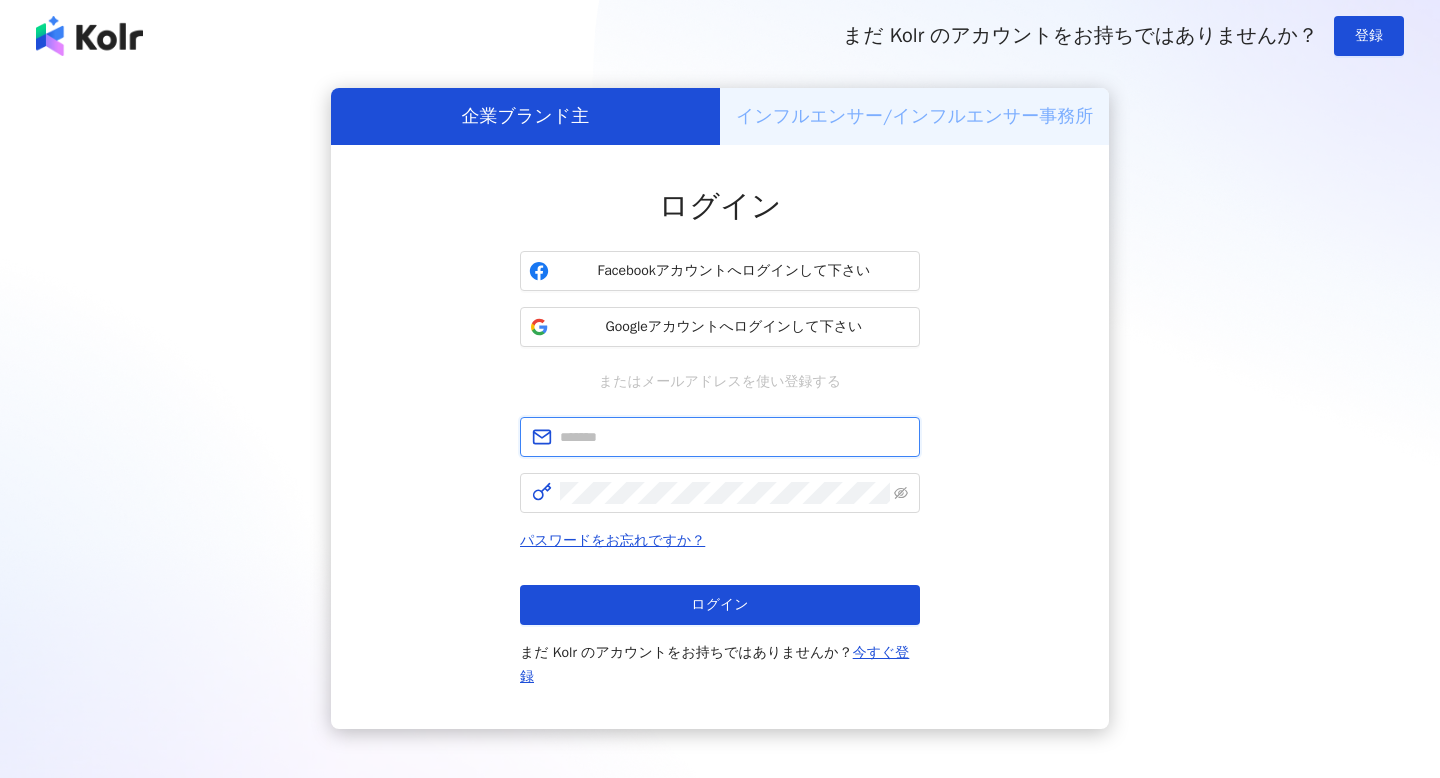 click at bounding box center (734, 437) 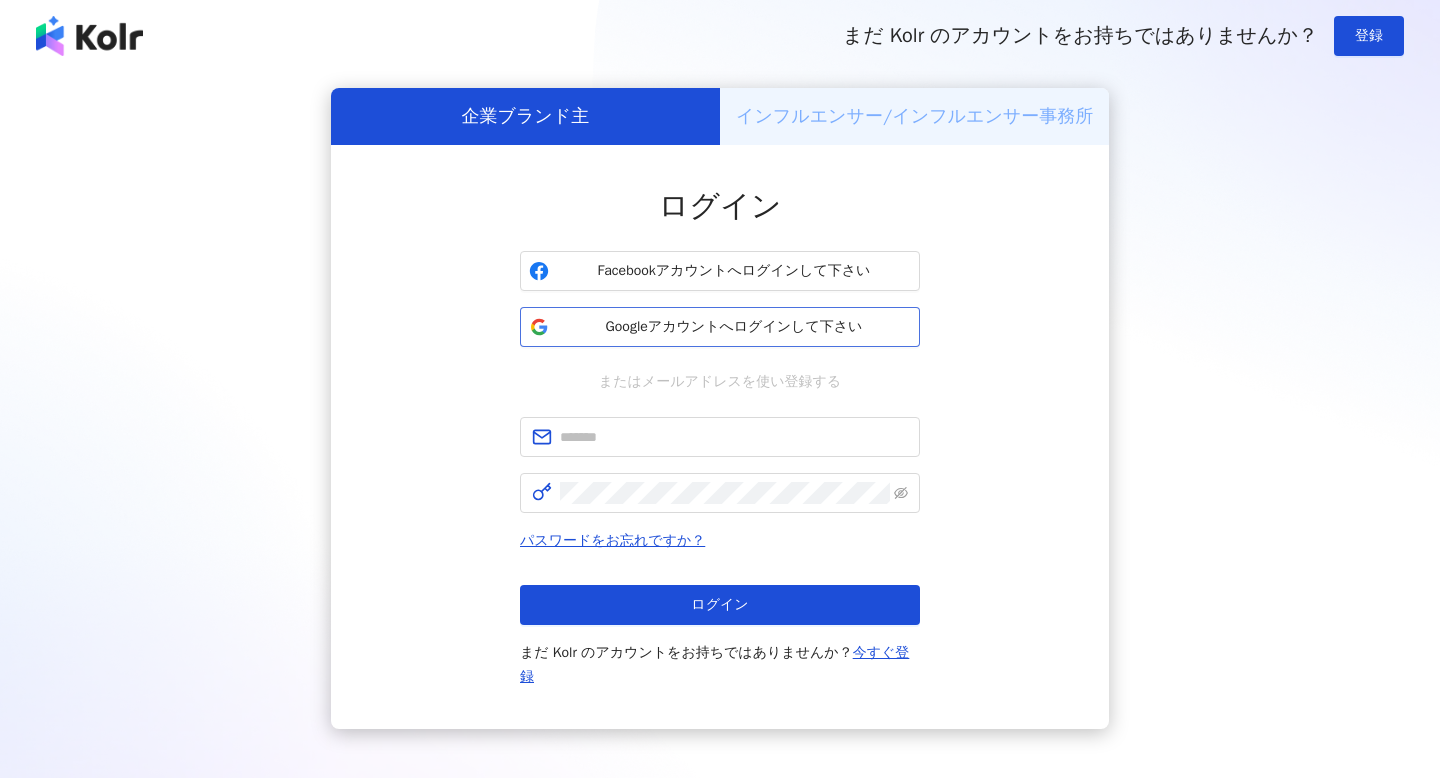 click on "Googleアカウントへログインして下さい" at bounding box center [734, 327] 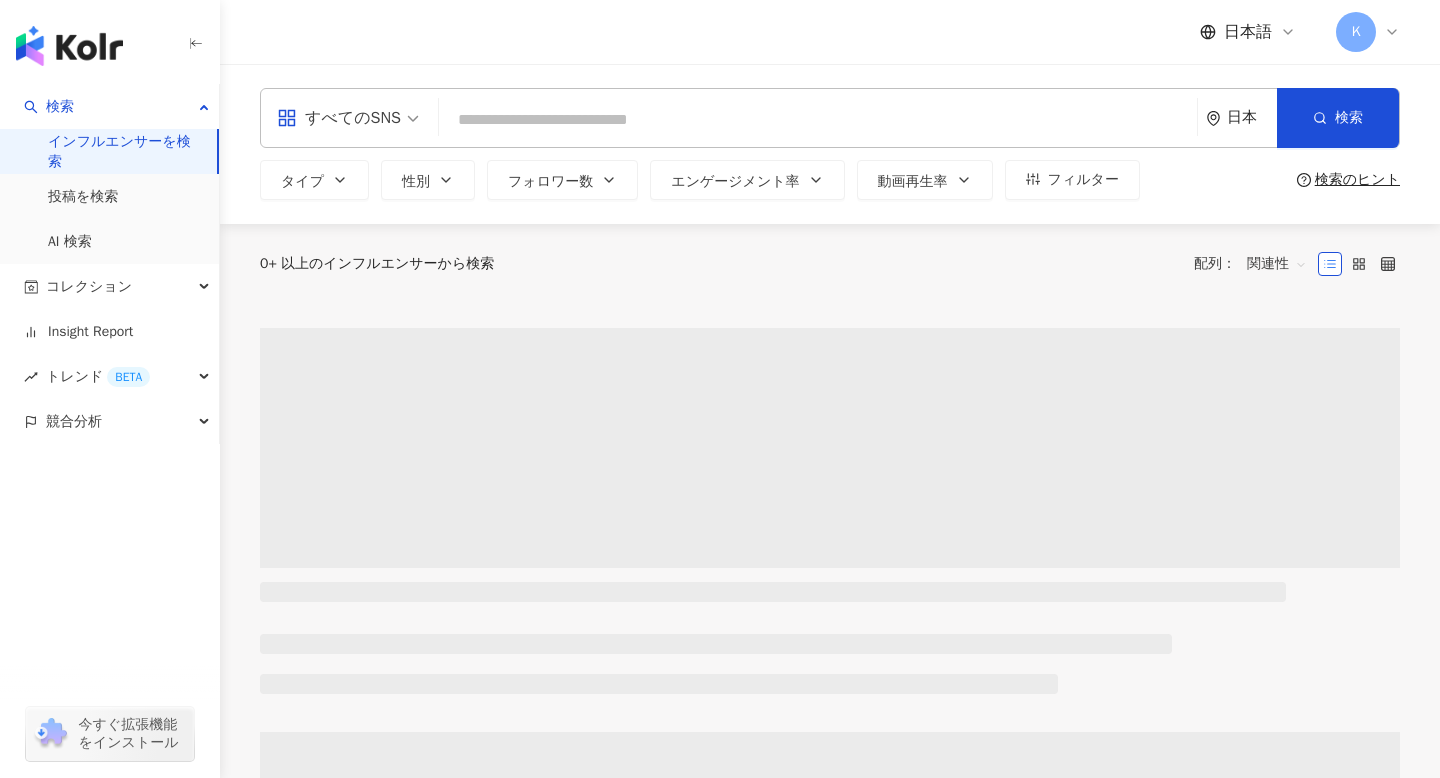 click 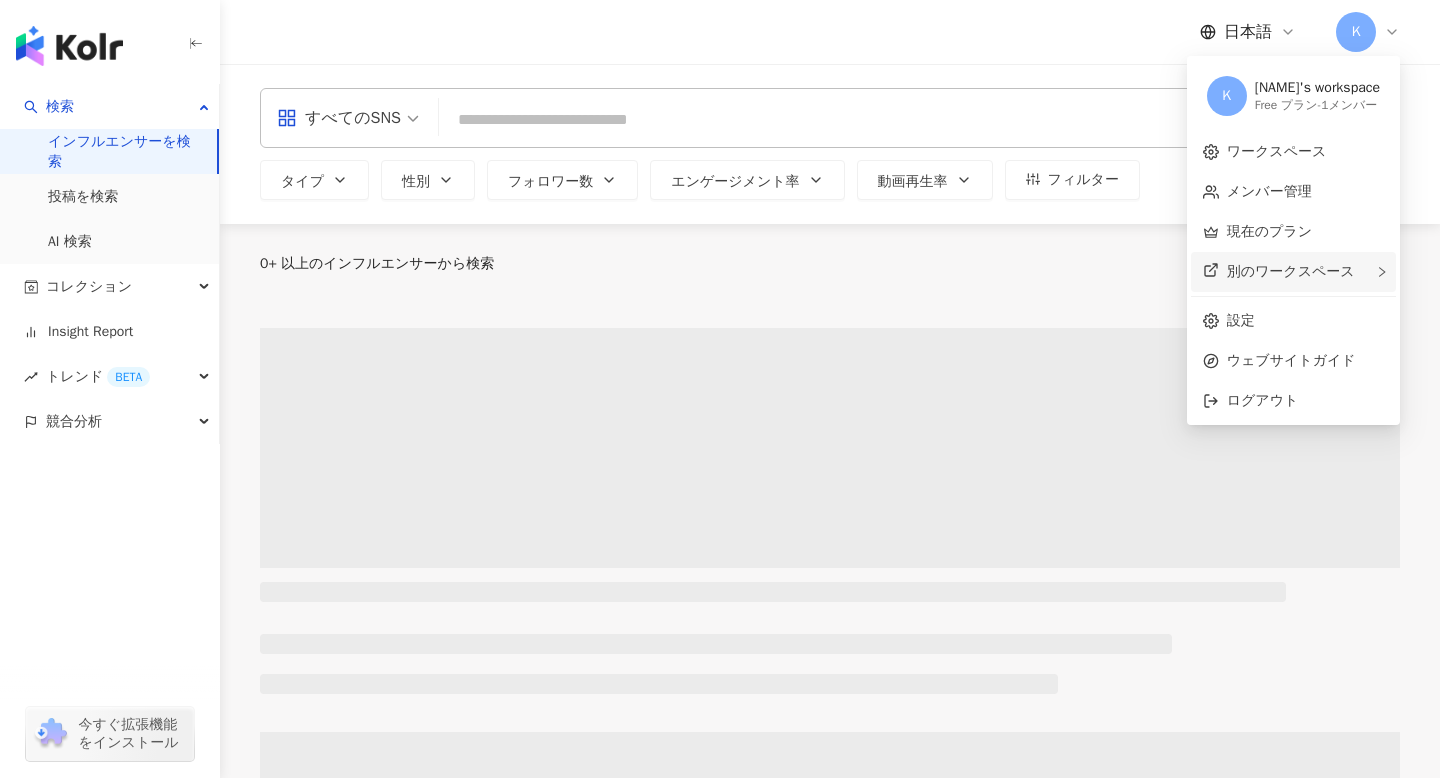 click on "別のワークスペース" at bounding box center [1293, 272] 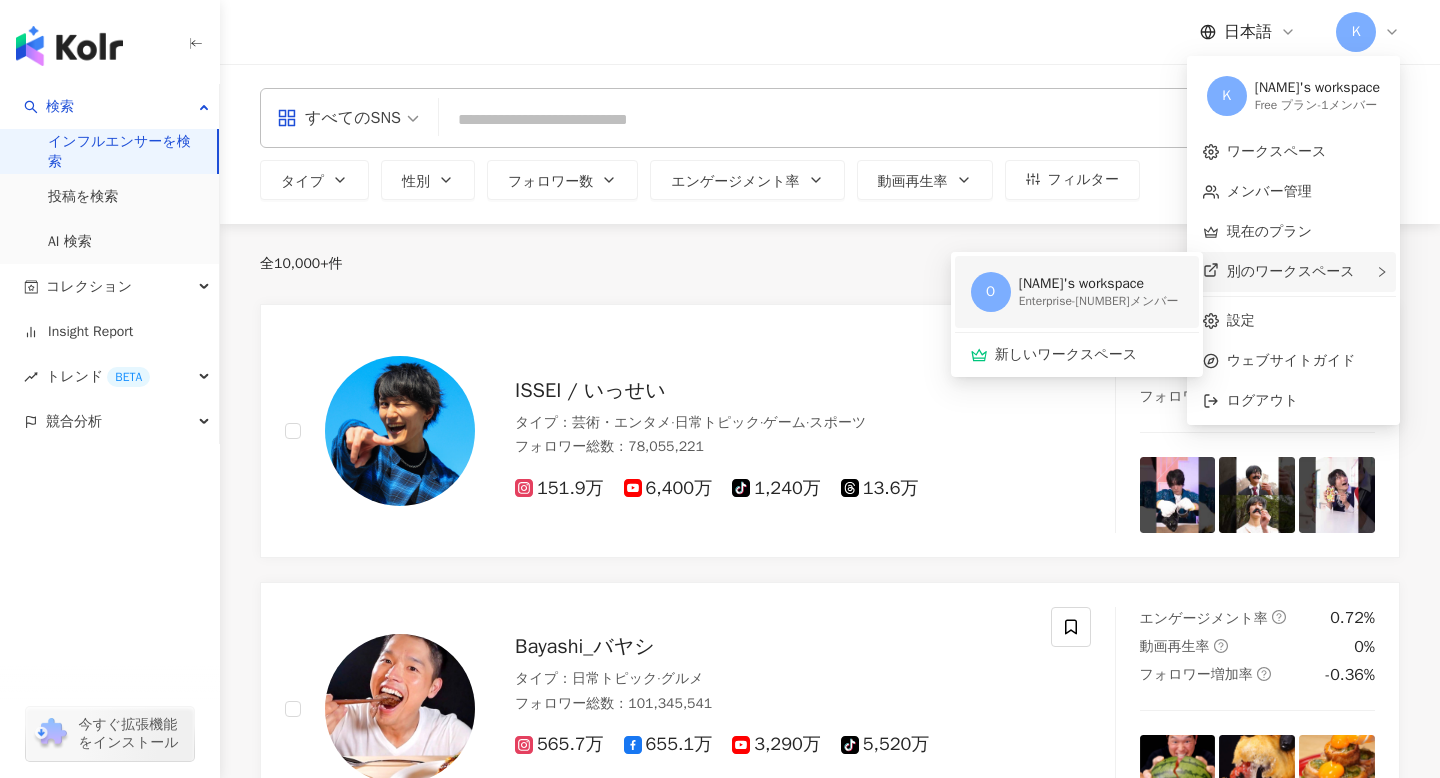 click on "Enterprise  -  5メンバー" at bounding box center (1099, 301) 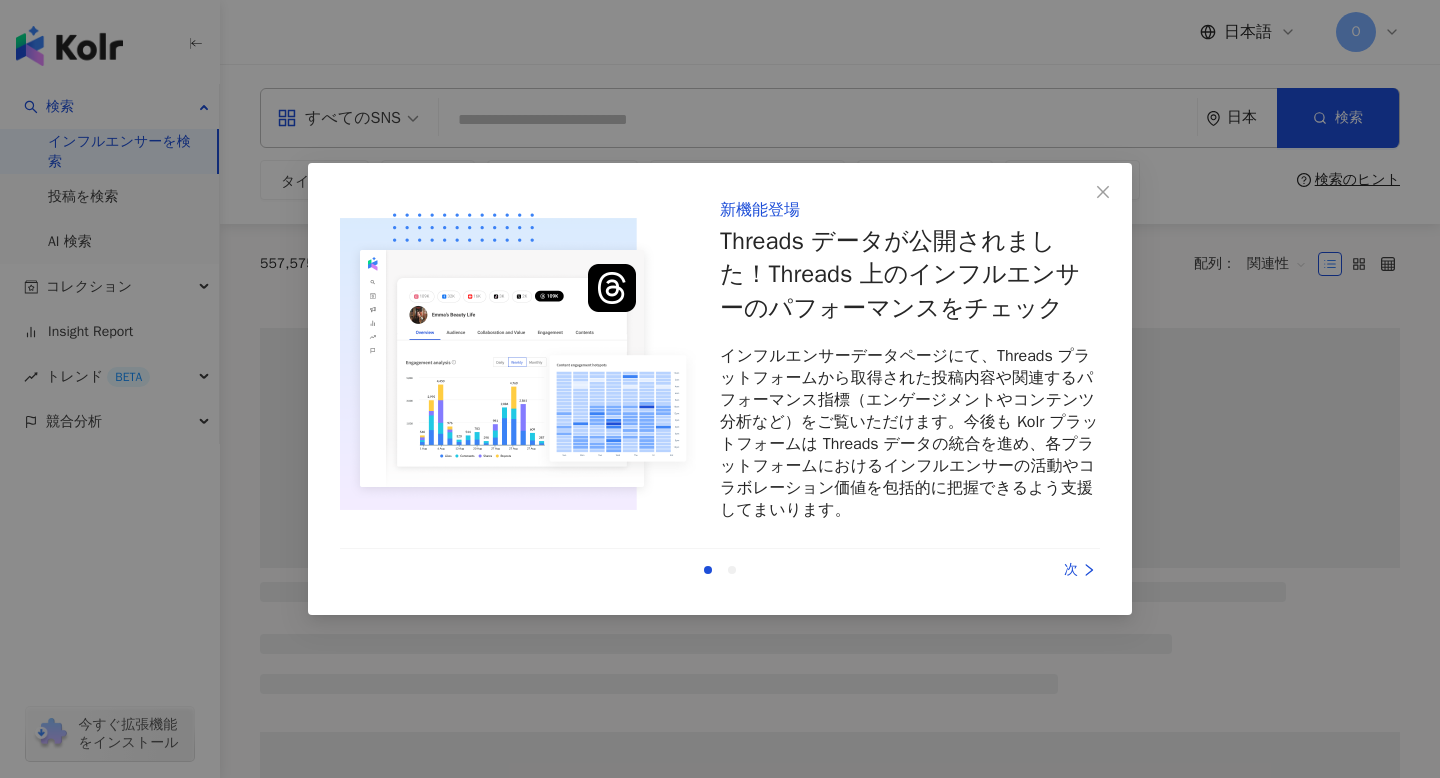 click on "次" at bounding box center [1025, 570] 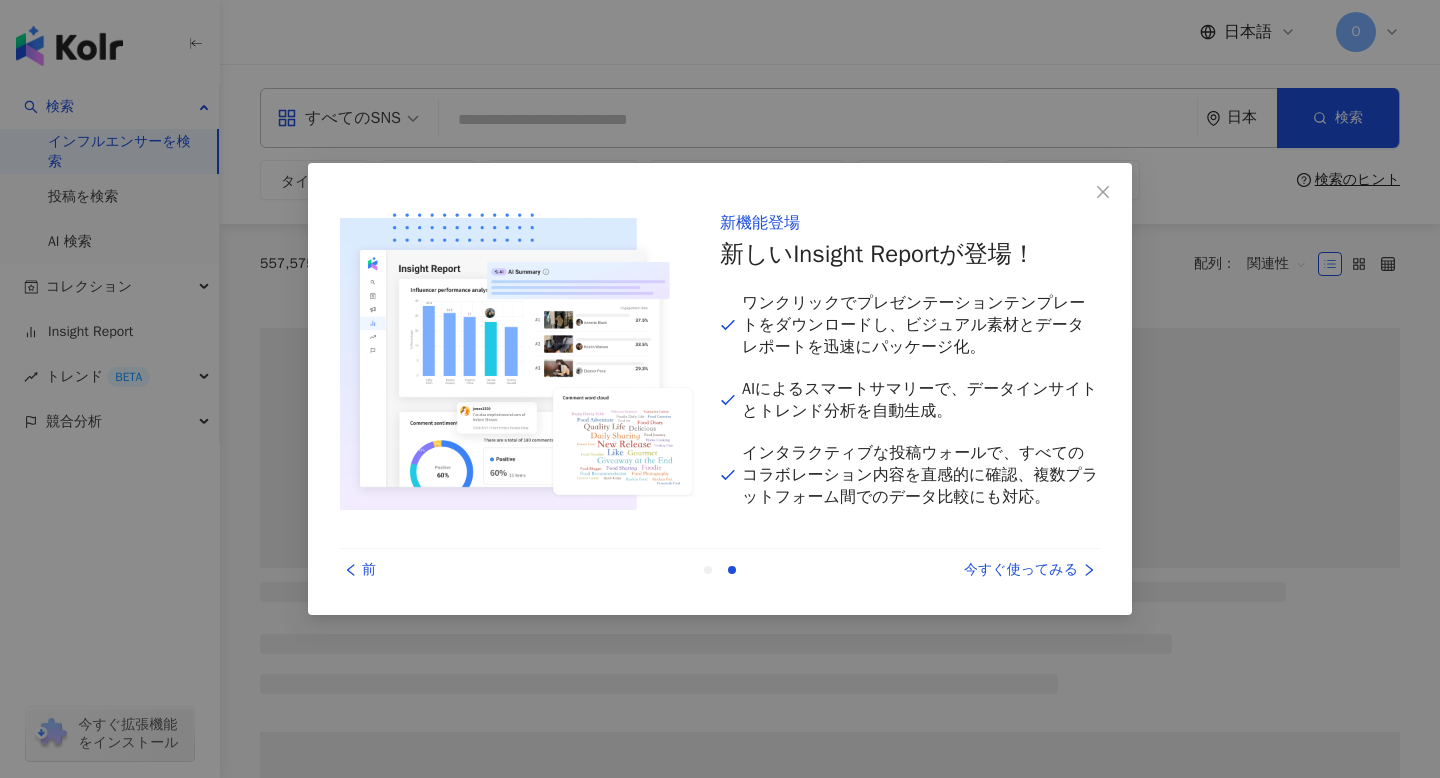 click 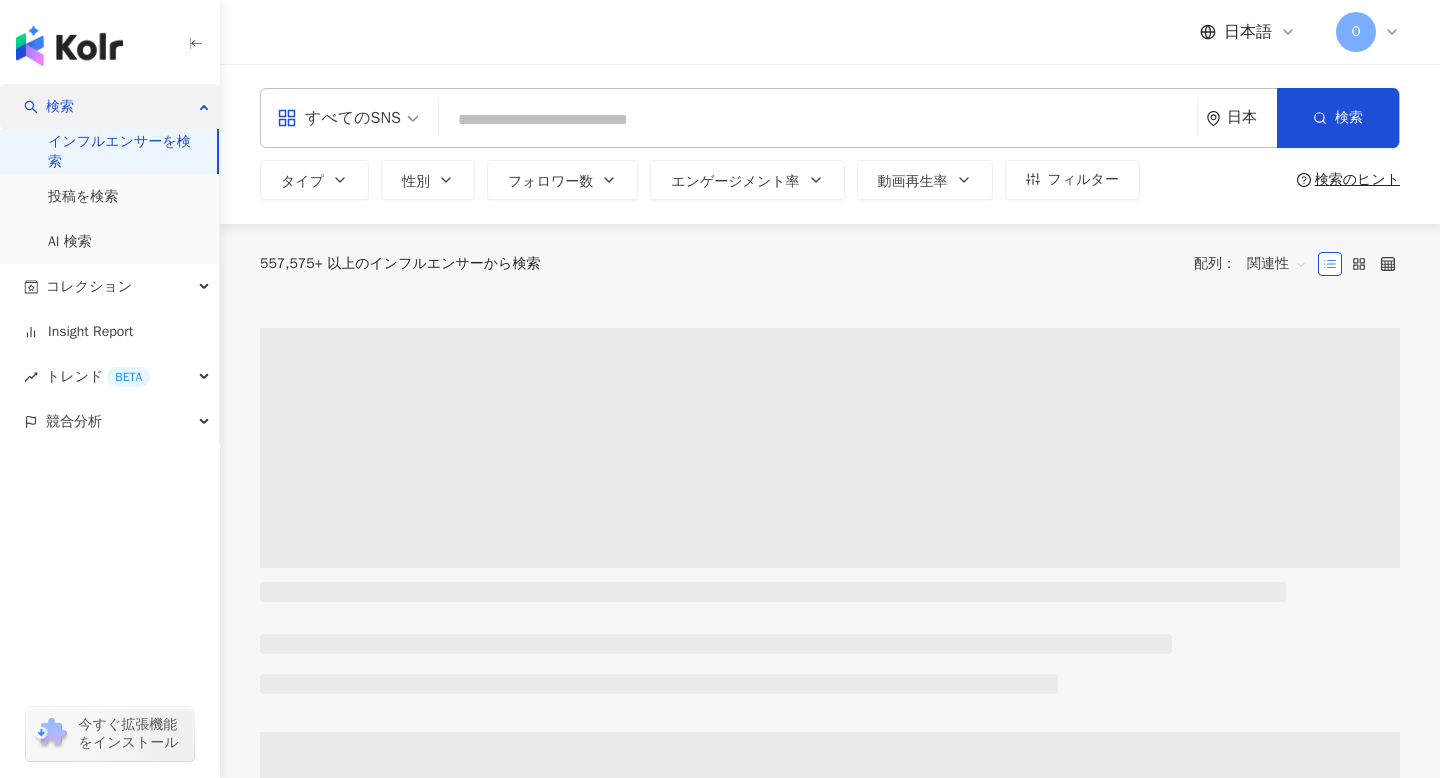 click on "検索" at bounding box center (109, 106) 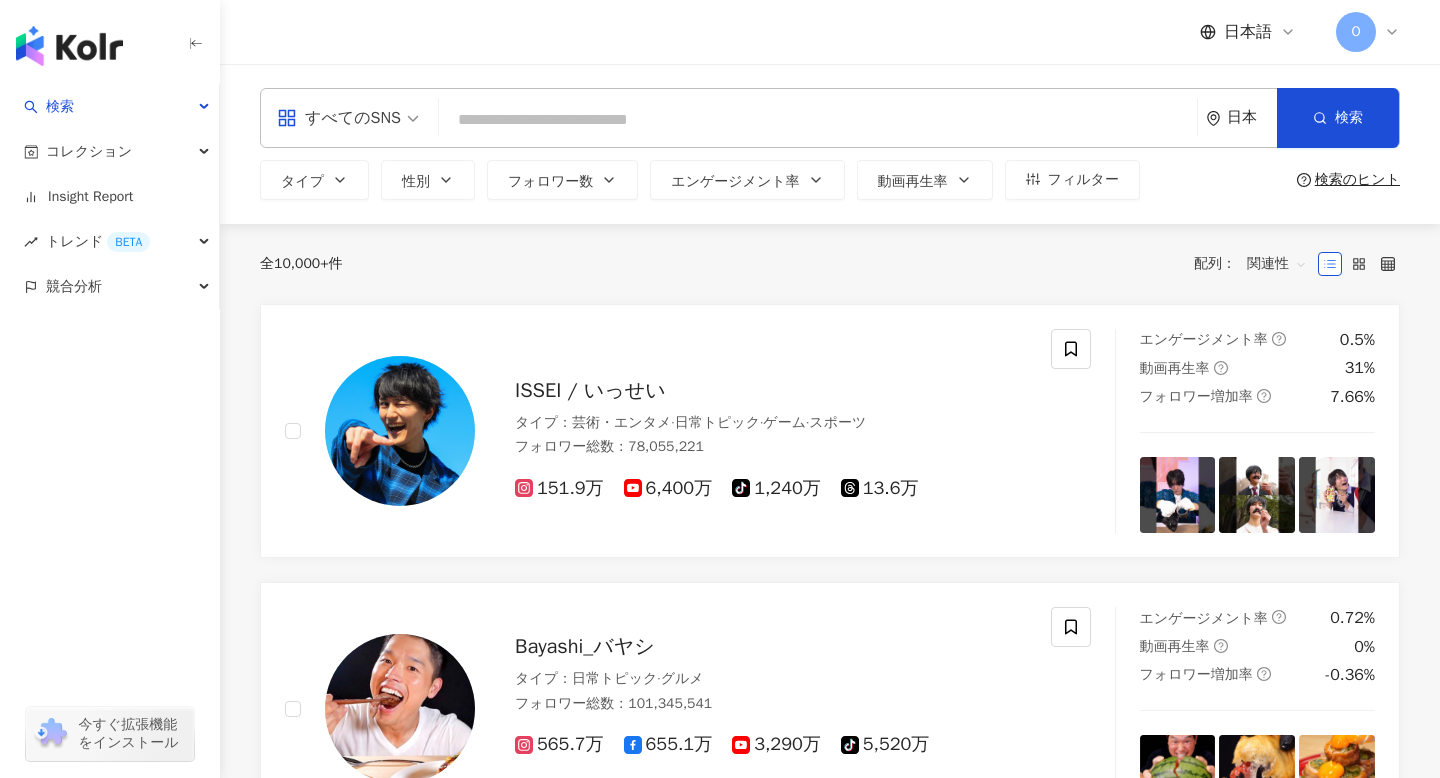 click at bounding box center (818, 120) 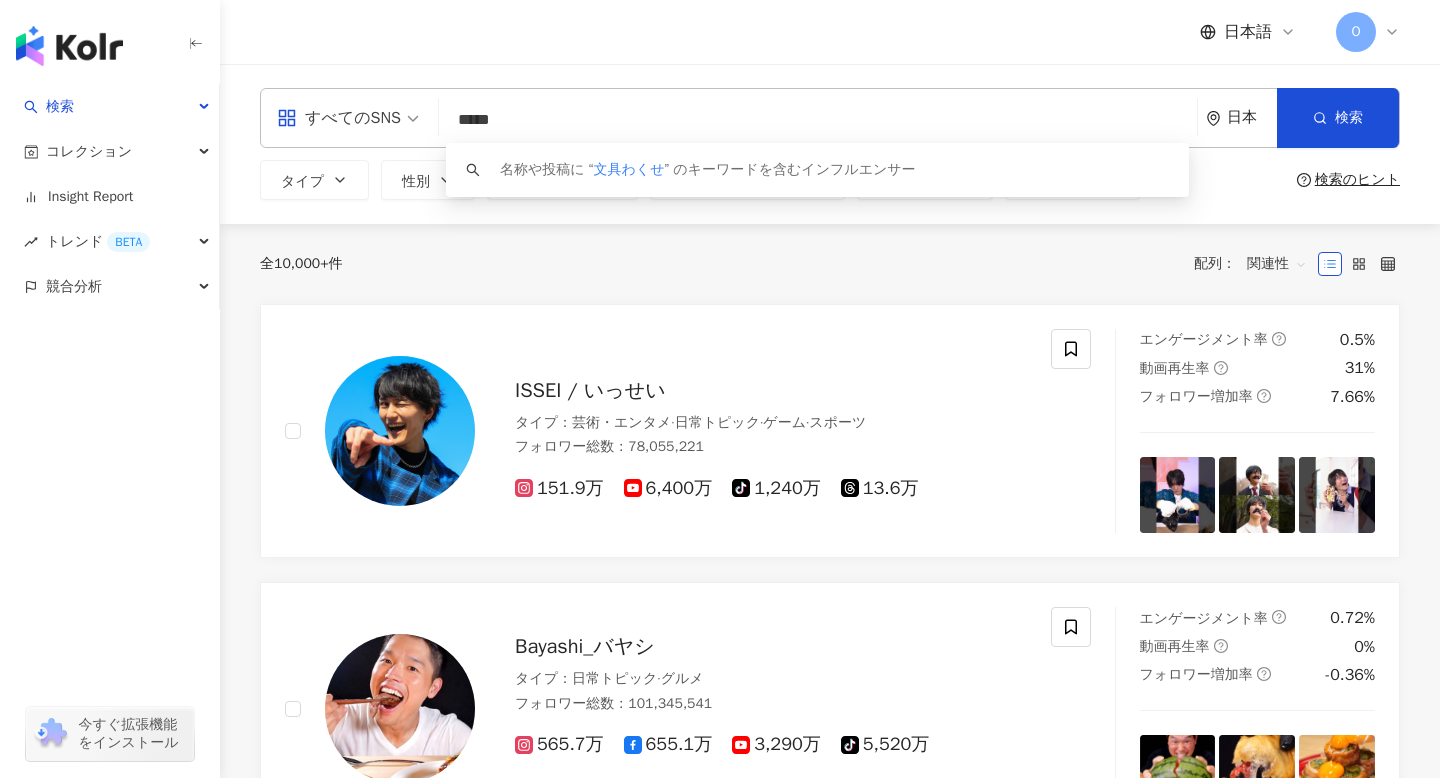 type on "****" 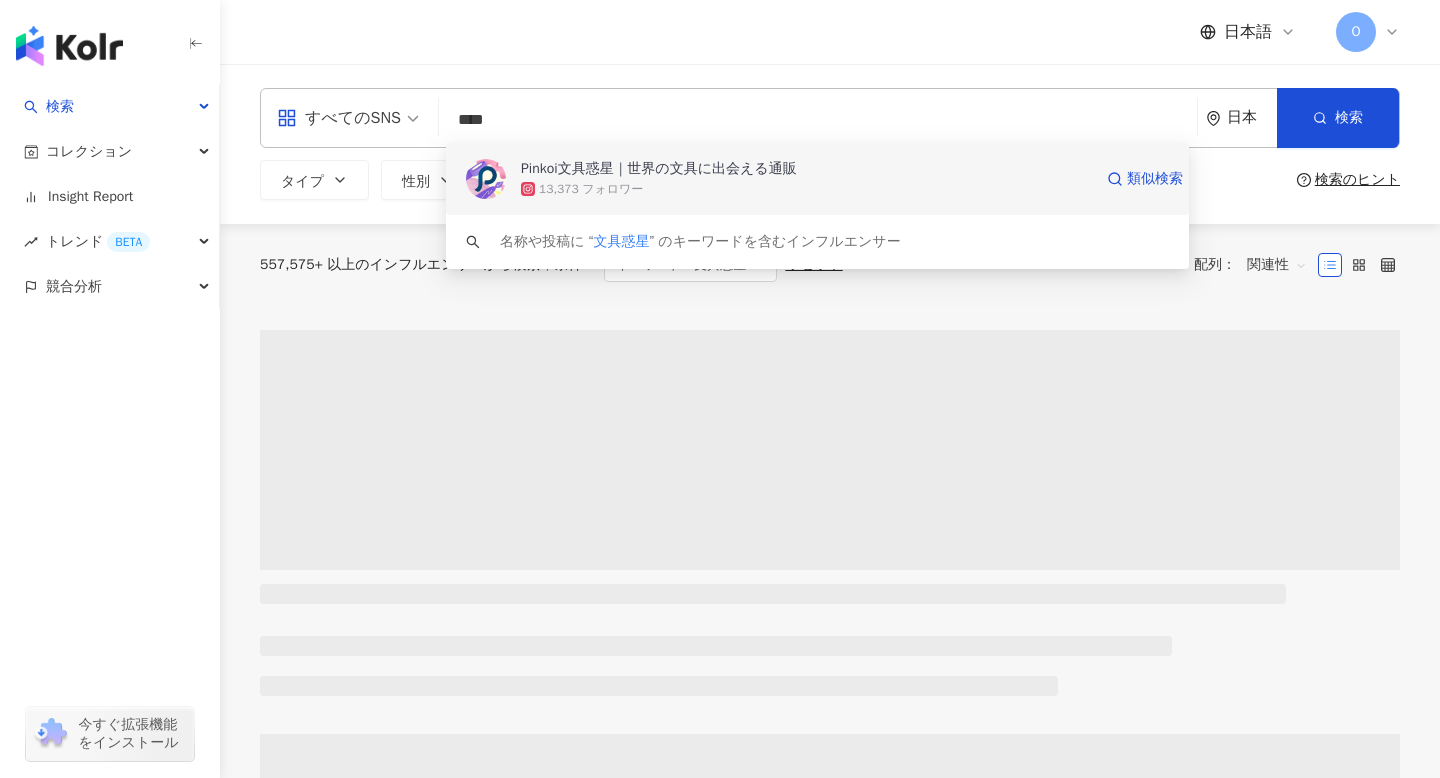 click on "13,373   フォロワー" at bounding box center (806, 189) 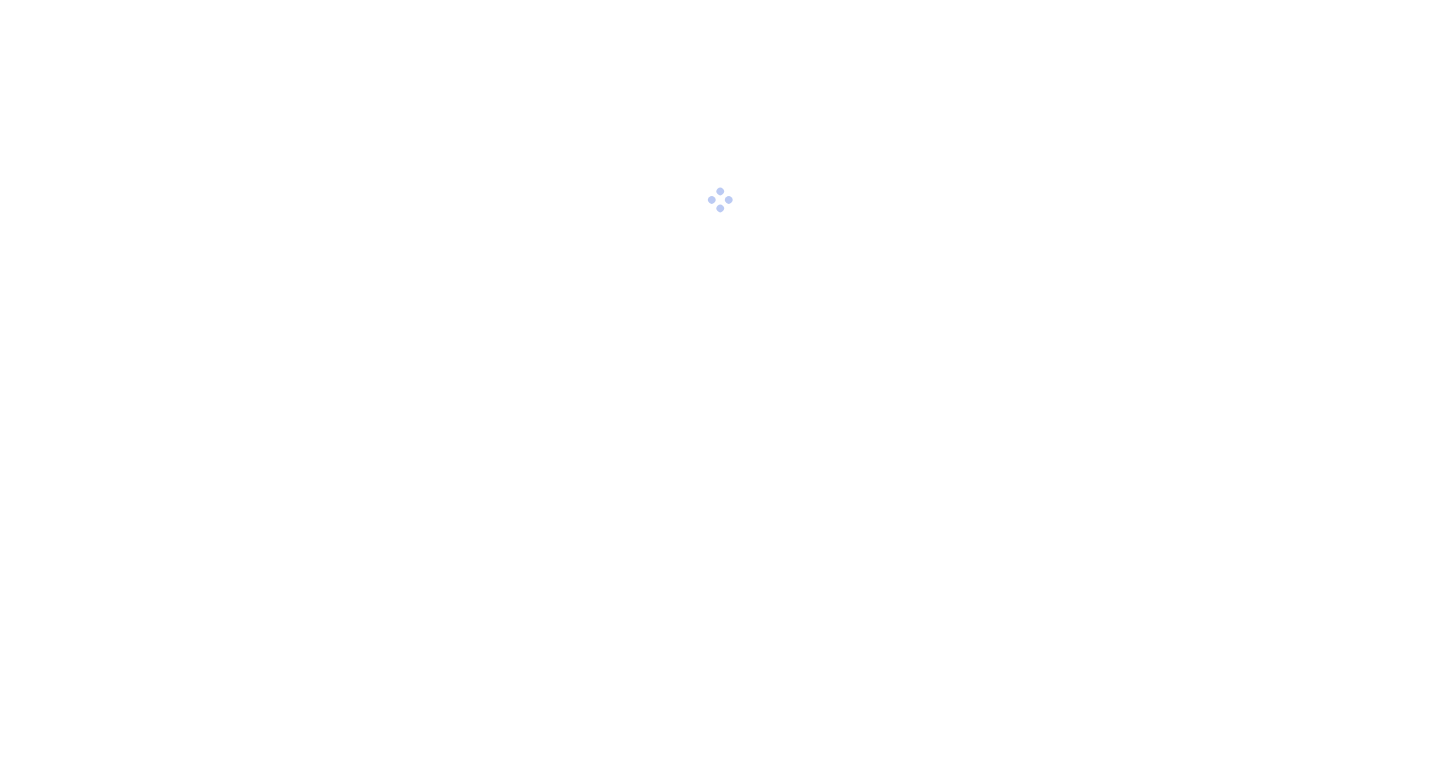 scroll, scrollTop: 0, scrollLeft: 0, axis: both 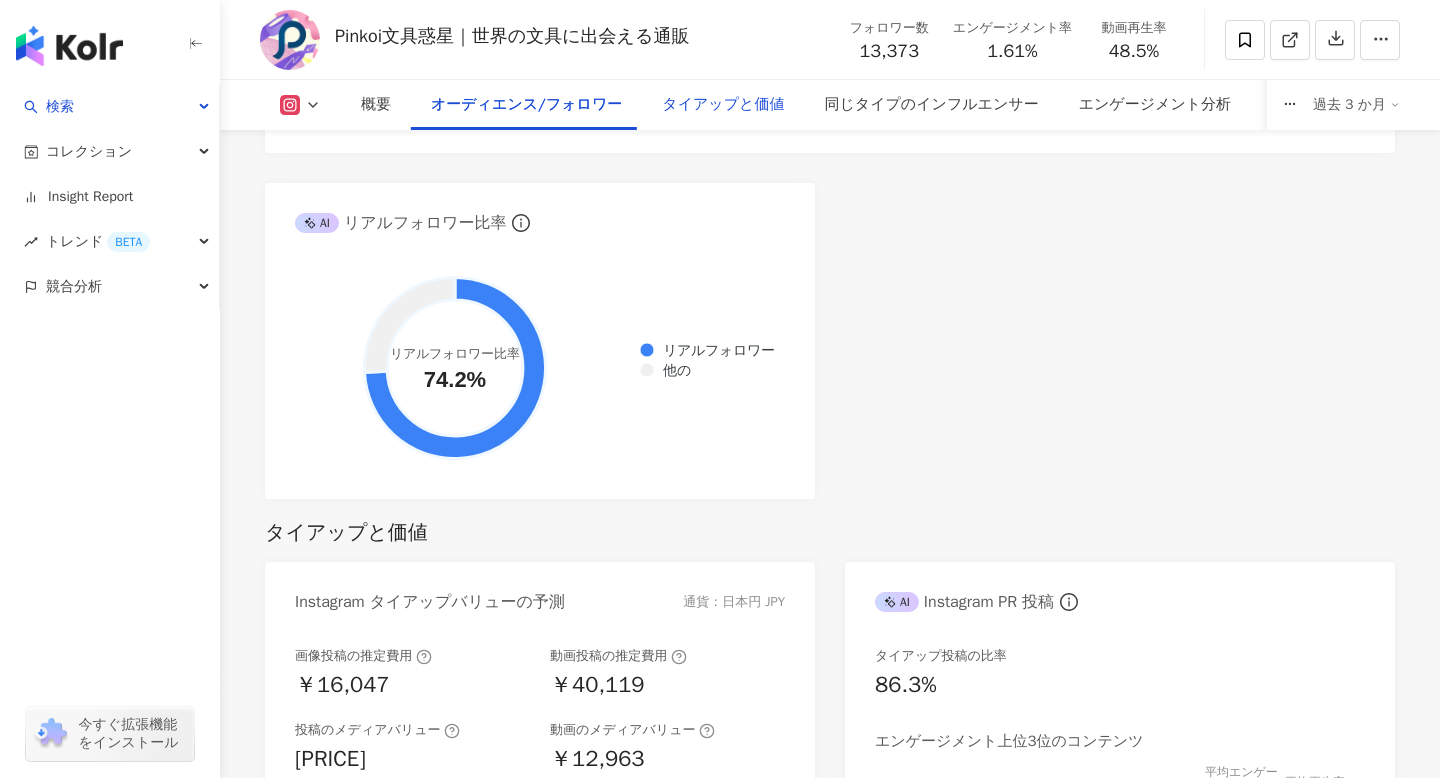 click on "タイアップと価値" at bounding box center [723, 105] 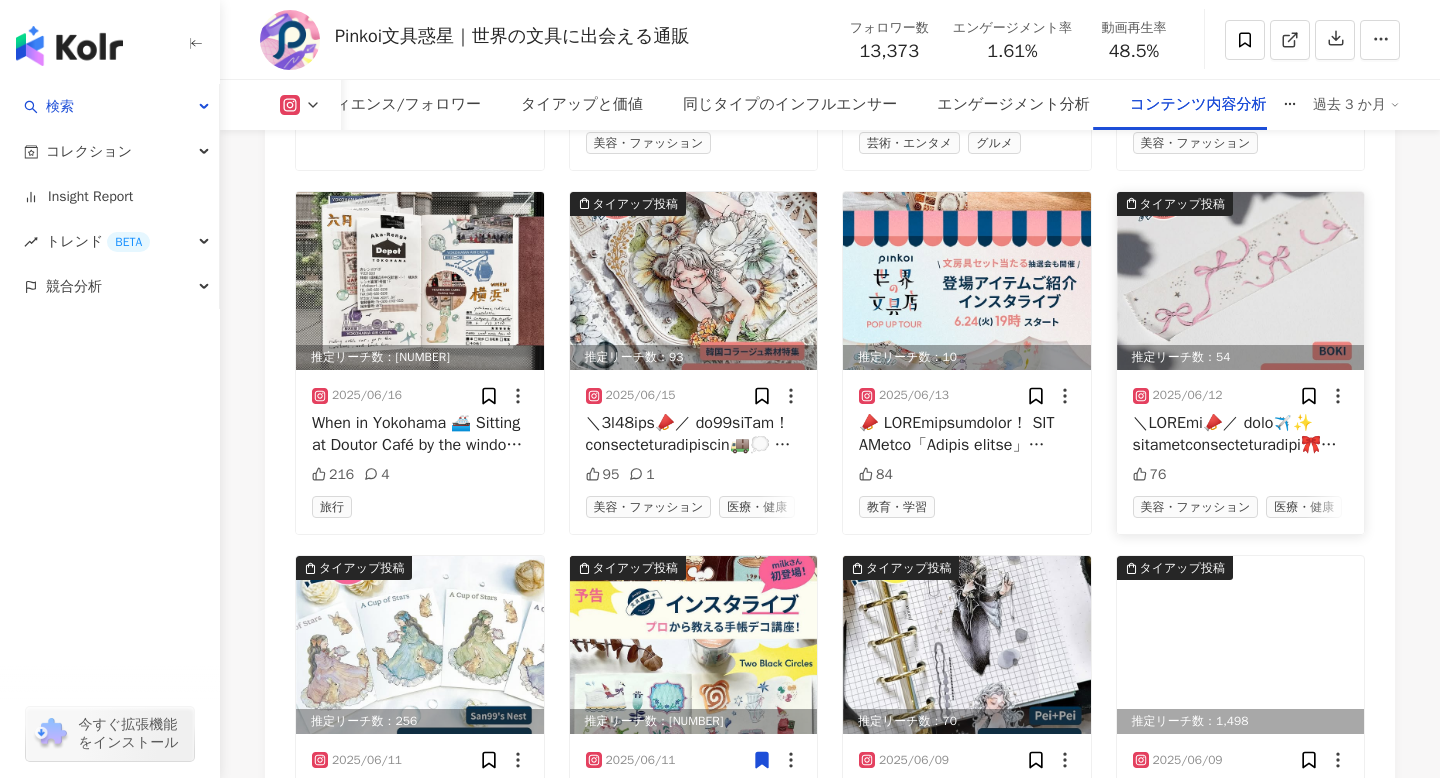 scroll, scrollTop: 7260, scrollLeft: 0, axis: vertical 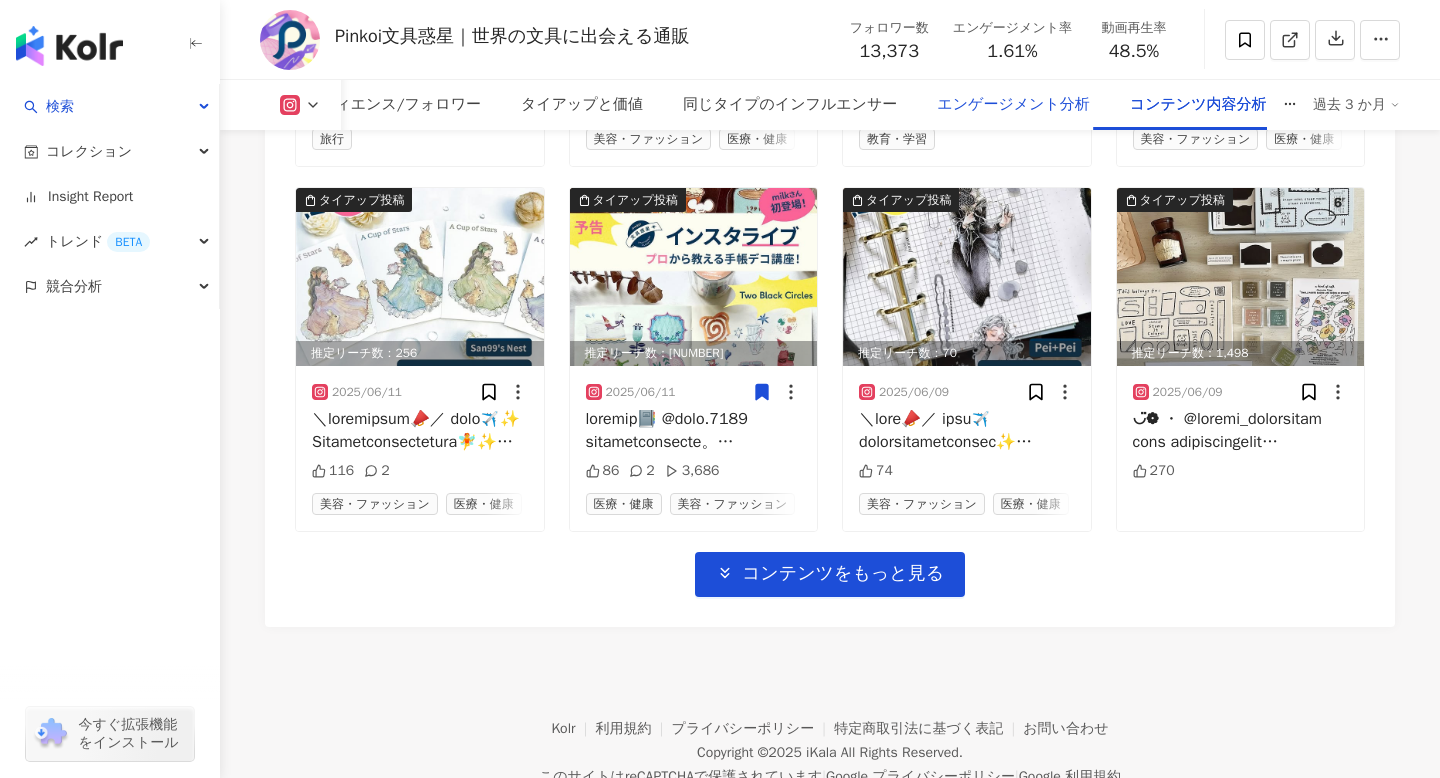 click on "エンゲージメント分析" at bounding box center (1013, 105) 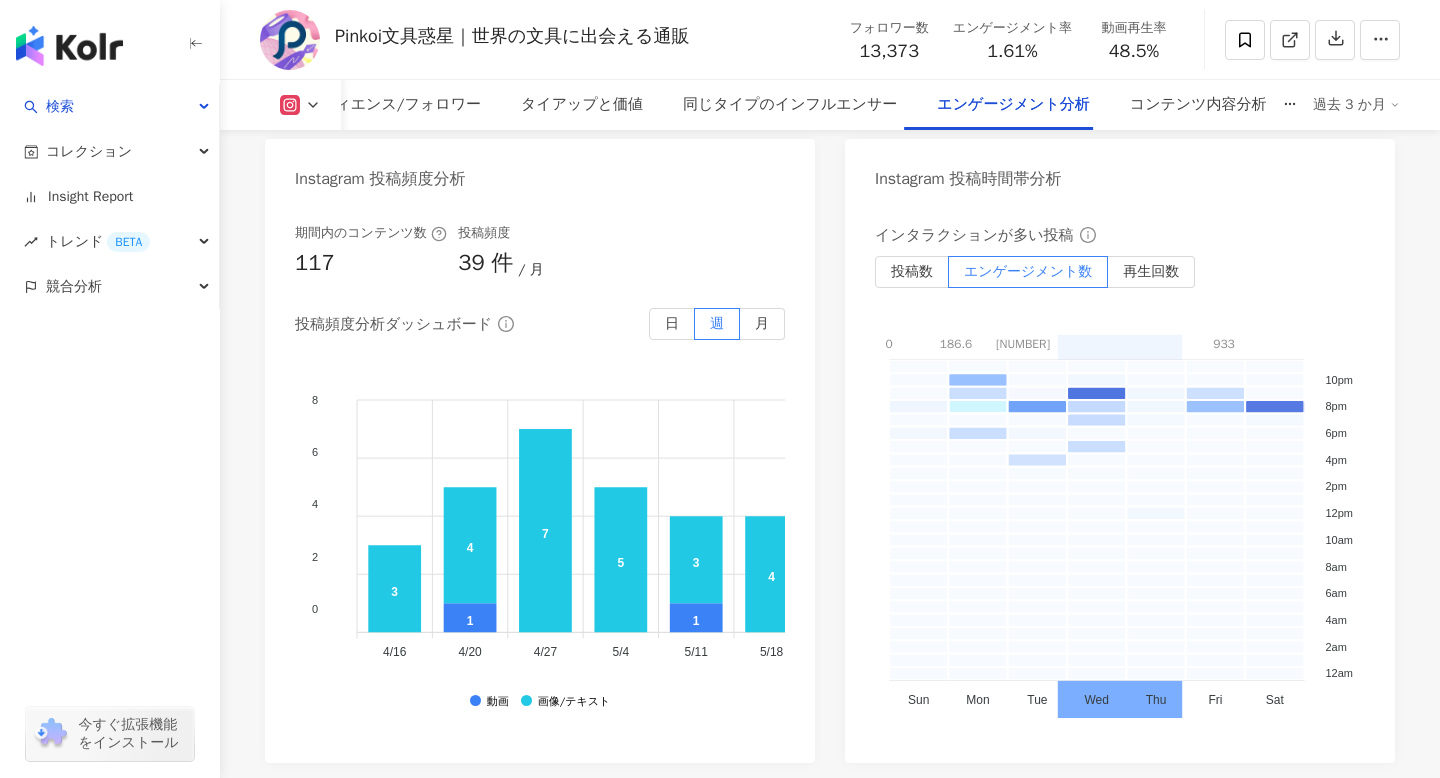 scroll, scrollTop: 5392, scrollLeft: 0, axis: vertical 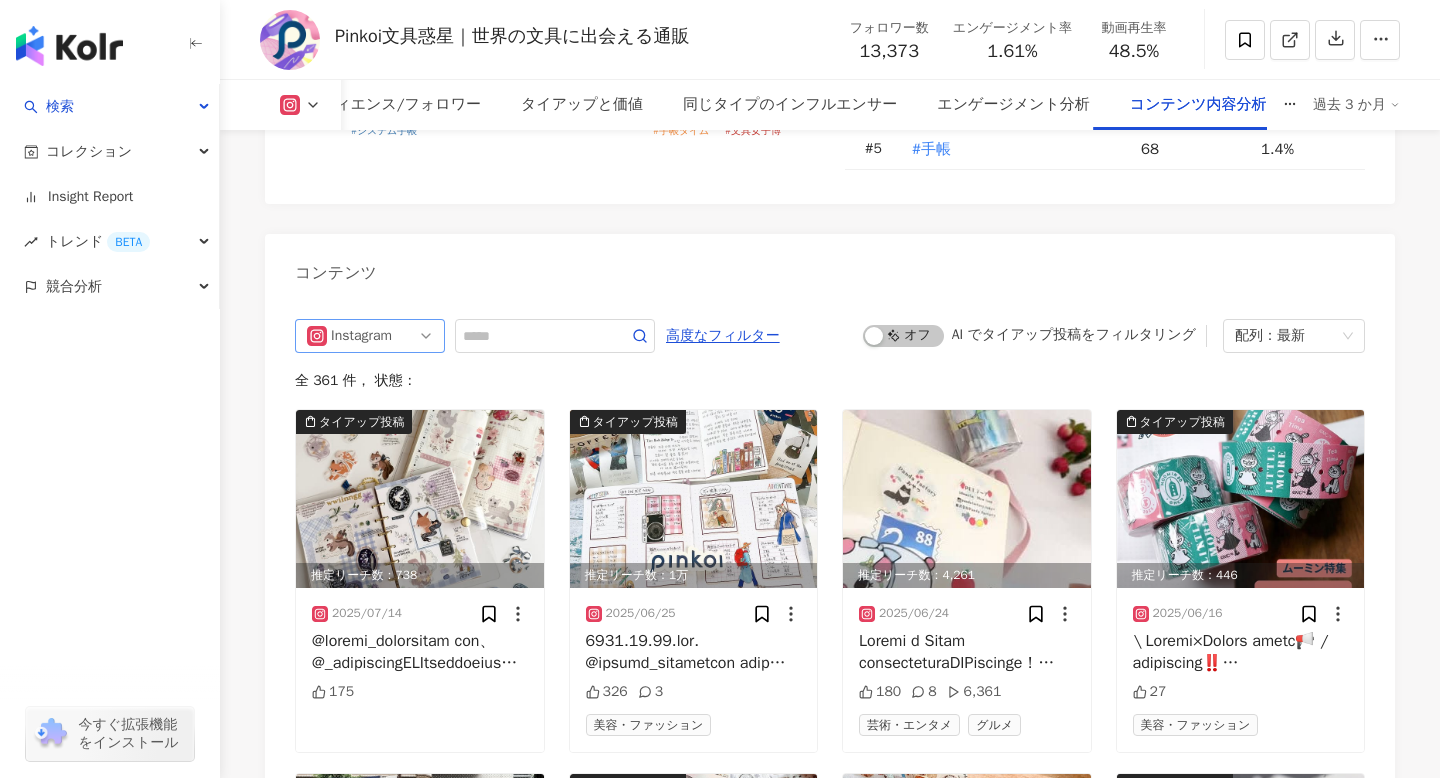 click on "Instagram" at bounding box center [370, 336] 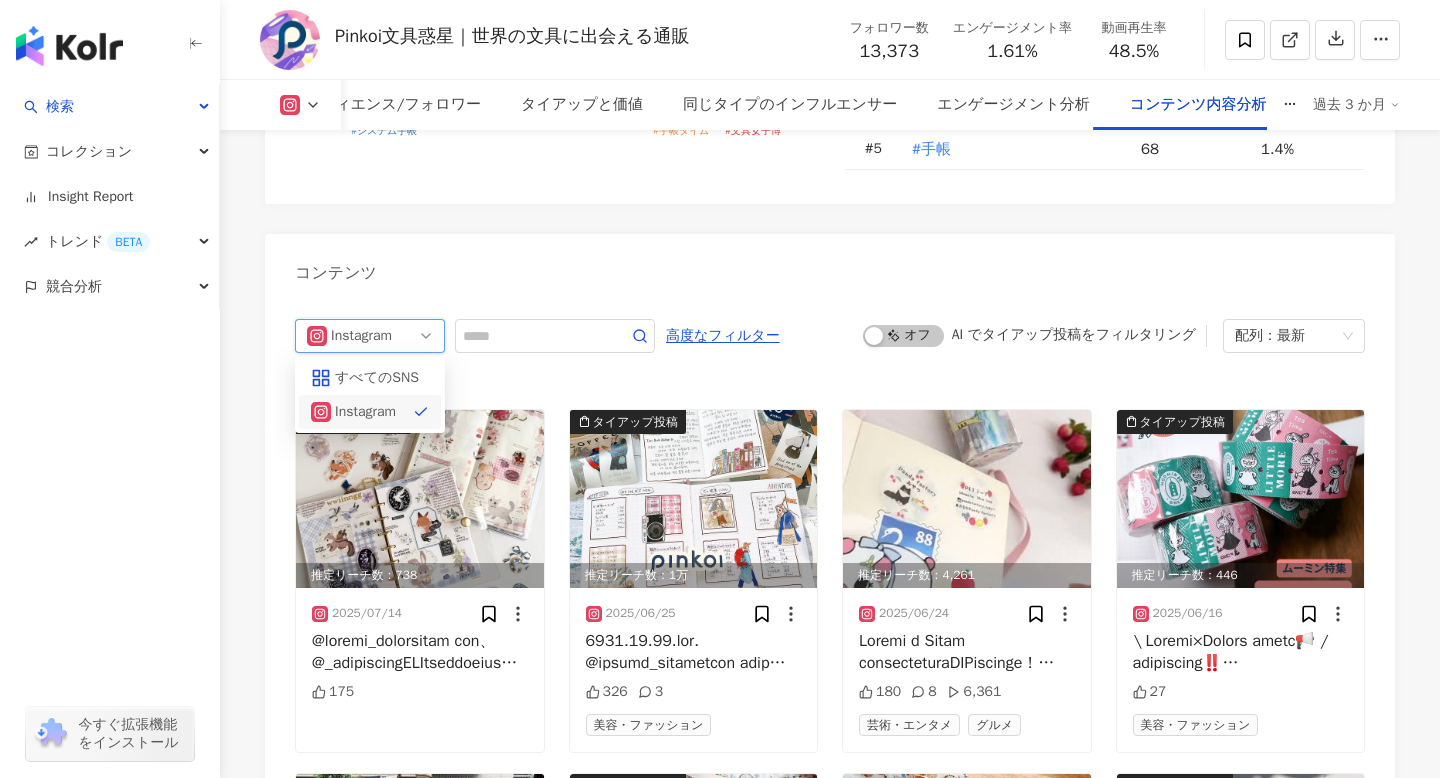 click on "コンテンツ" at bounding box center (830, 266) 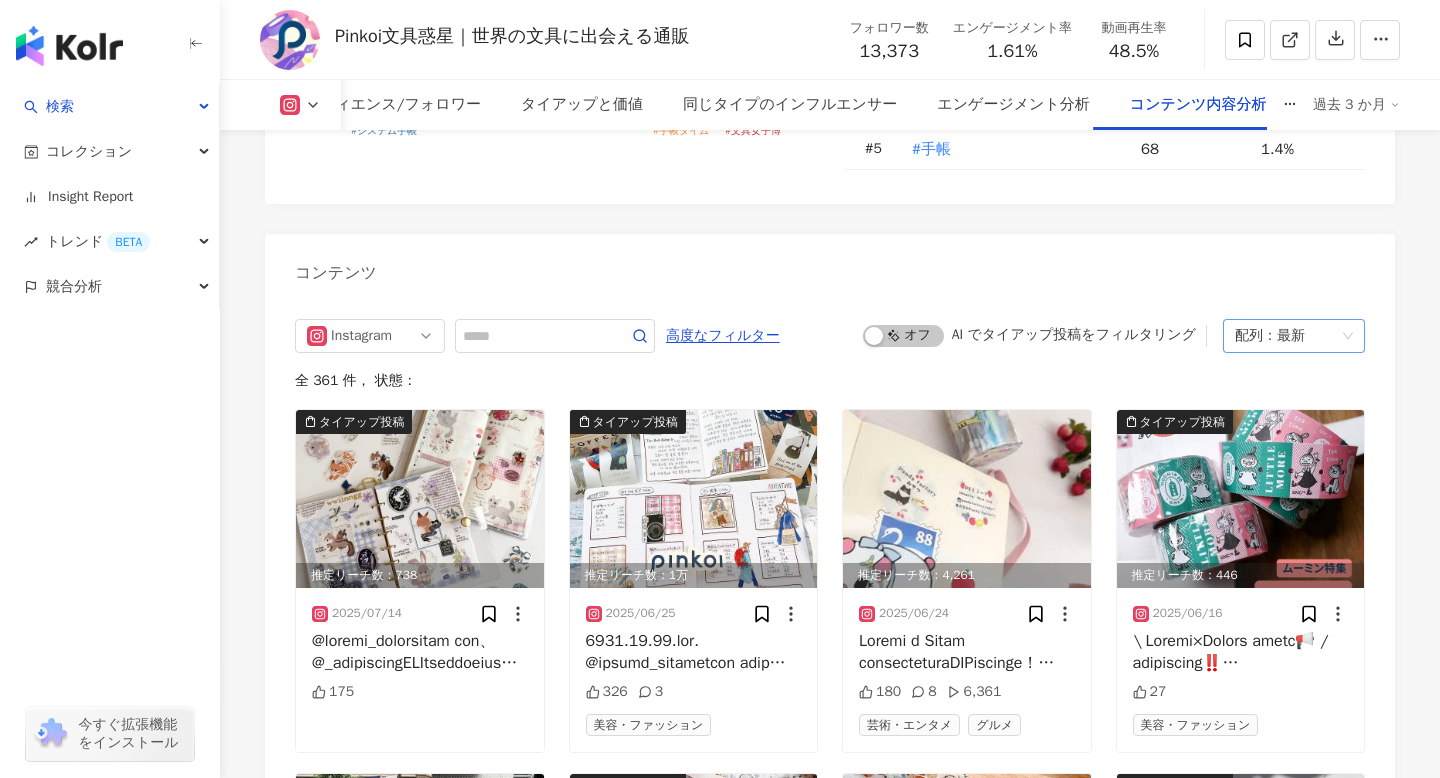click on "配列：最新" at bounding box center (1294, 336) 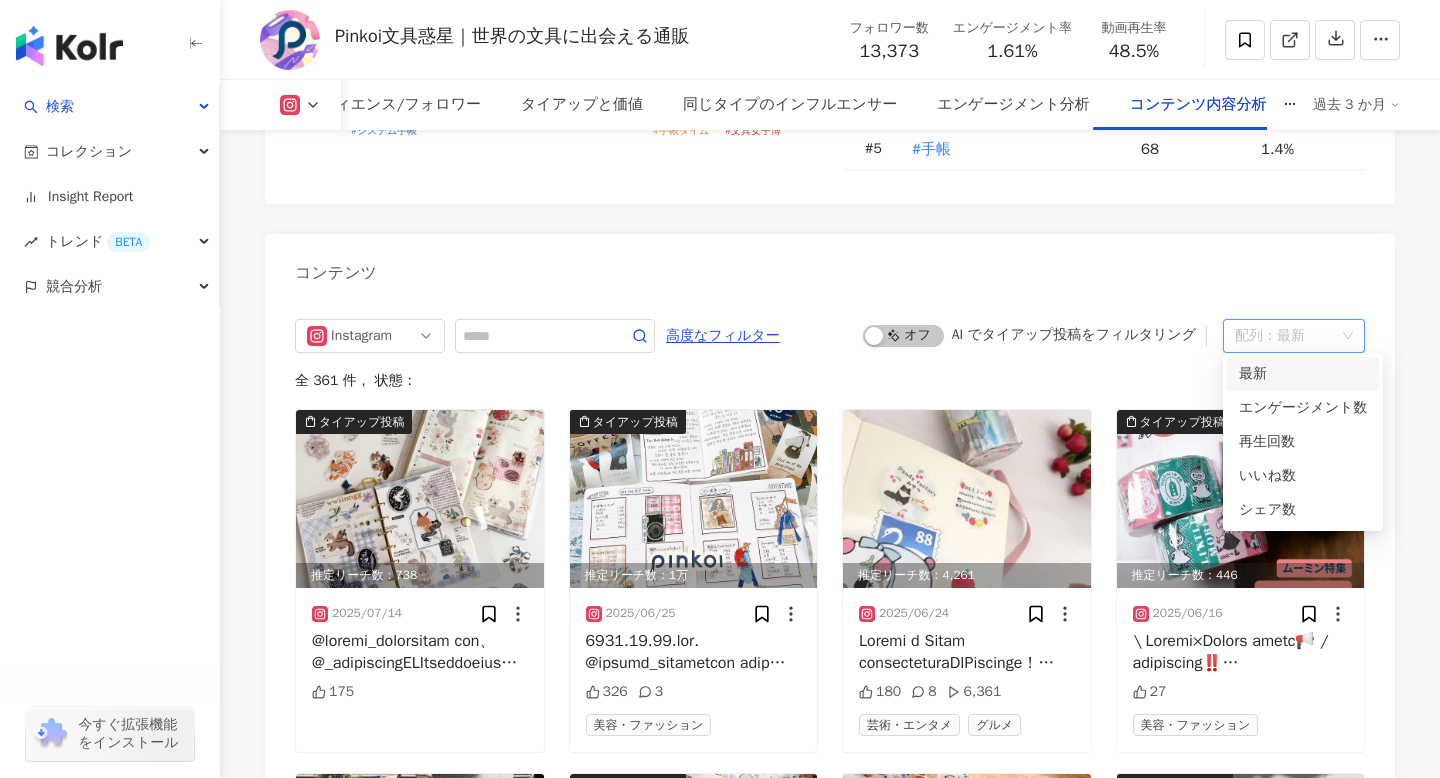 click on "配列：最新" at bounding box center [1294, 336] 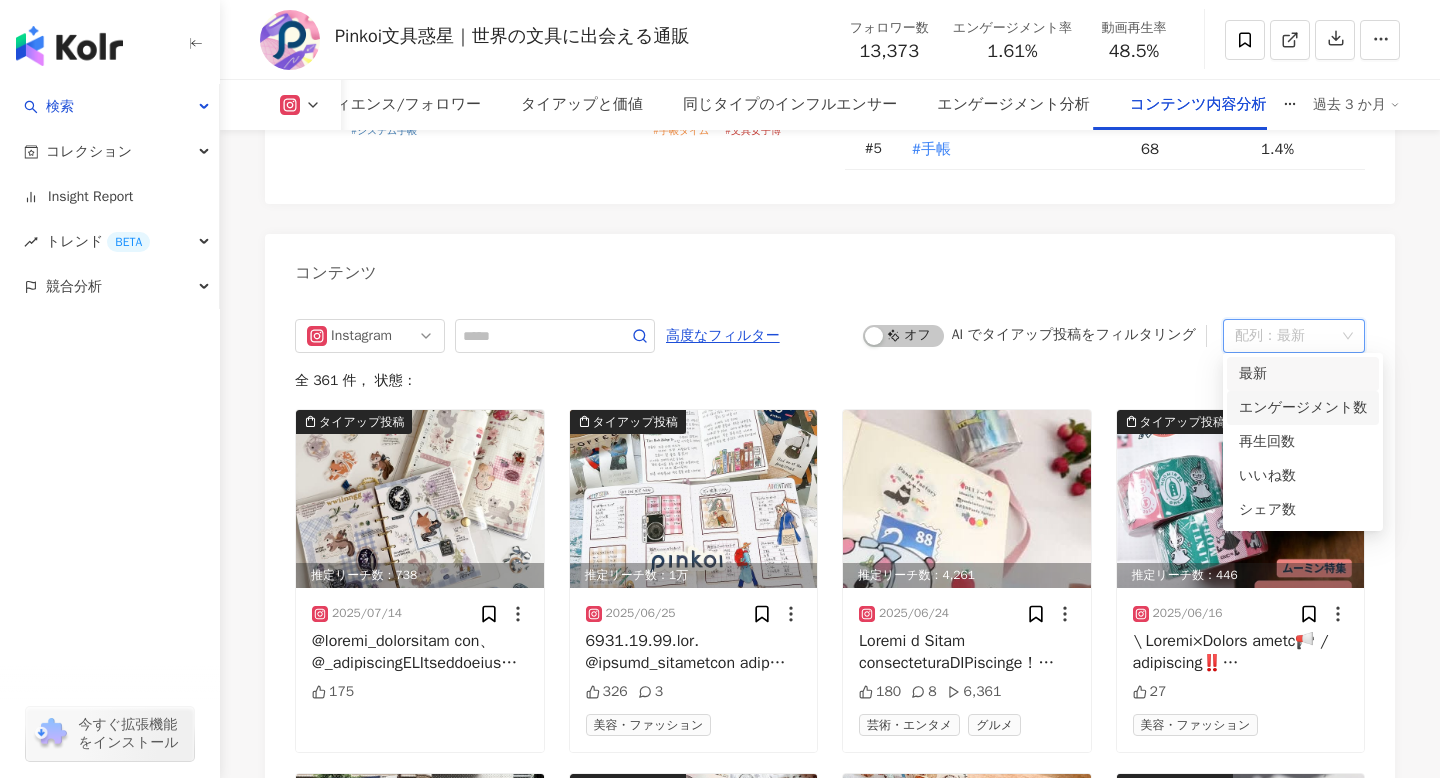 click on "エンゲージメント数" at bounding box center (1303, 408) 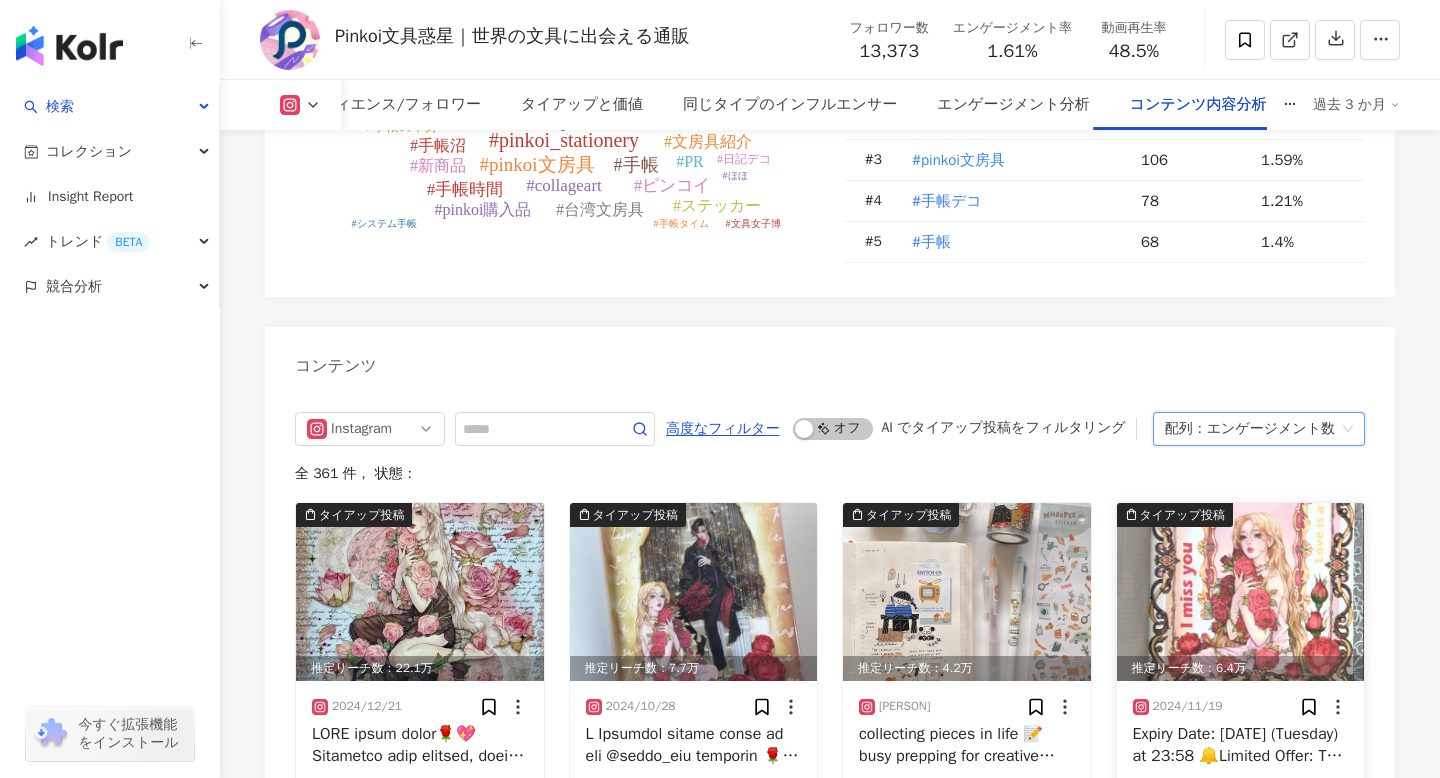 scroll, scrollTop: 6175, scrollLeft: 0, axis: vertical 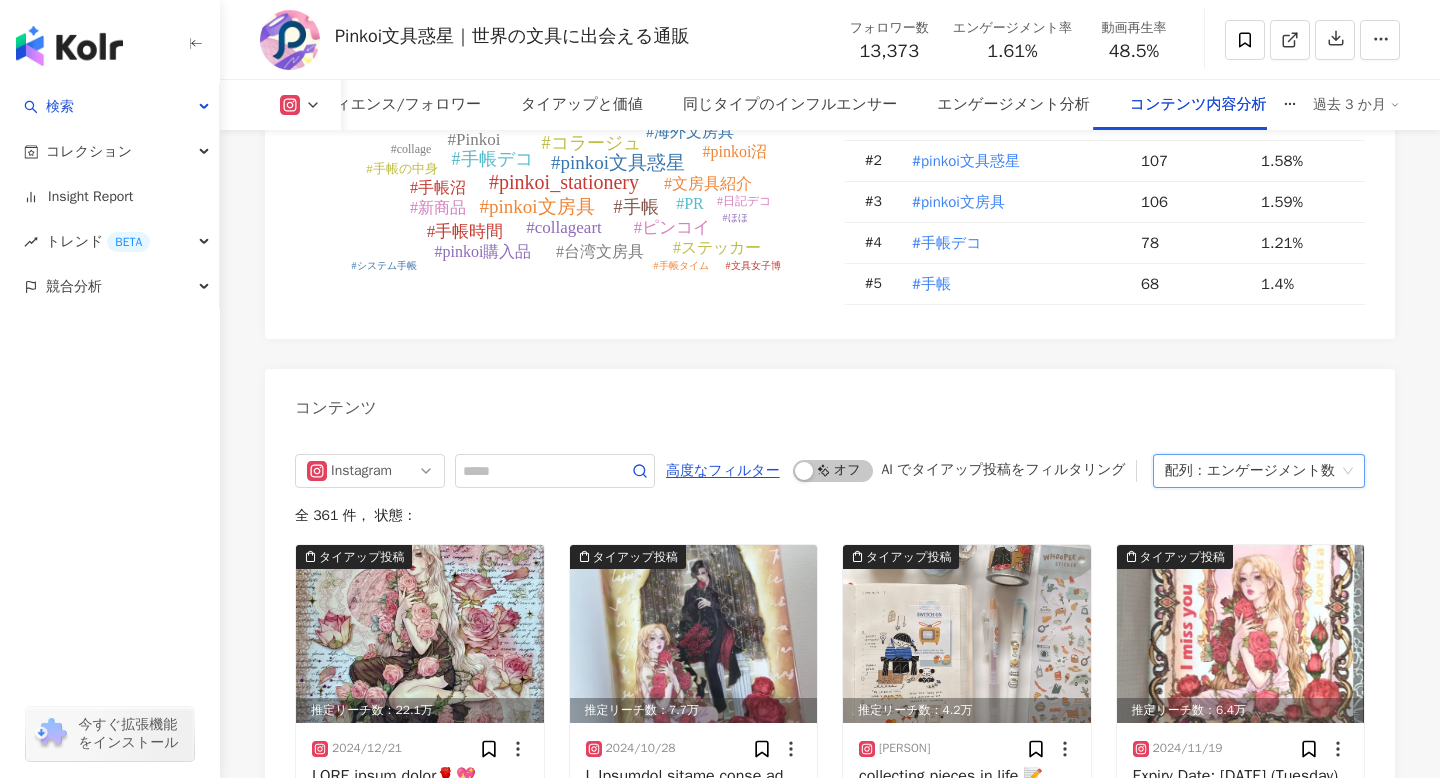 click on "エンゲージメント数" at bounding box center (1271, 471) 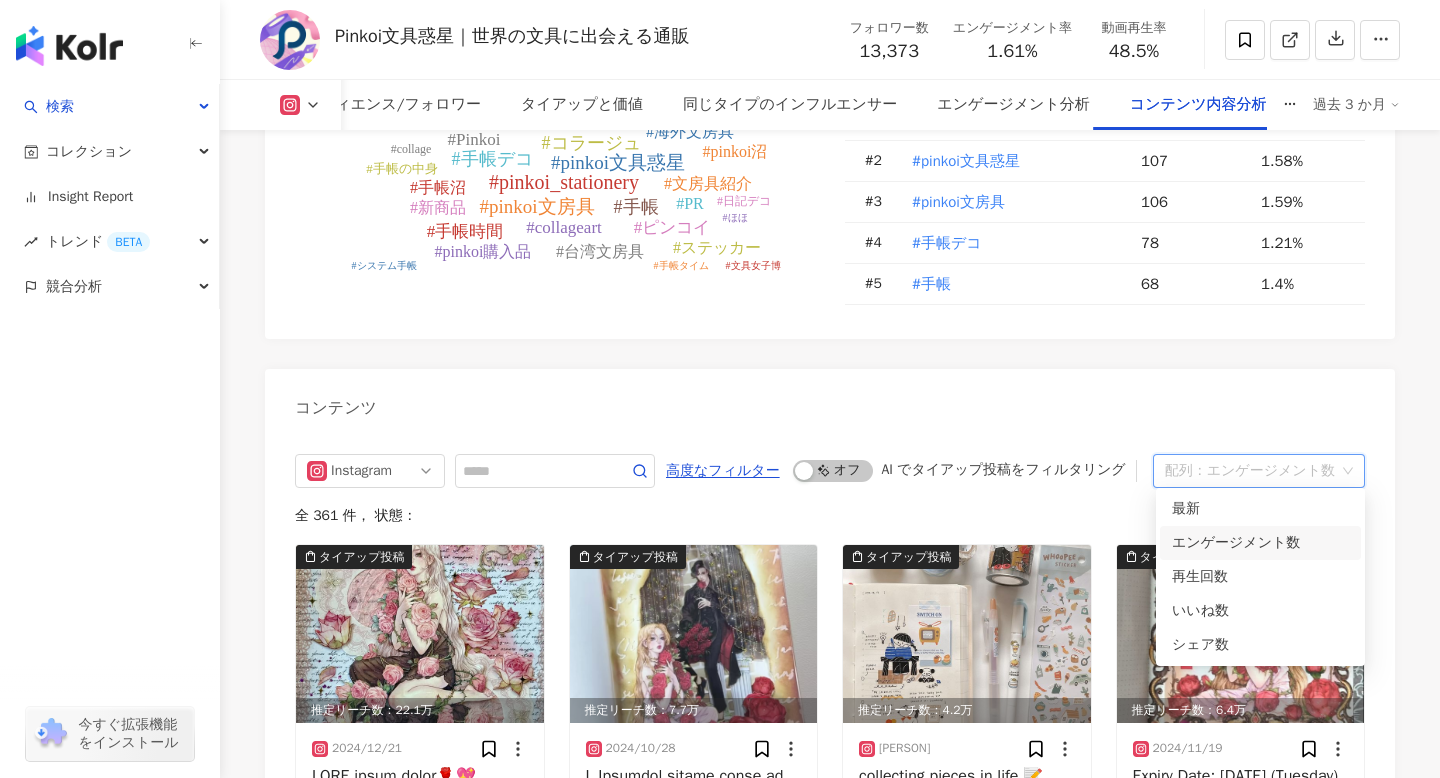 click on "Instagram ハッシュタグ分析 #pinkoi_stationery #pinkoi文具惑星 #pinkoi文房具 #手帳デコ #手帳 #コラージュ #Pinkoi #ピンコイ #collageart #手帳時間 #海外文房具 #文房具紹介 #PR #コラージュ好きな人と繋がりたい #ステッカー #台湾文房具 #新商品 #pinkoi購入品 #手帳沼 #手帳日記 #pinkoi沼 #コラージュ好き #手帳拼貼 #手帳の中身 #collage #日記デコ #ほほ #文具女子博 #システム手帳 #手帳タイム No. Hashtag 使用回数 エンゲージメント率 # 1 #pinkoi_stationery 108 1.61% # 2 #pinkoi文具惑星 107 1.58% # 3 #pinkoi文房具 106 1.59% # 4 #手帳デコ 78 1.21% # 5 #手帳 68 1.4% コンテンツ Instagram all ig すべてのSNS Instagram 高度なフィルター オン オフ AI でタイアップ投稿をフィルタリング 配列： エンゲージメント数 全 361 件 ，   状態： タイアップ投稿 推定リーチ数：22.1万 2024/12/21 1.8万 53 29.9万 家電 テクノロジー 139" at bounding box center [830, 850] 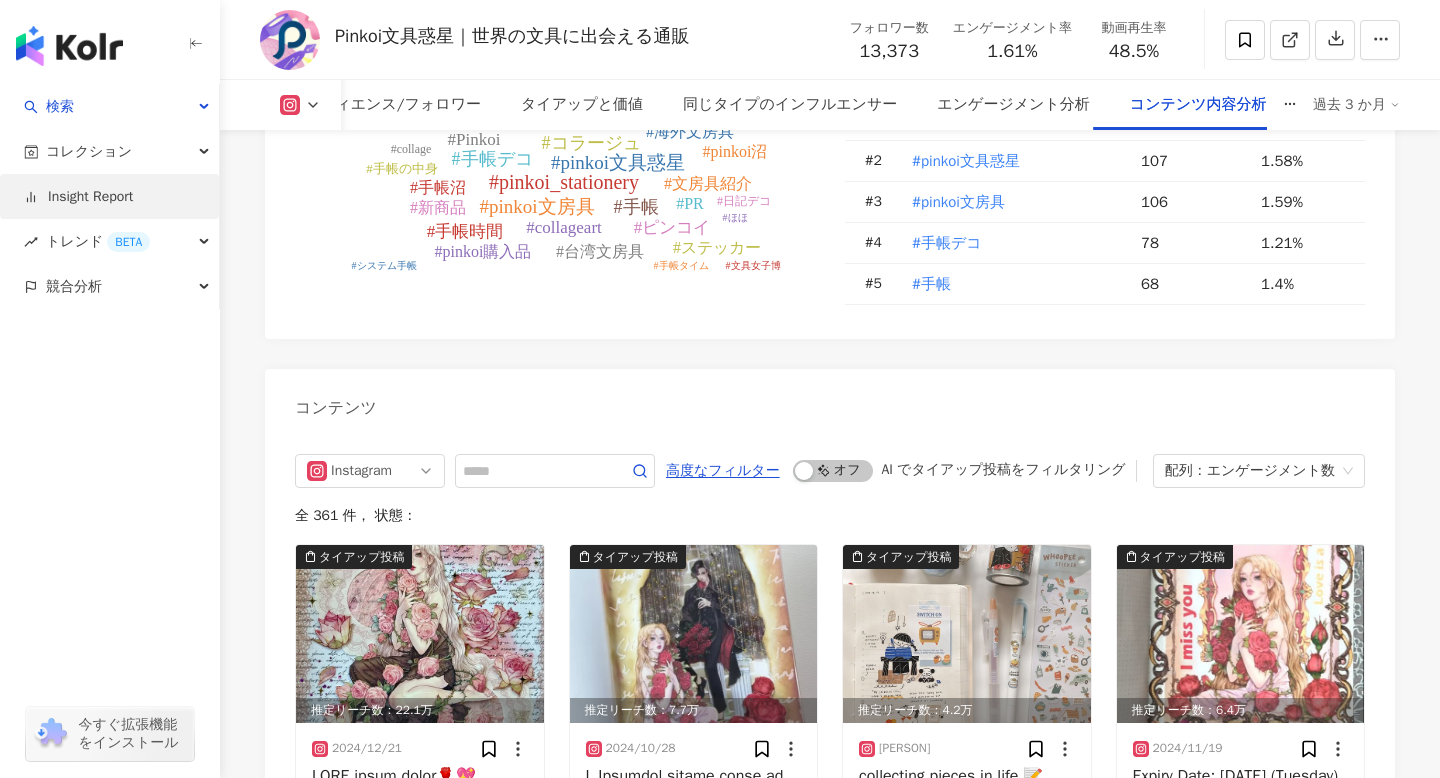 click on "Insight Report" at bounding box center [78, 197] 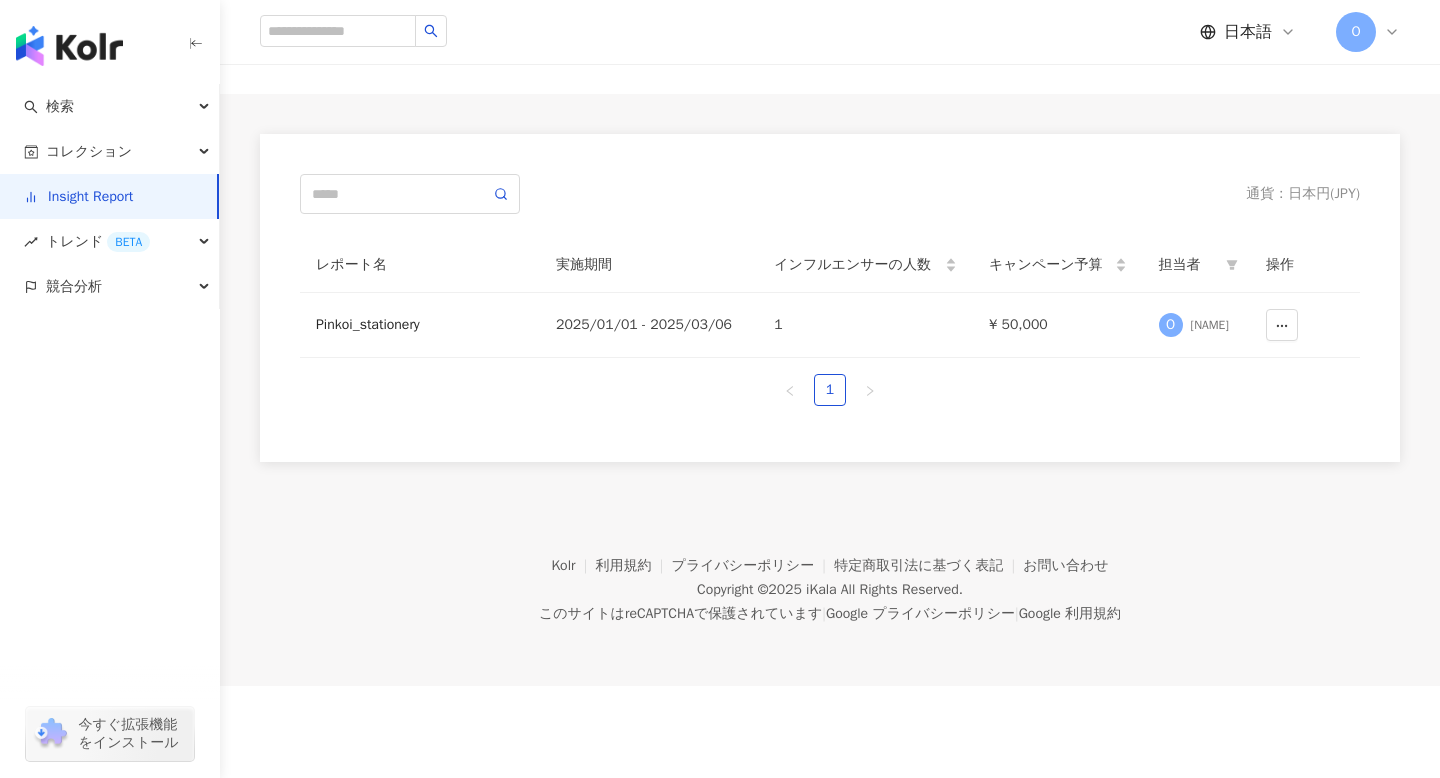 scroll, scrollTop: 0, scrollLeft: 0, axis: both 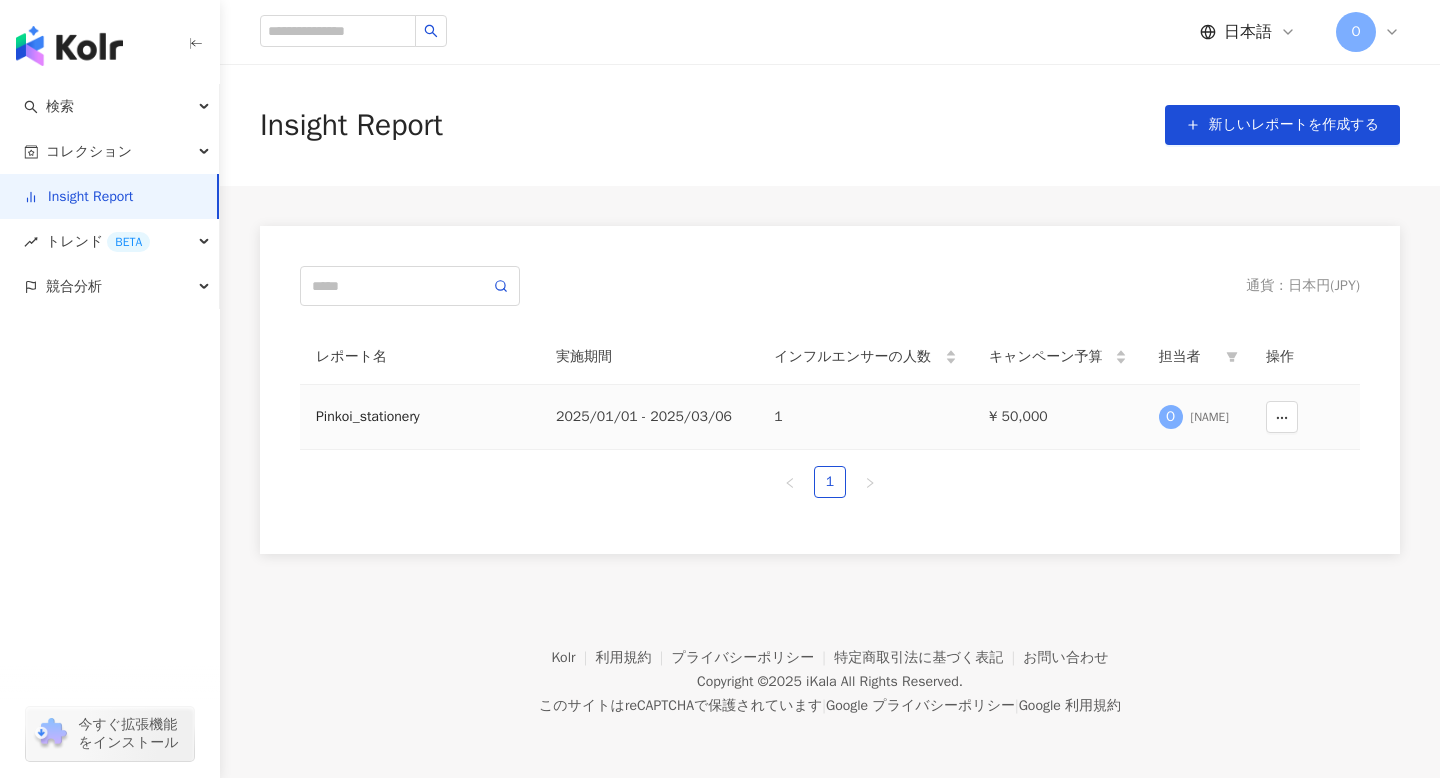click on "1" at bounding box center (865, 417) 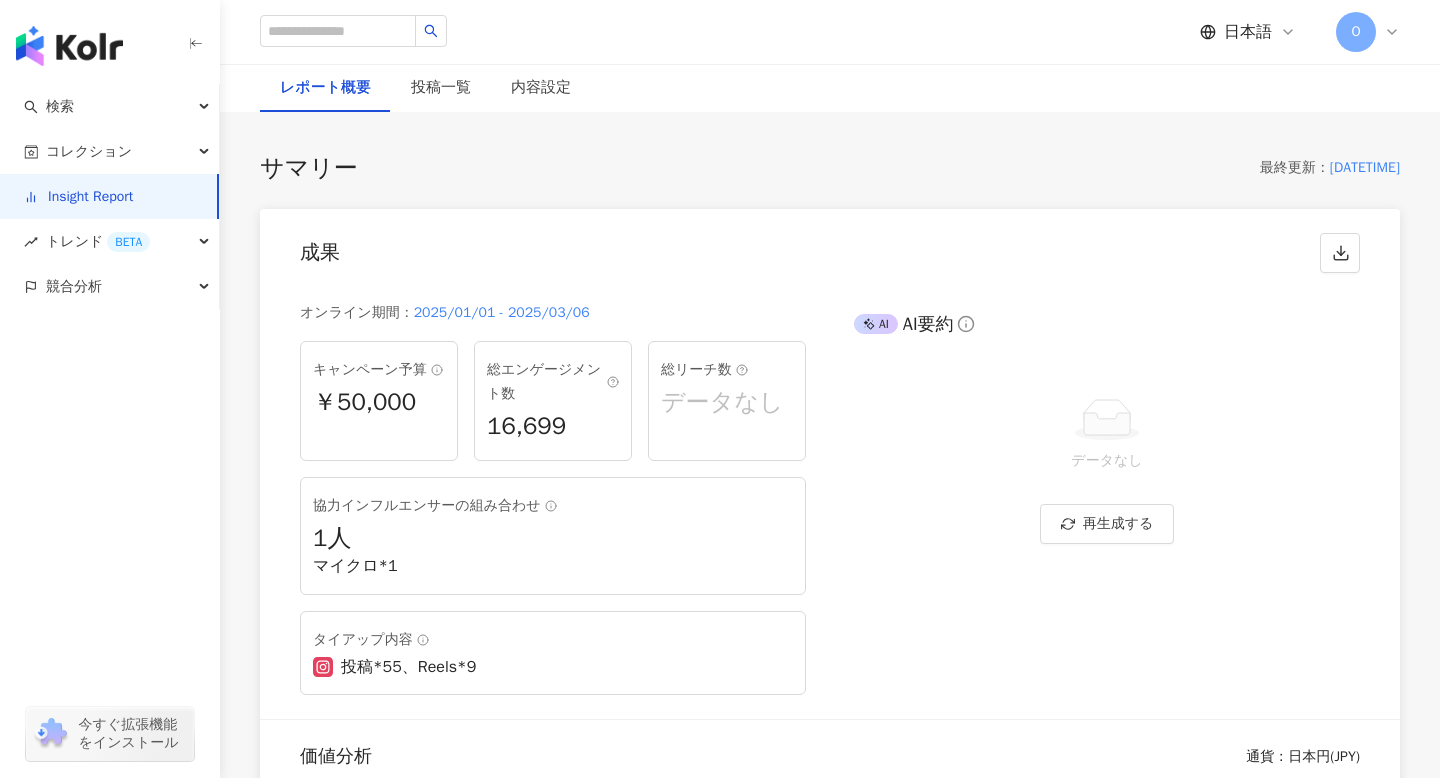 scroll, scrollTop: 0, scrollLeft: 0, axis: both 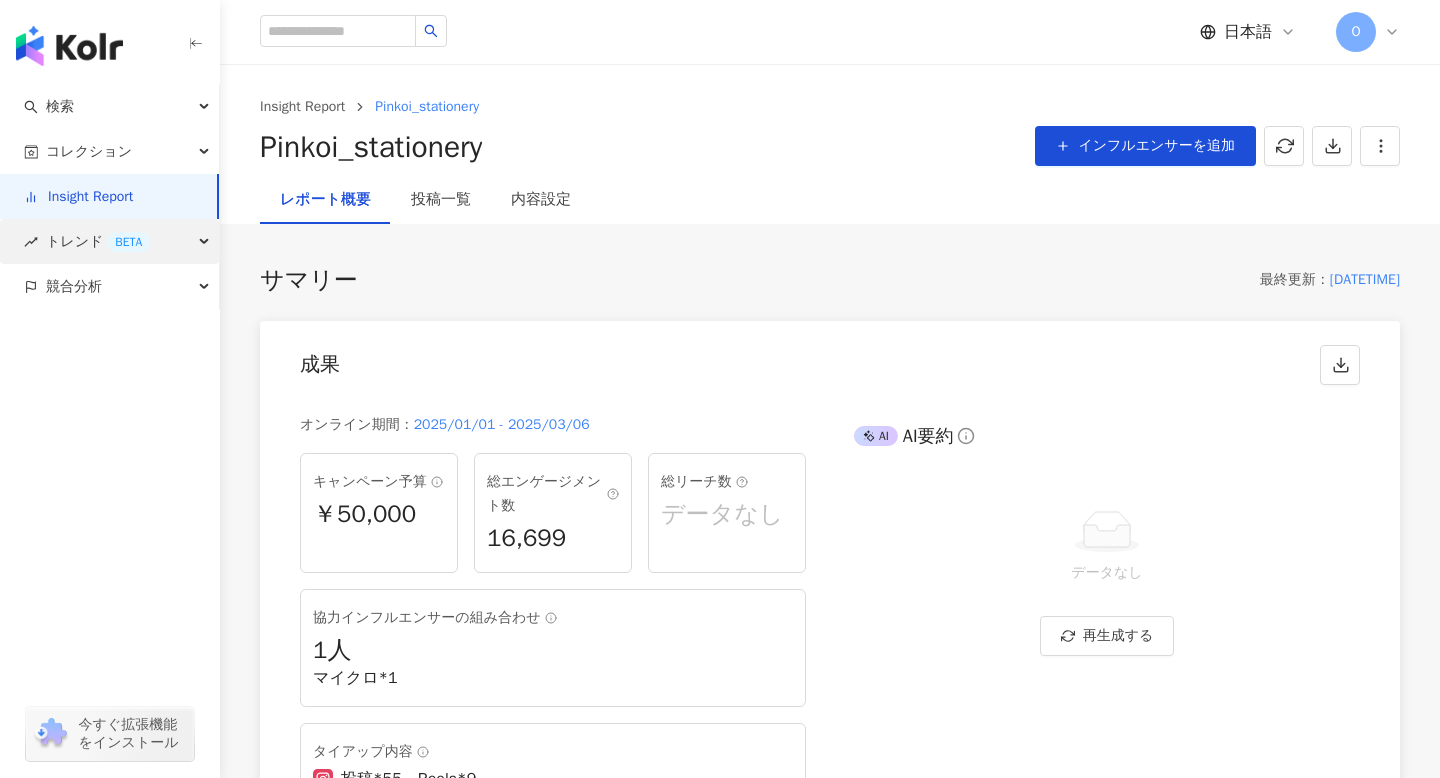 click on "トレンド BETA" at bounding box center [109, 241] 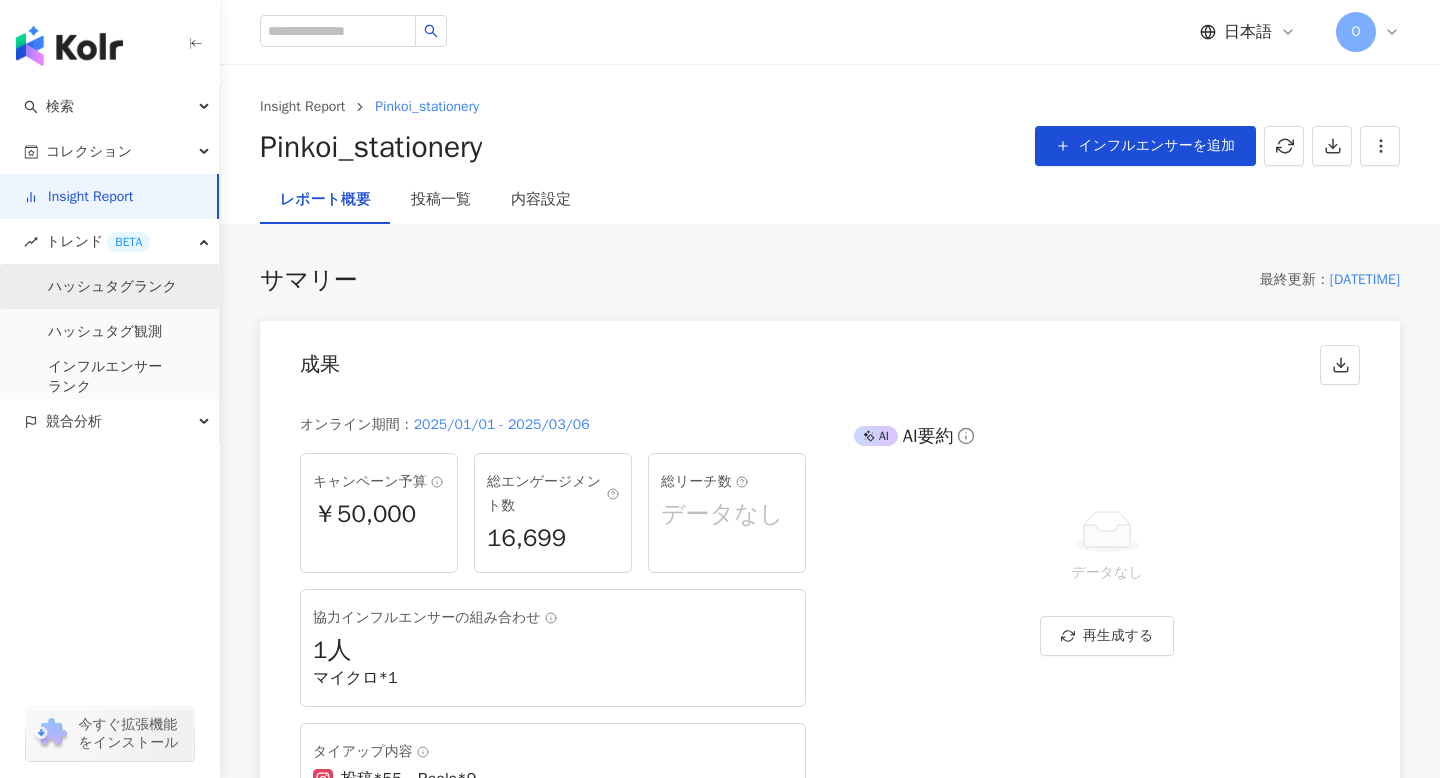 click on "ハッシュタグランク" at bounding box center [112, 287] 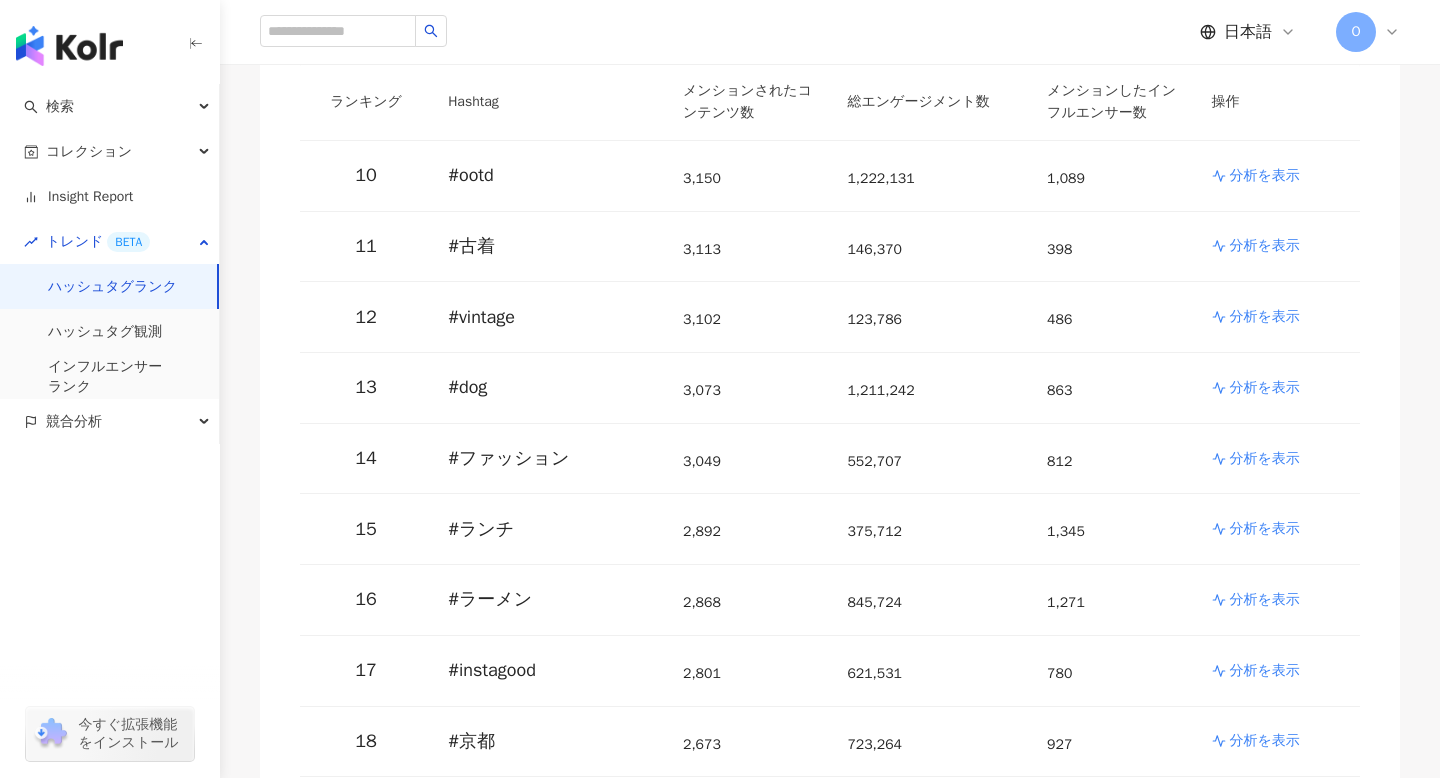 scroll, scrollTop: 1381, scrollLeft: 0, axis: vertical 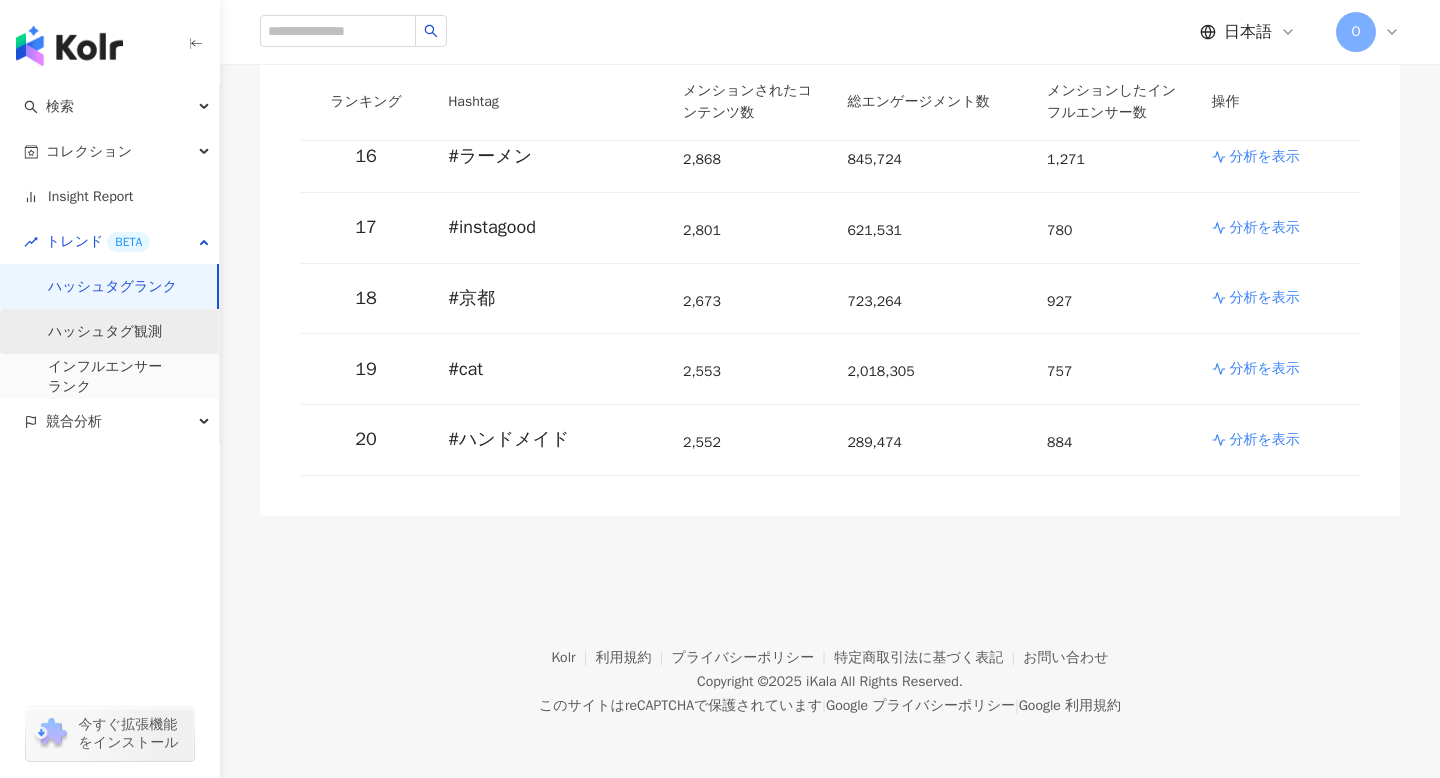 click on "ハッシュタグ観測" at bounding box center [105, 332] 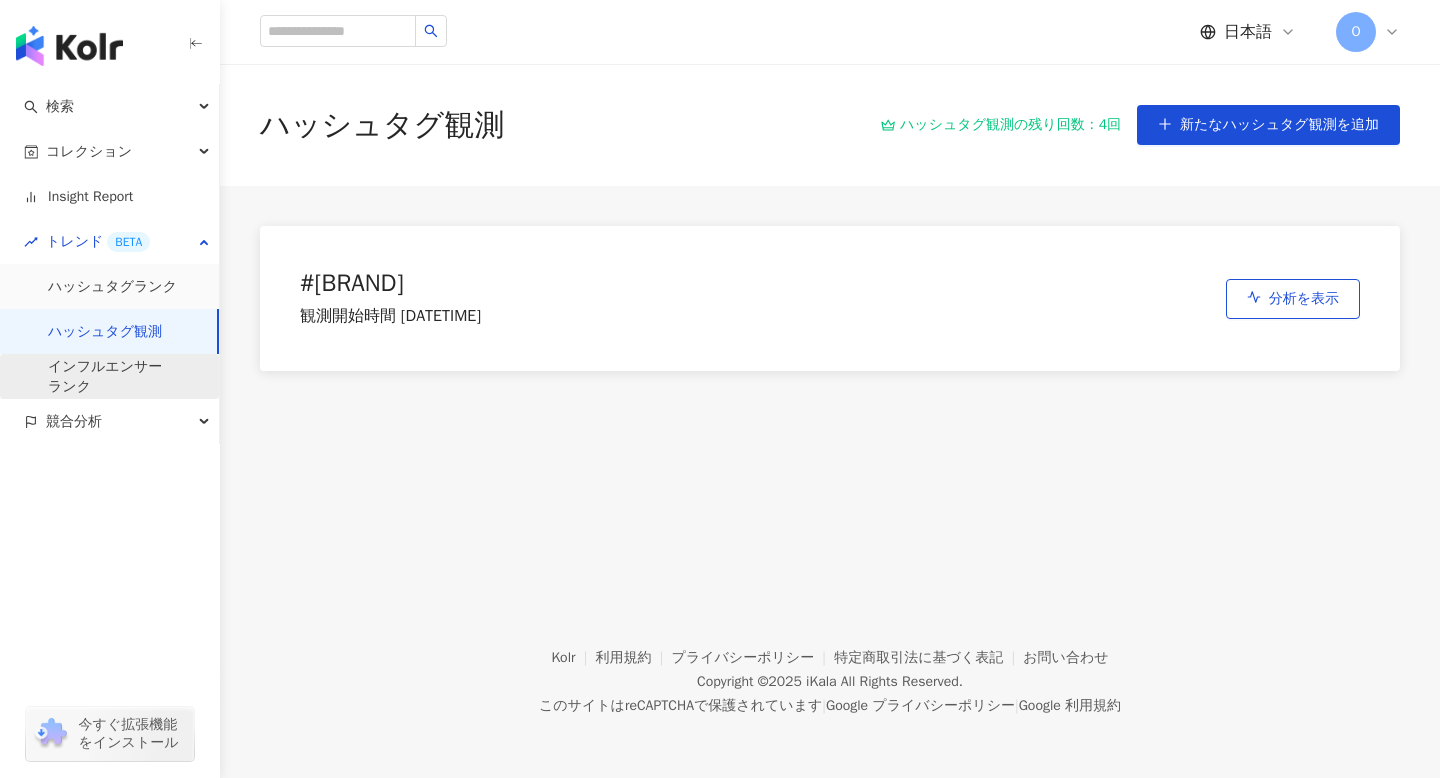click on "インフルエンサー
ランク" at bounding box center [105, 376] 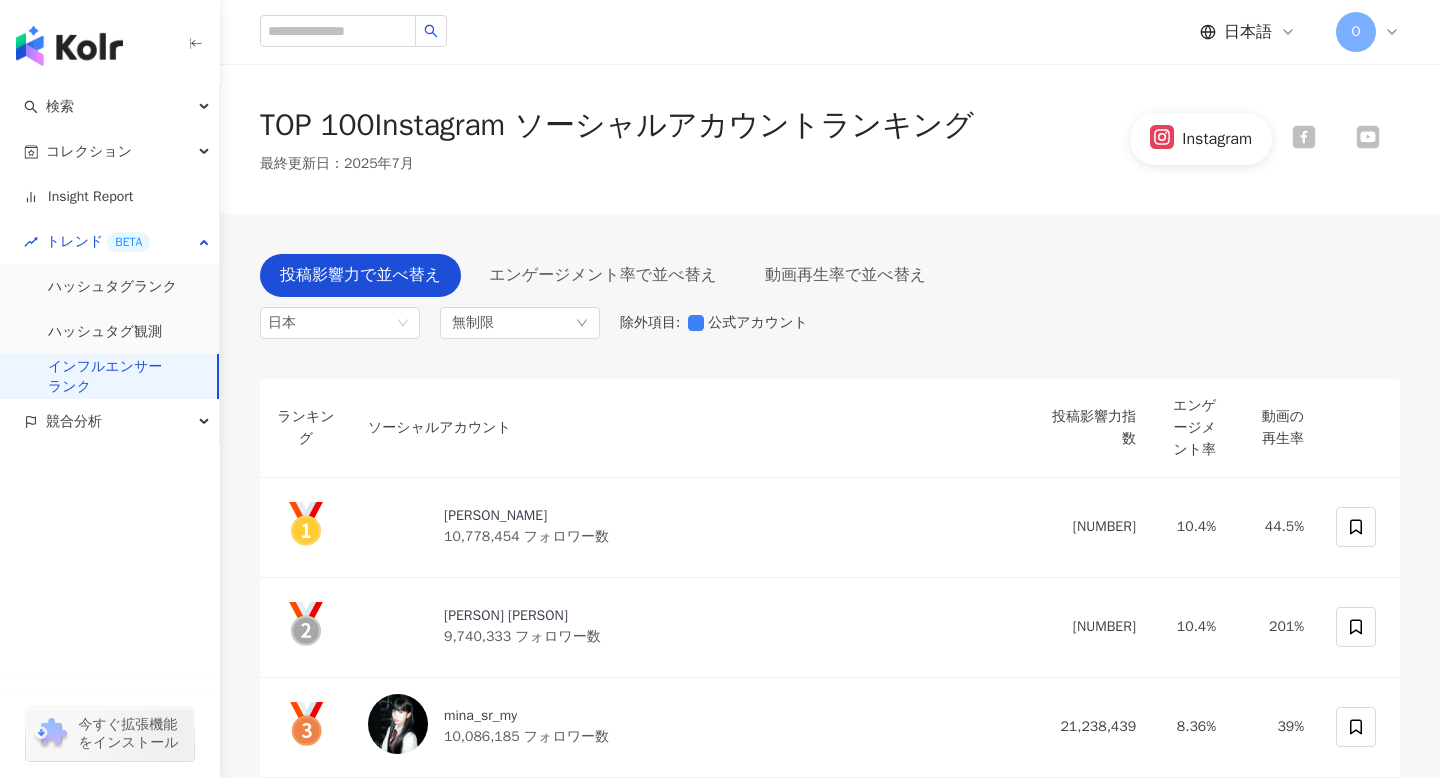 scroll, scrollTop: 4, scrollLeft: 0, axis: vertical 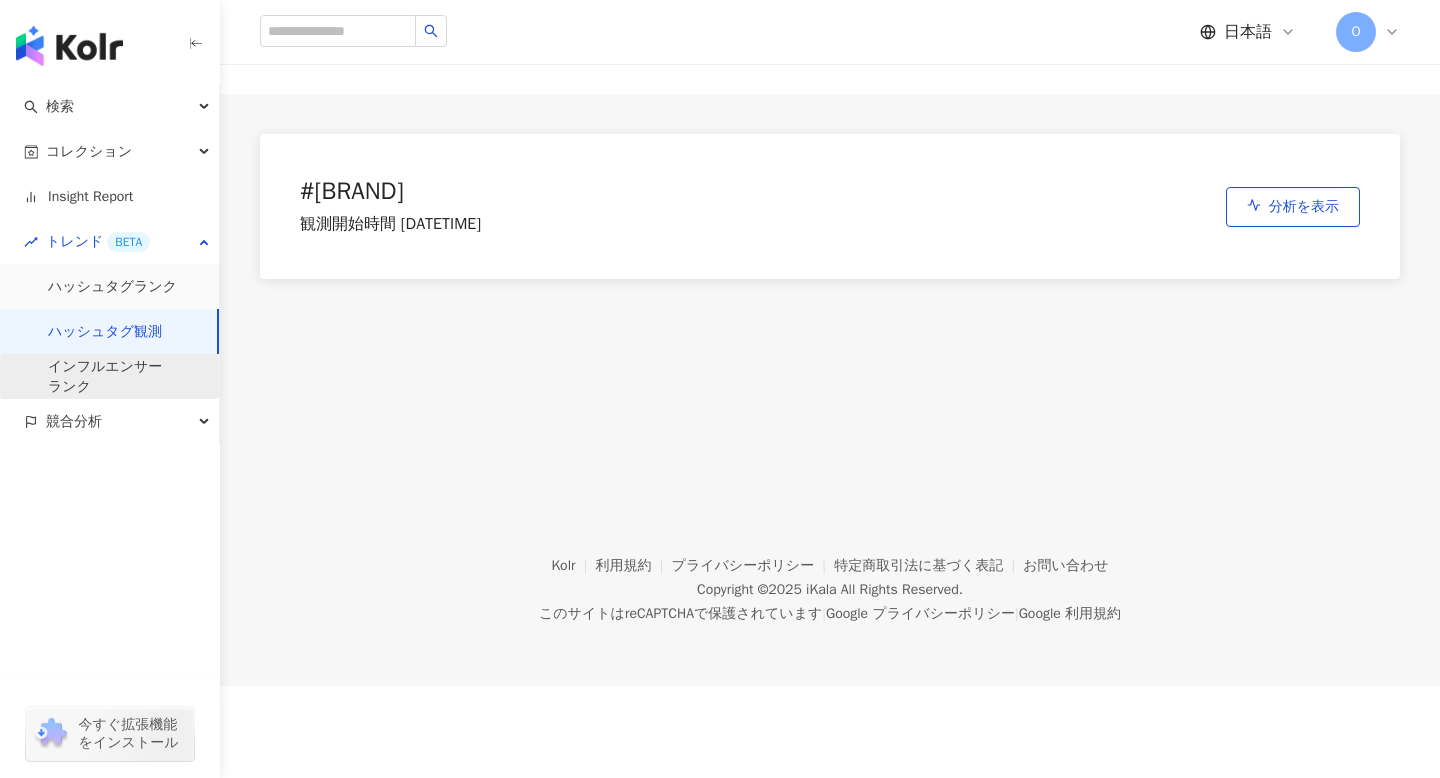 click on "インフルエンサー
ランク" at bounding box center (105, 376) 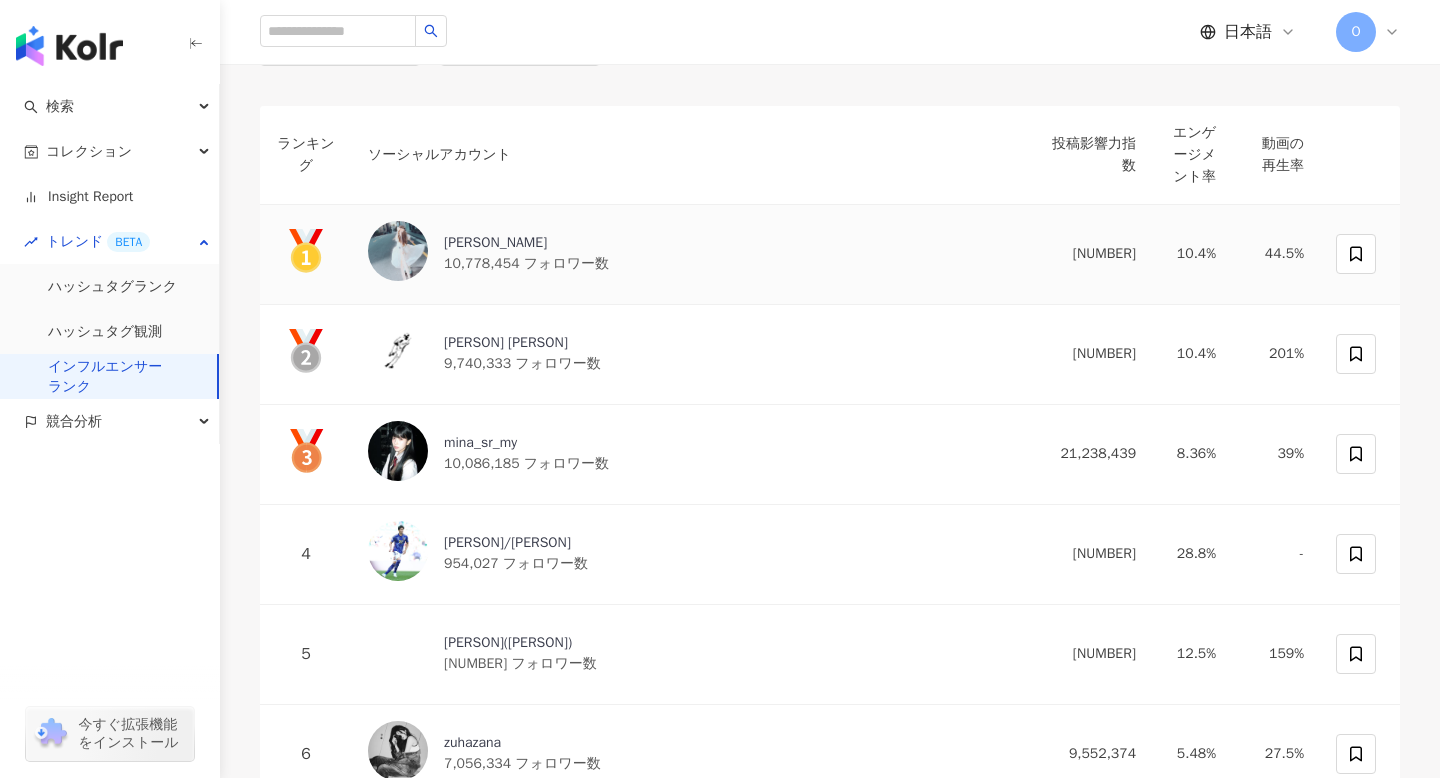 scroll, scrollTop: 0, scrollLeft: 0, axis: both 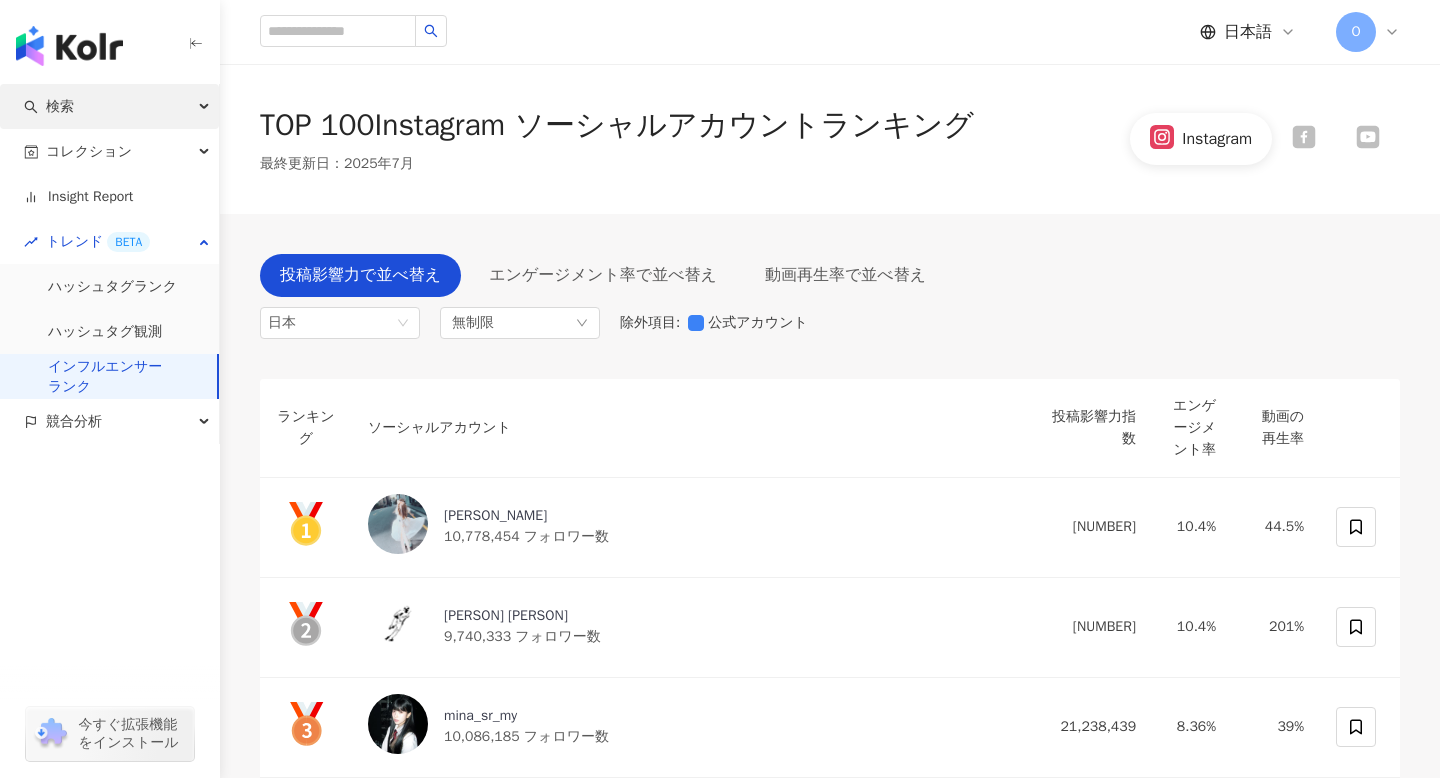 click on "検索" at bounding box center (60, 106) 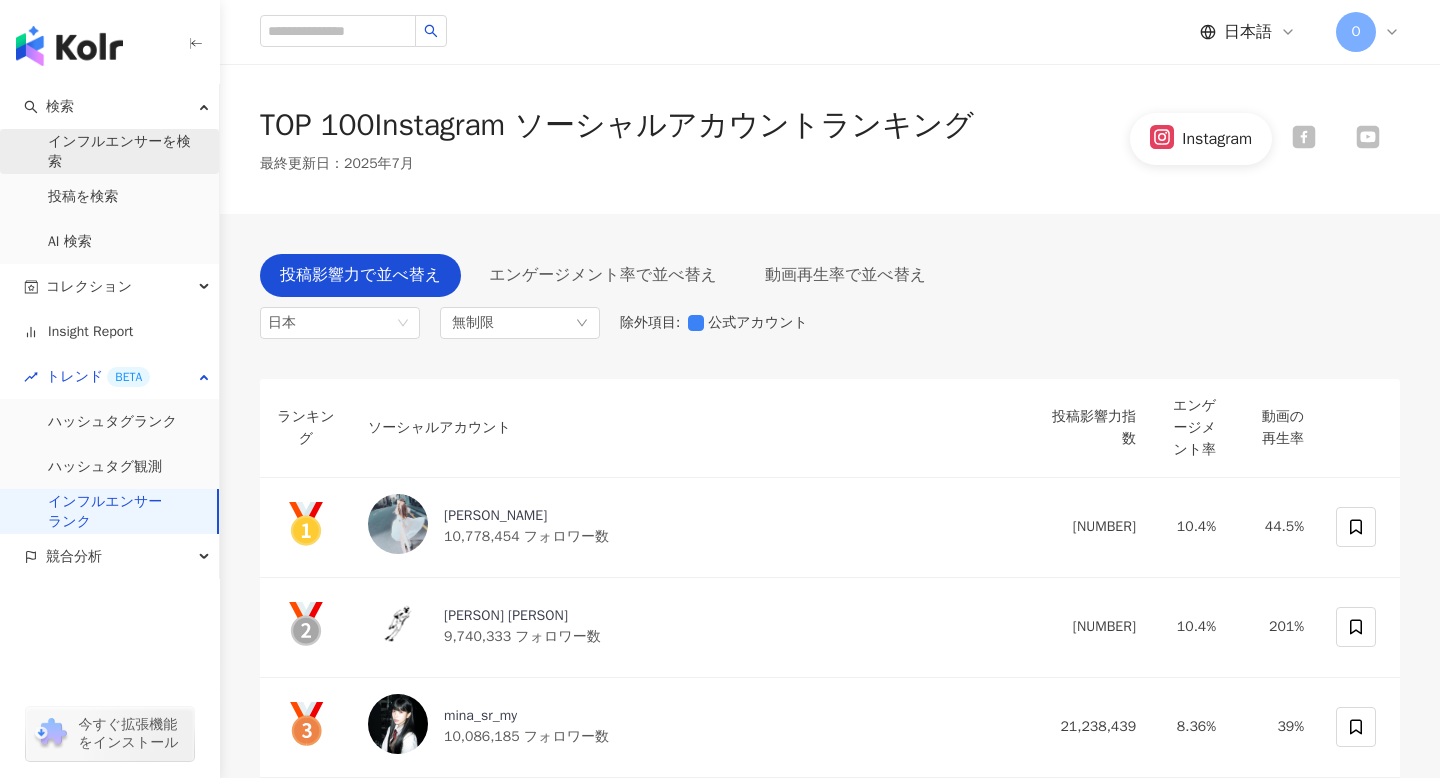 click on "インフルエンサーを検索" at bounding box center (125, 151) 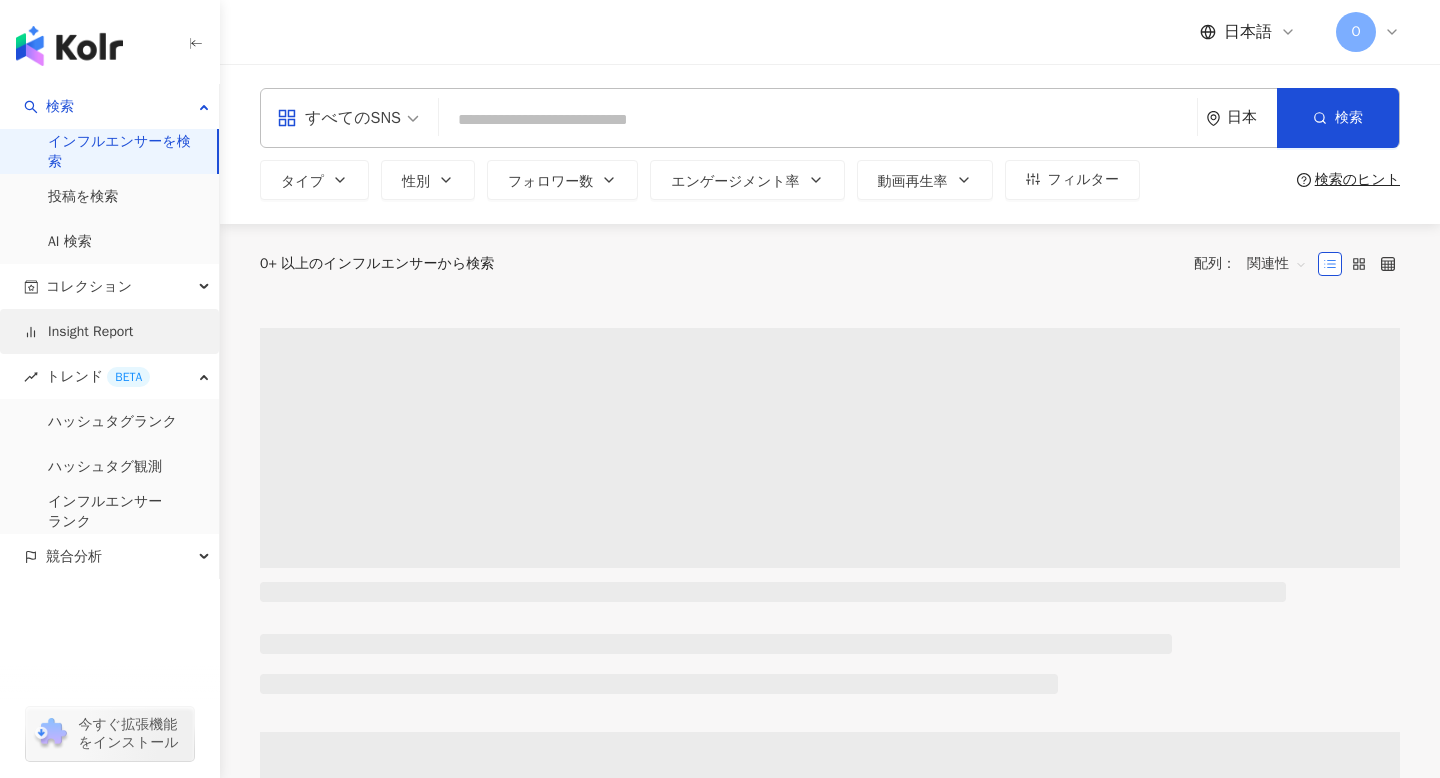 click on "Insight Report" at bounding box center (78, 332) 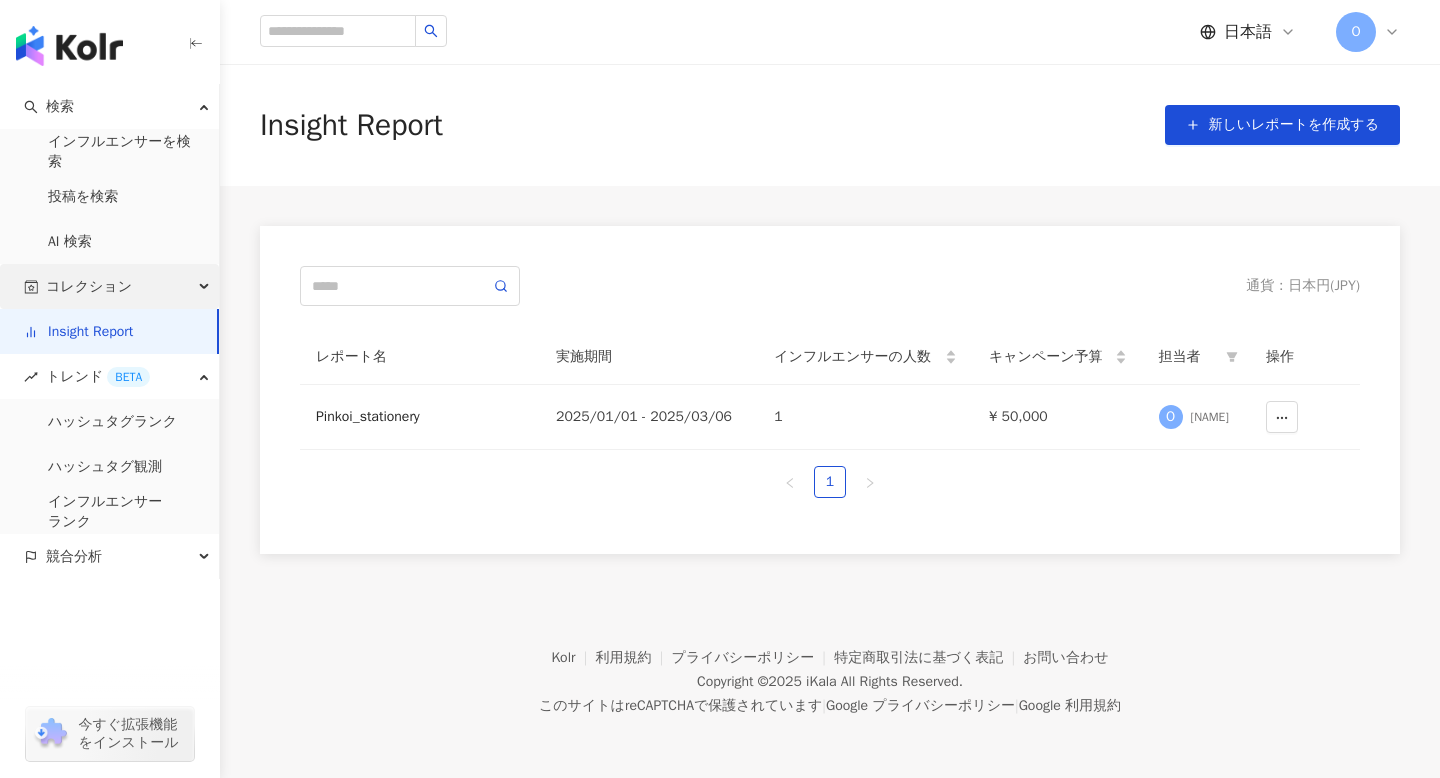click on "コレクション" at bounding box center [89, 286] 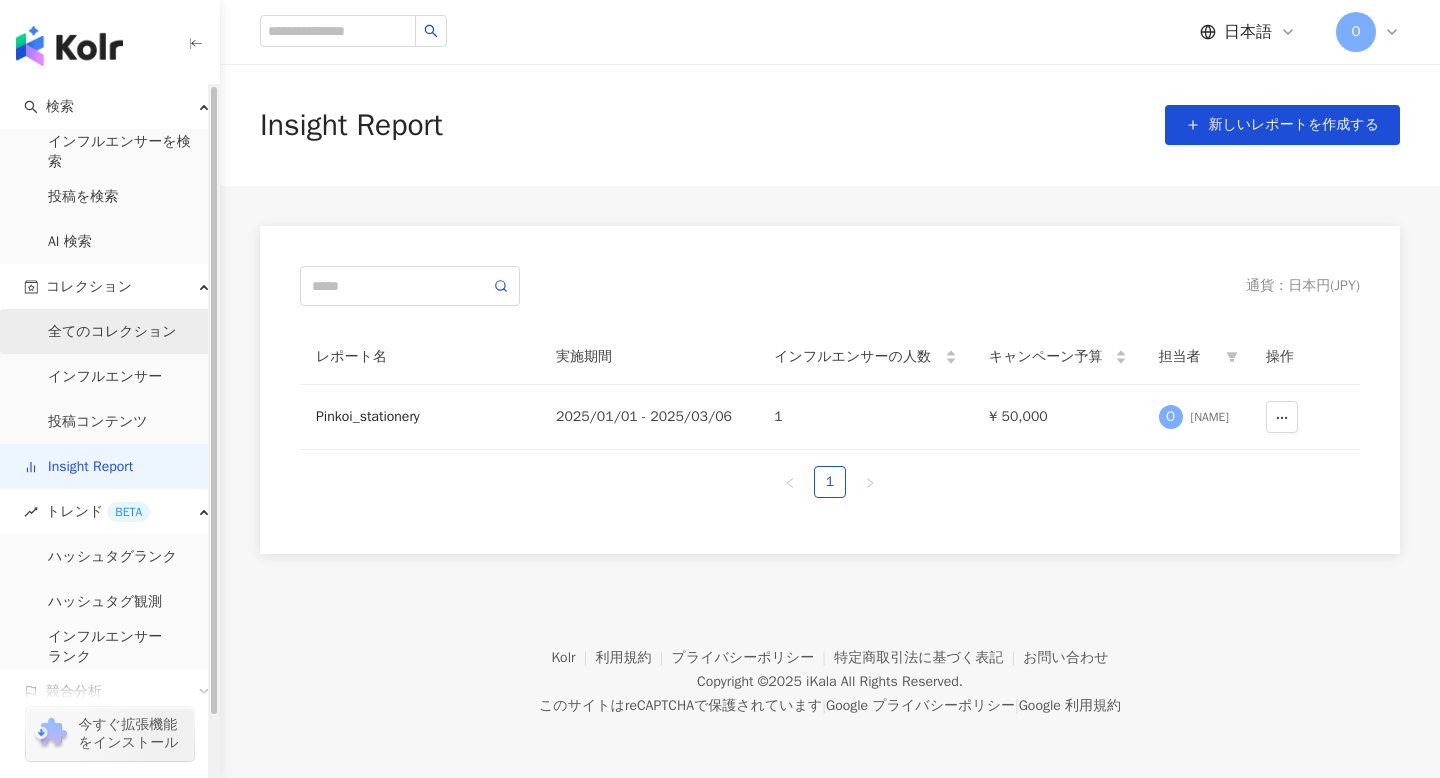 click on "全てのコレクション" at bounding box center (112, 332) 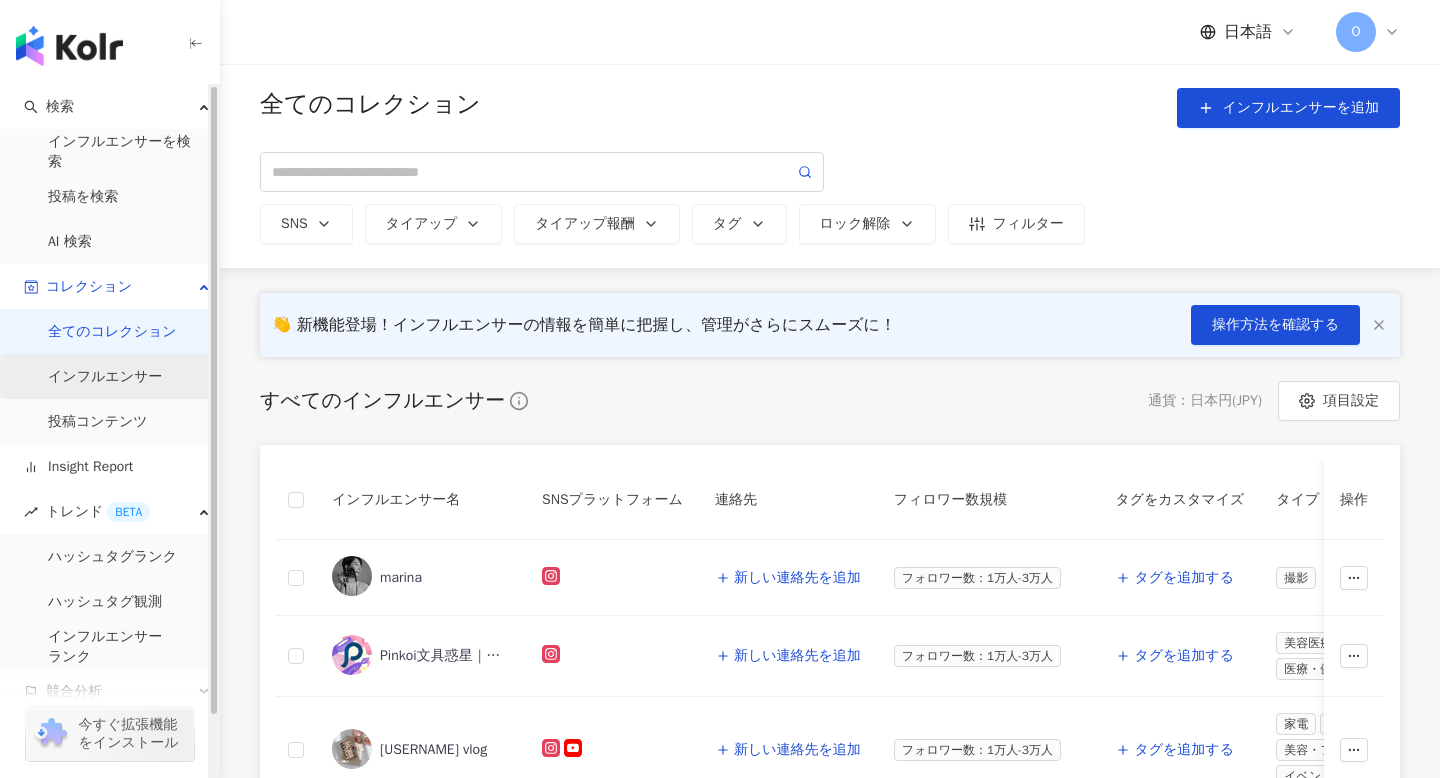 click on "インフルエンサー" at bounding box center (105, 377) 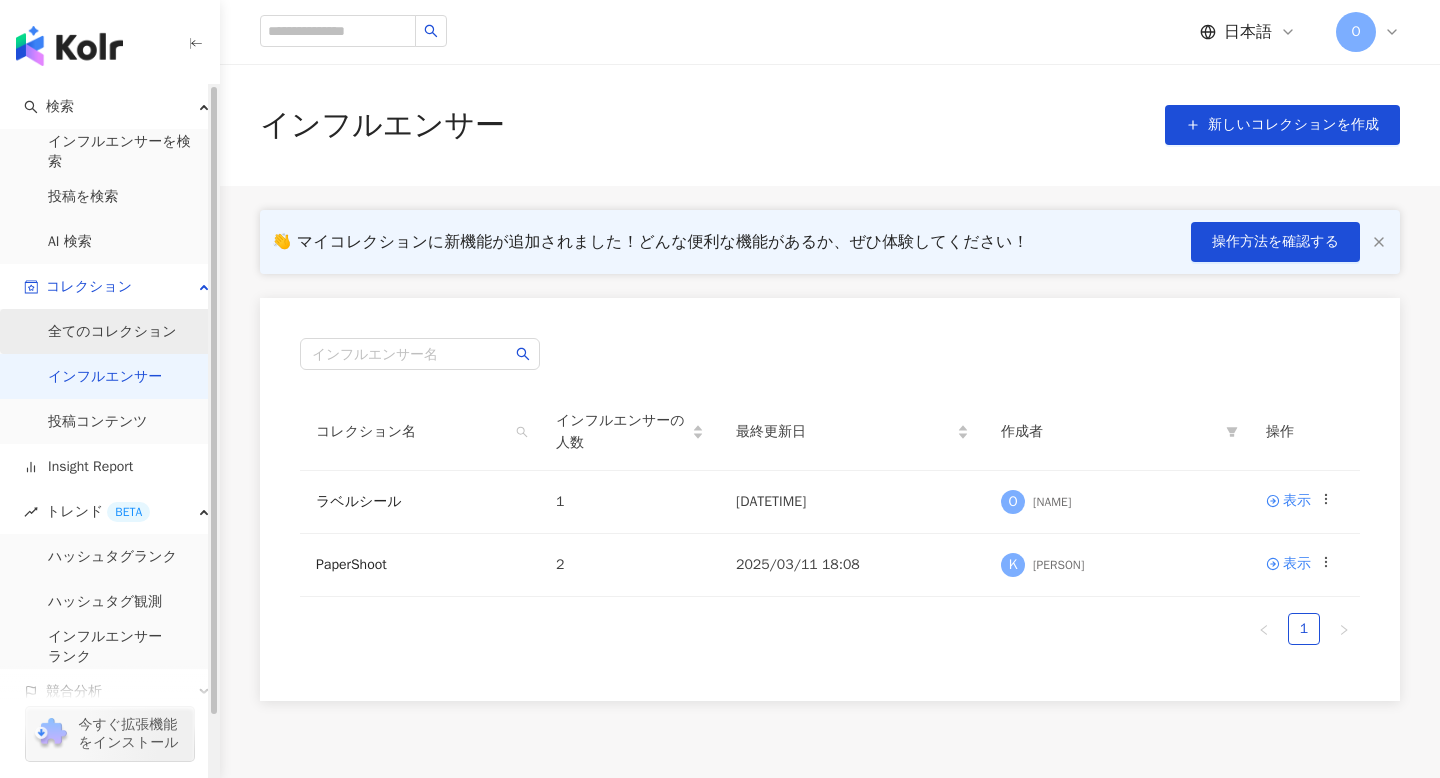 click on "全てのコレクション" at bounding box center (112, 332) 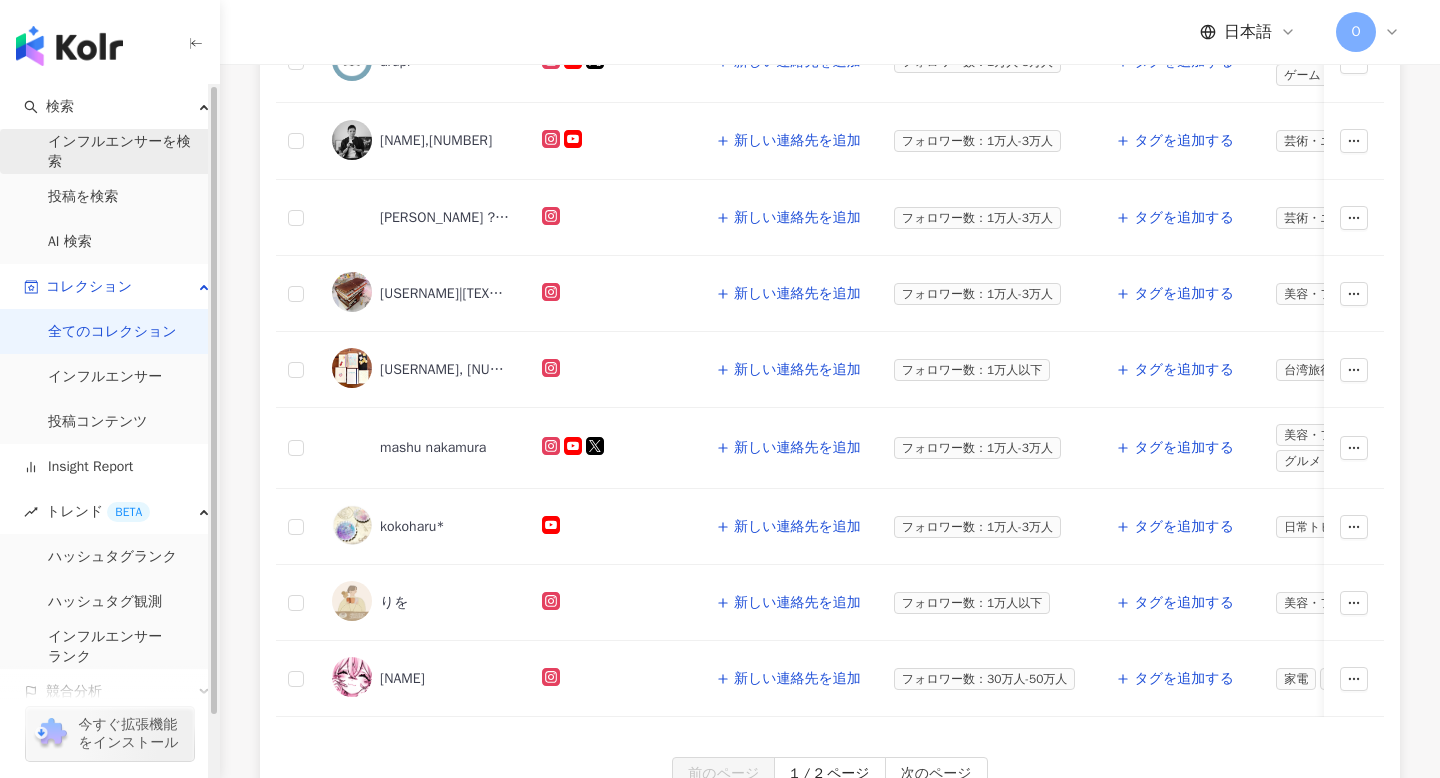 scroll, scrollTop: 768, scrollLeft: 0, axis: vertical 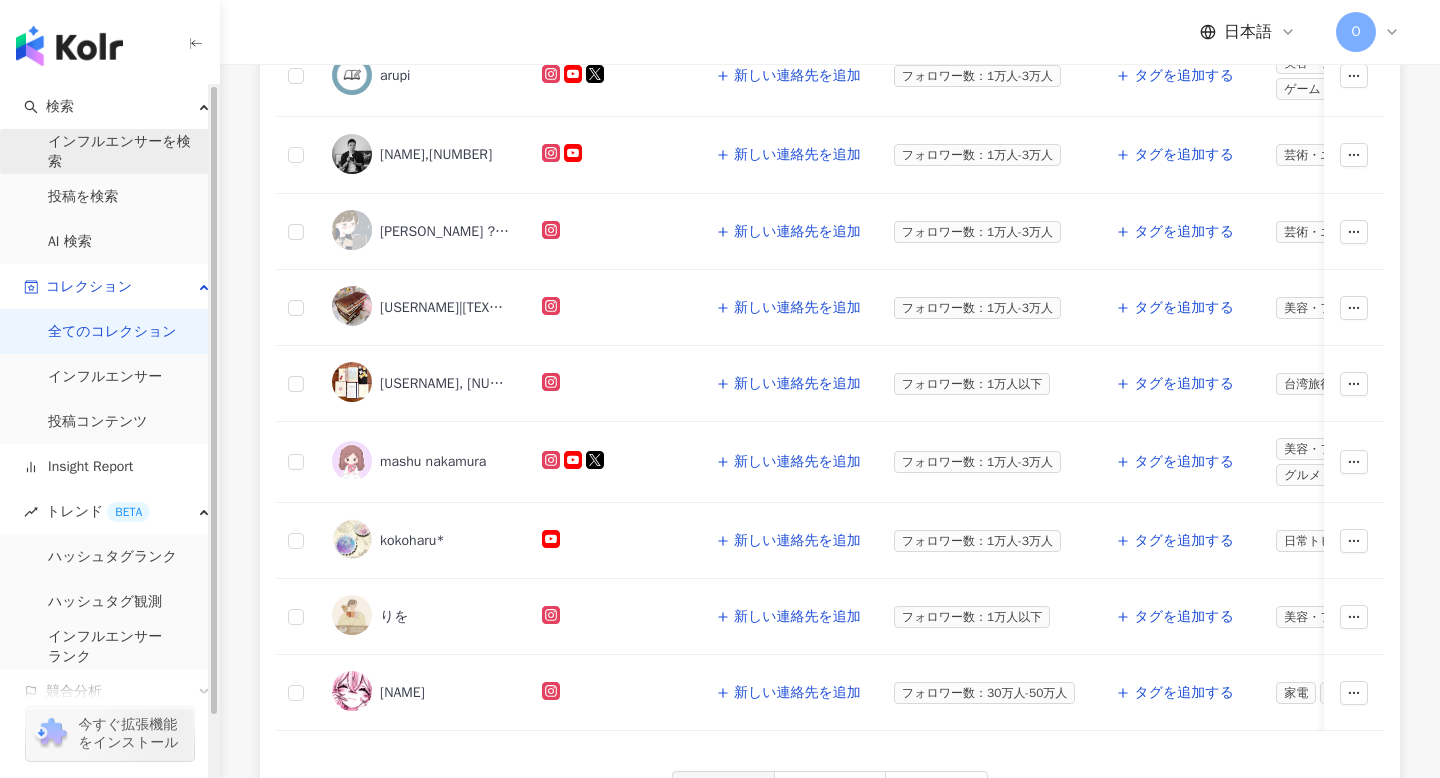 click on "インフルエンサーを検索" at bounding box center [125, 151] 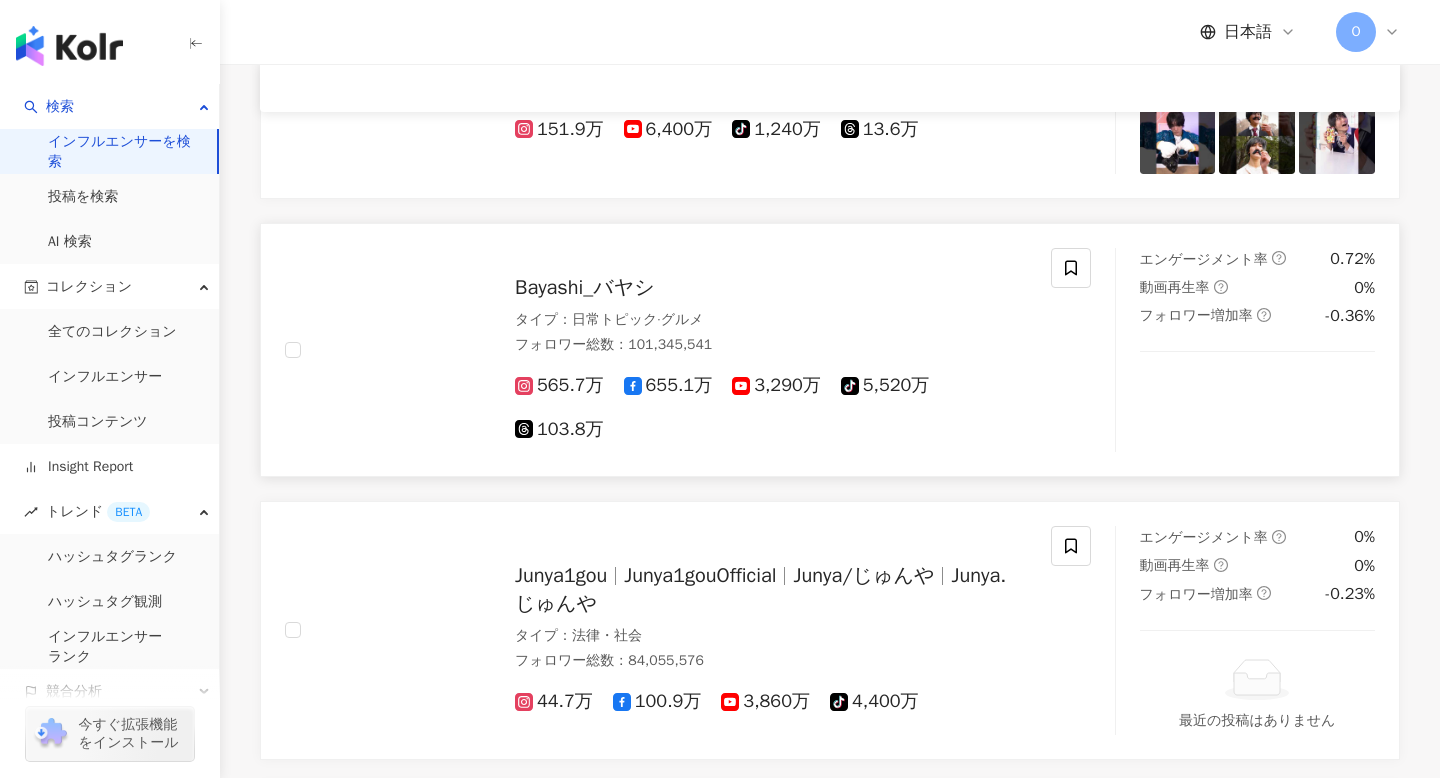 scroll, scrollTop: 0, scrollLeft: 0, axis: both 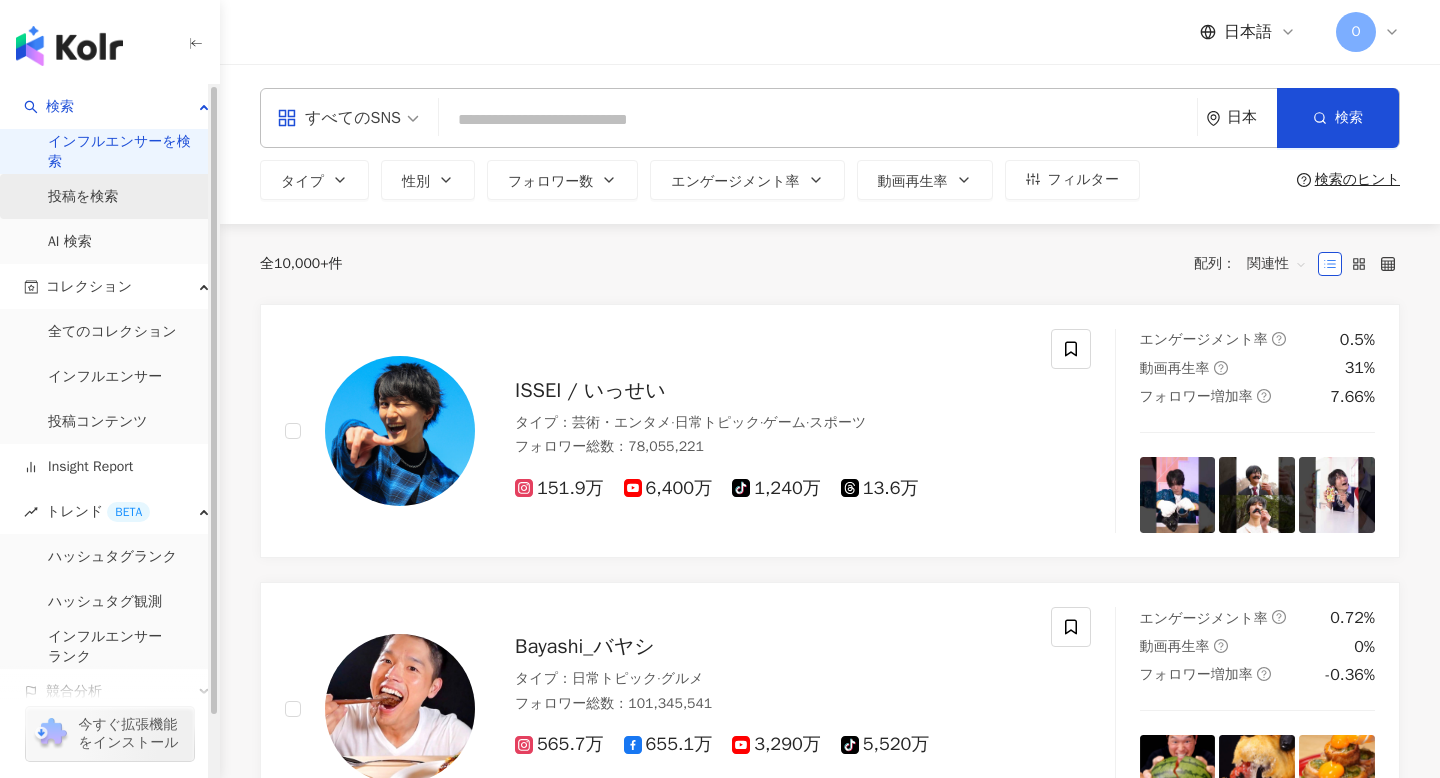 click on "投稿を検索" at bounding box center (83, 197) 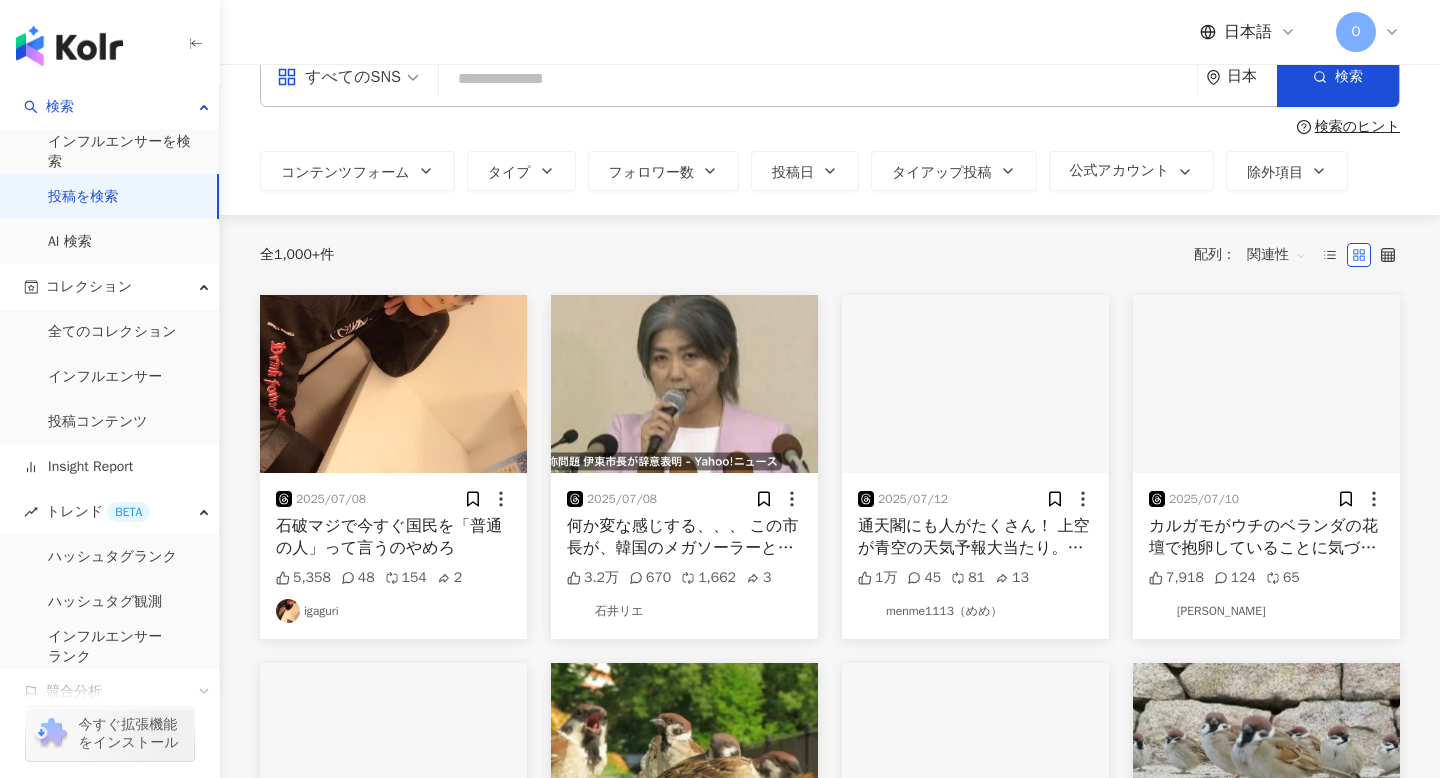 scroll, scrollTop: 0, scrollLeft: 0, axis: both 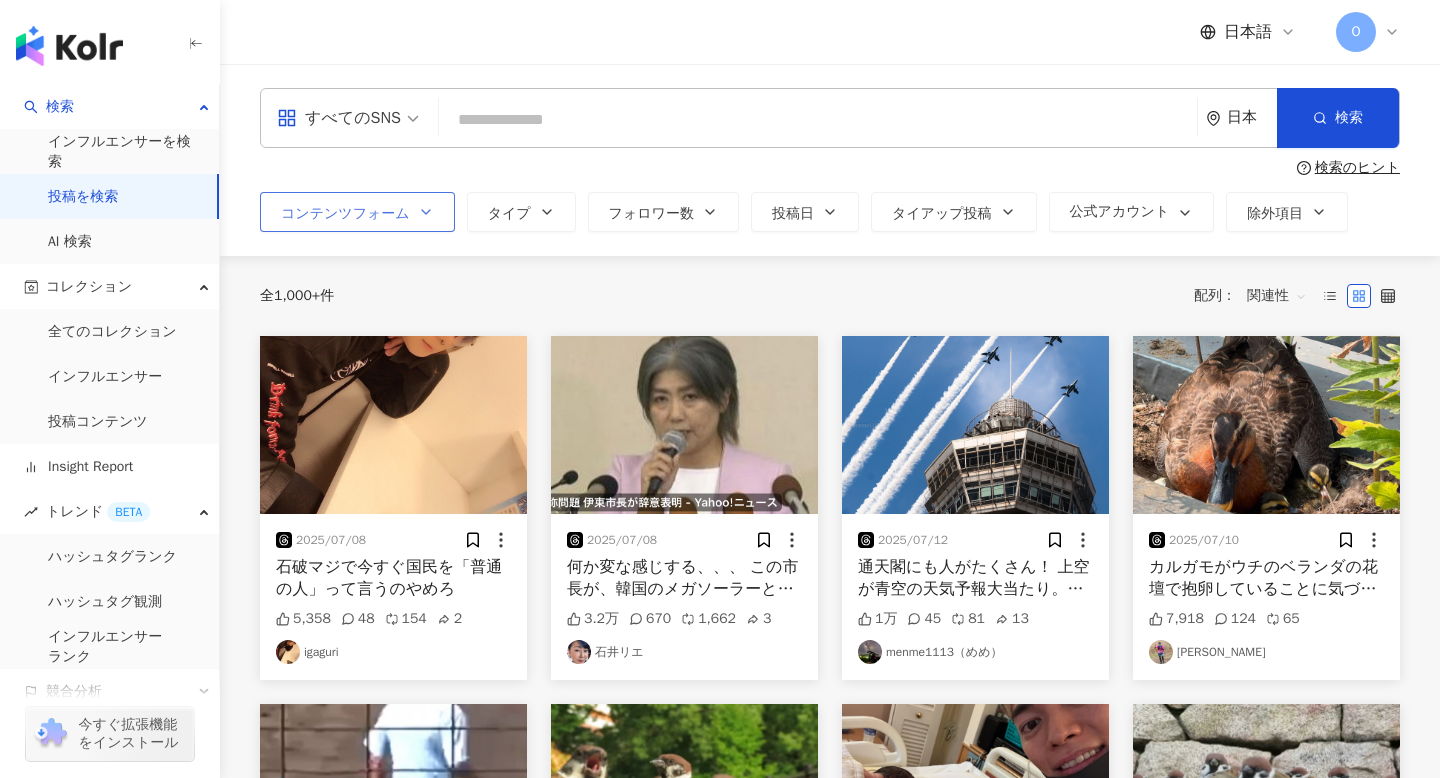 click 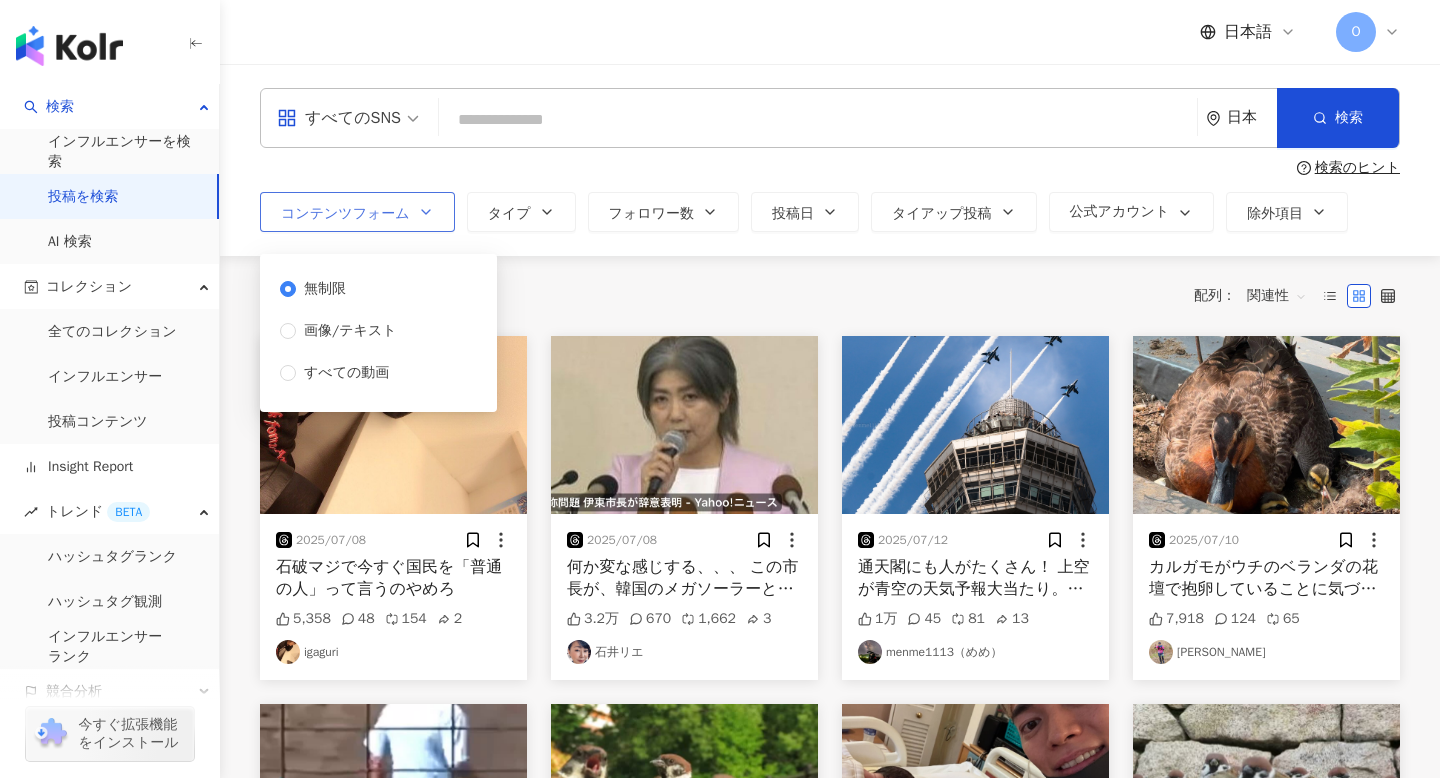 click 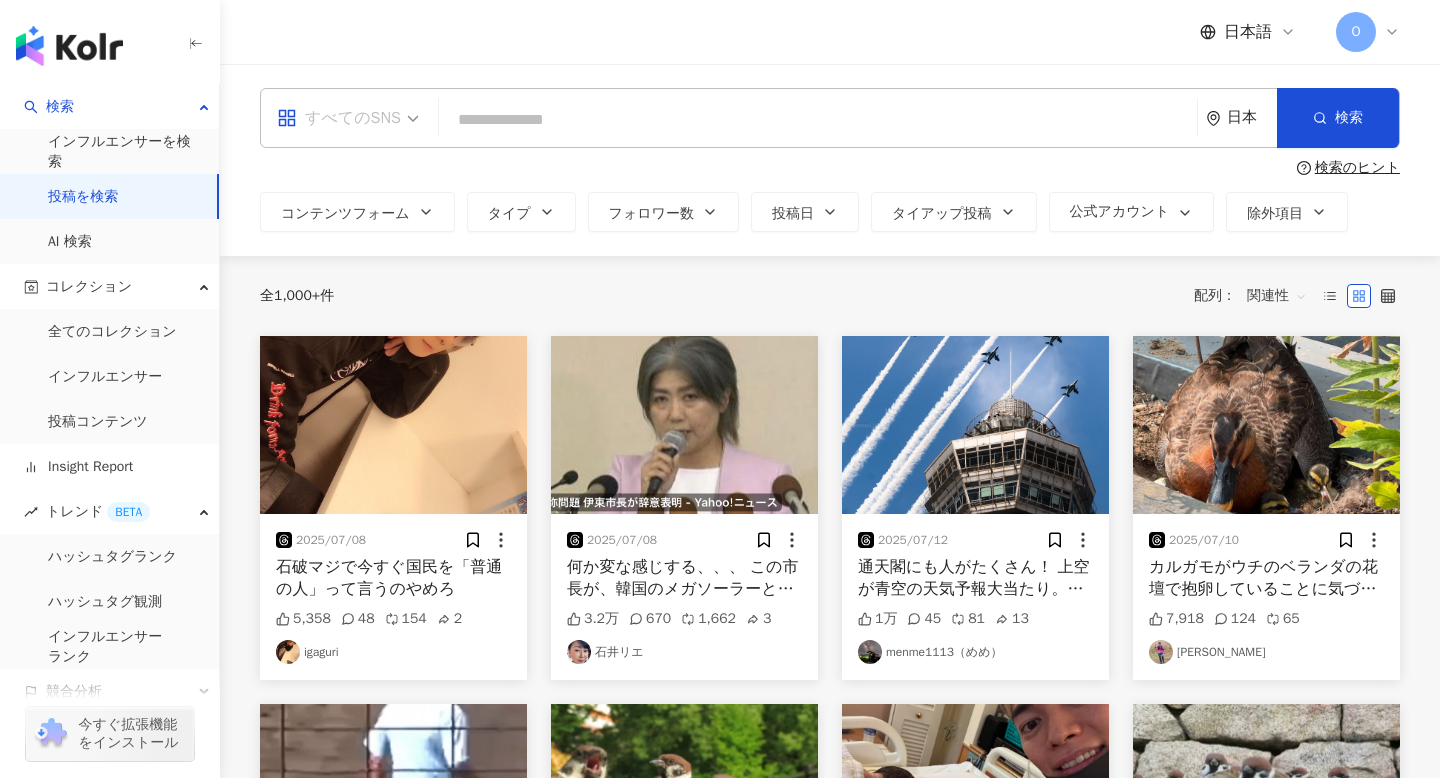 click on "すべてのSNS" at bounding box center (348, 118) 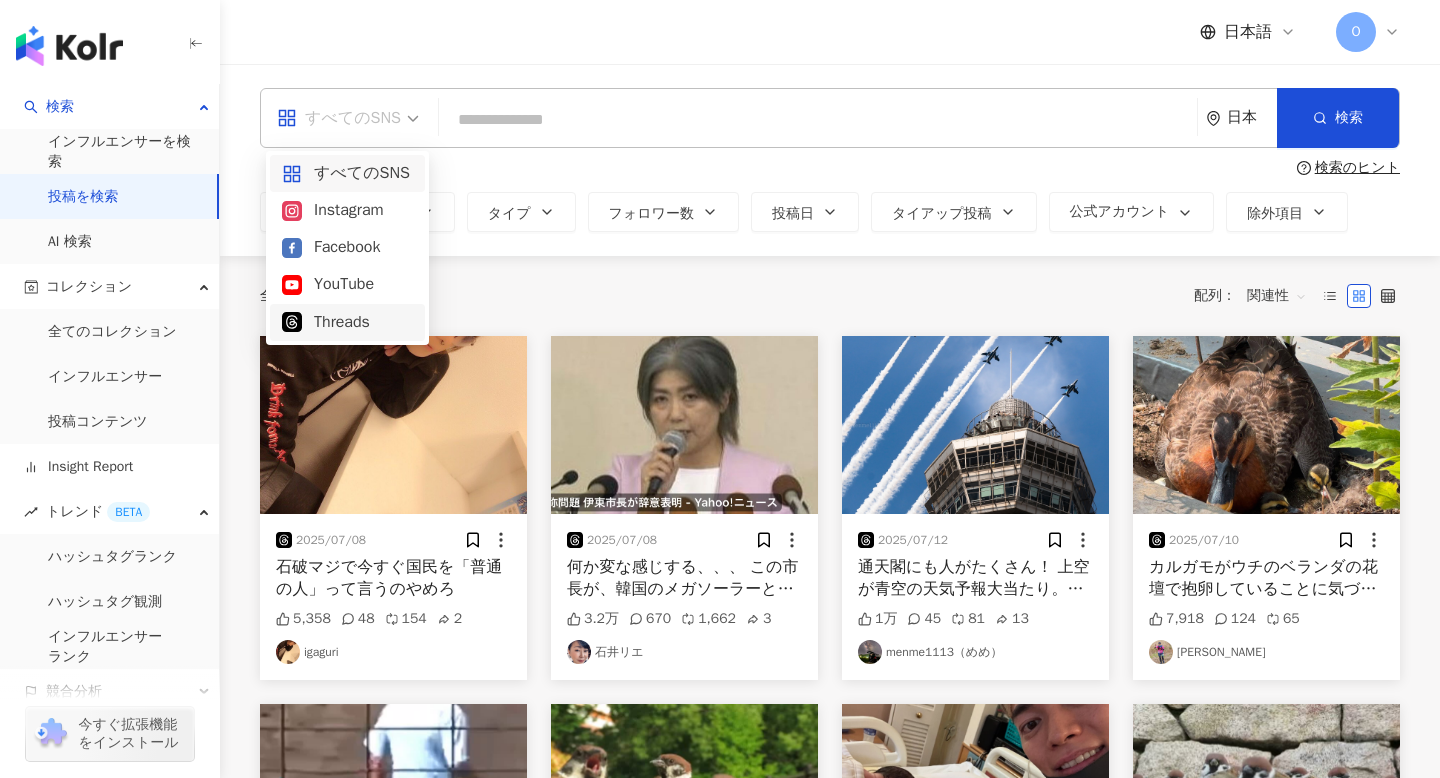 click on "Threads" at bounding box center (347, 322) 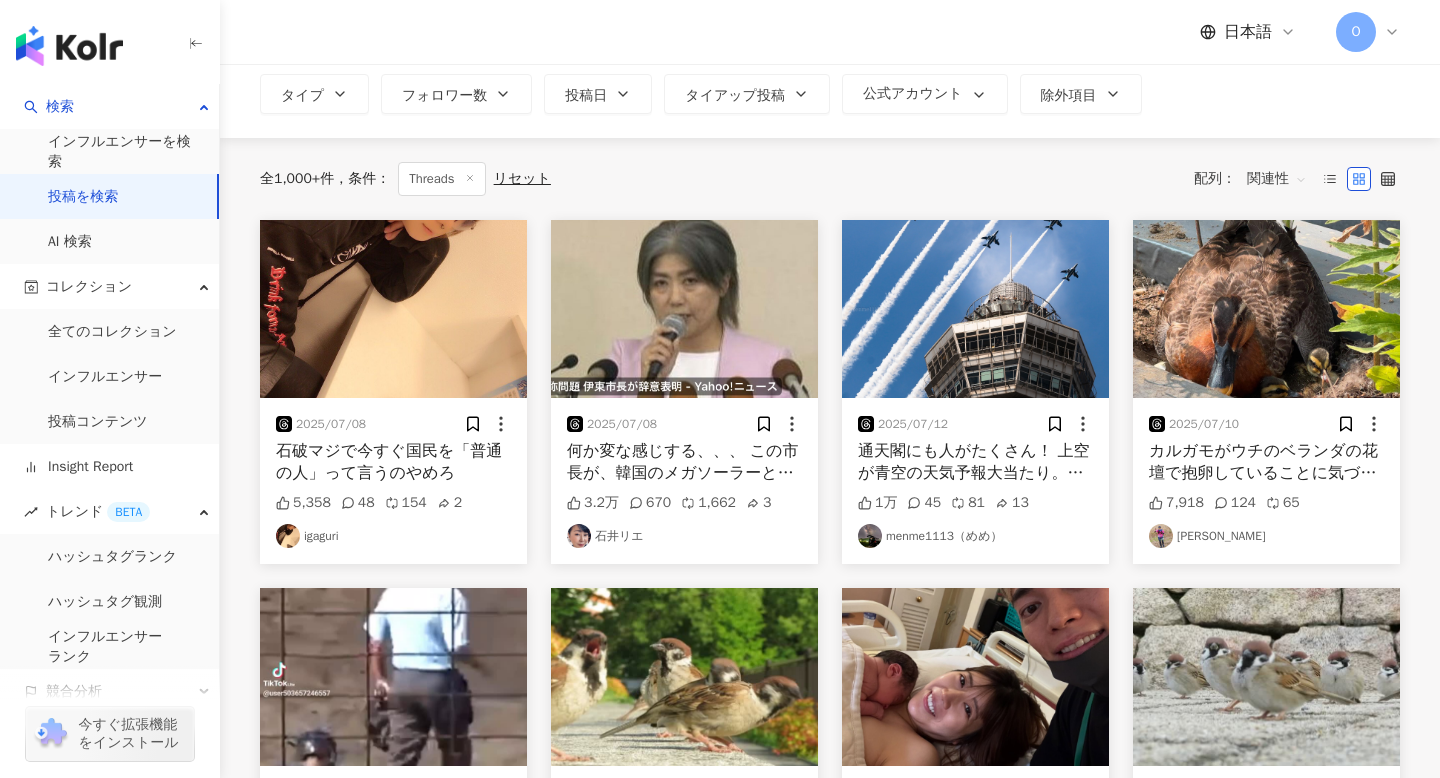 scroll, scrollTop: 0, scrollLeft: 0, axis: both 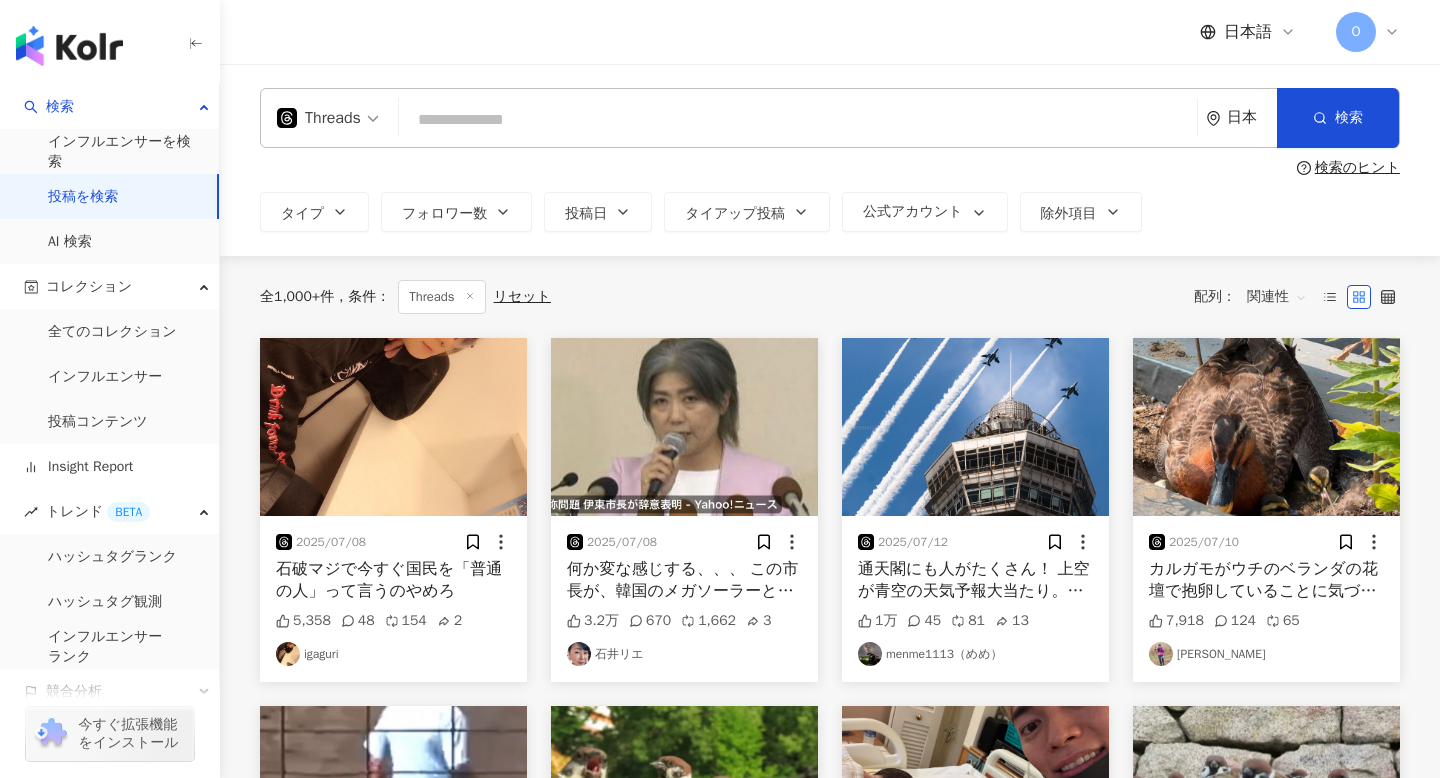 click on "Threads" at bounding box center [319, 118] 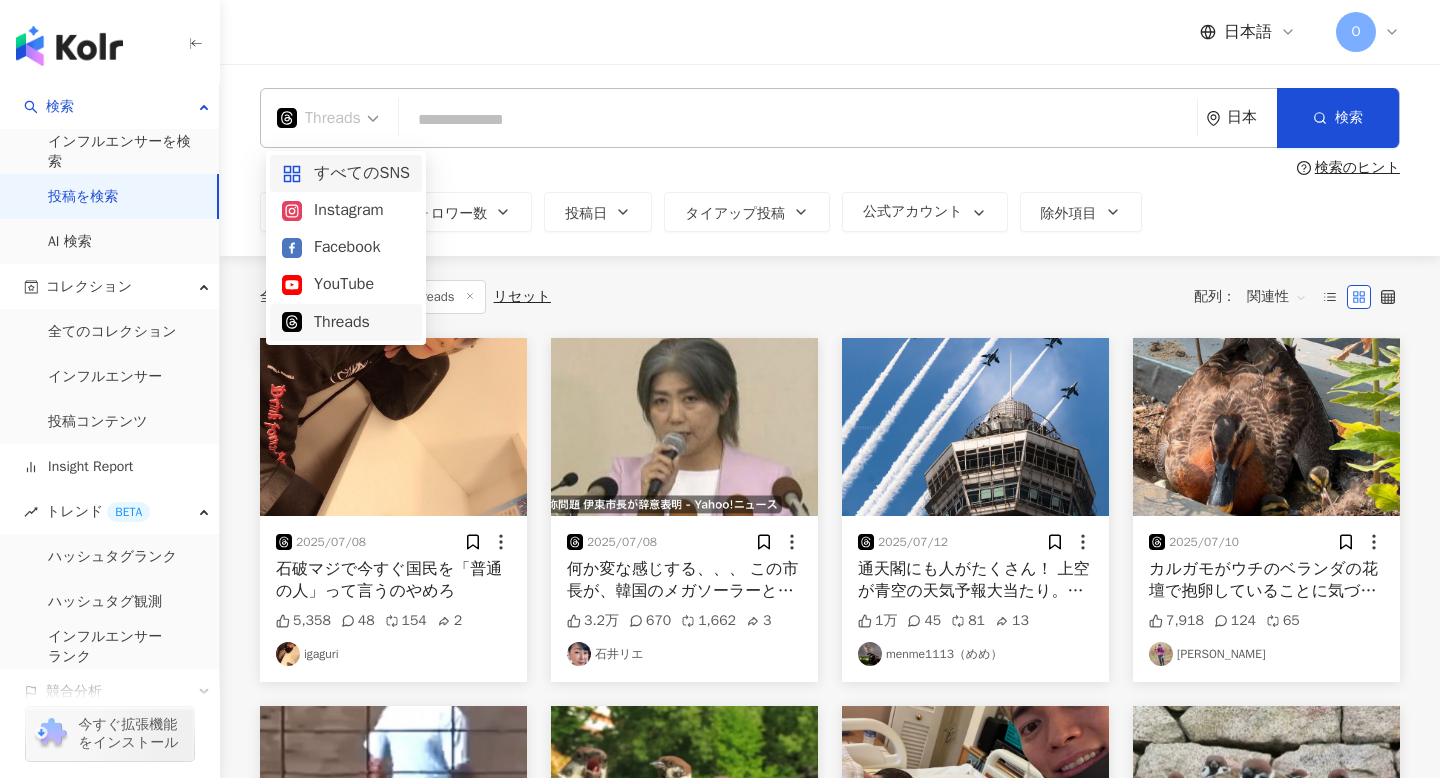 click on "すべてのSNS" at bounding box center [346, 173] 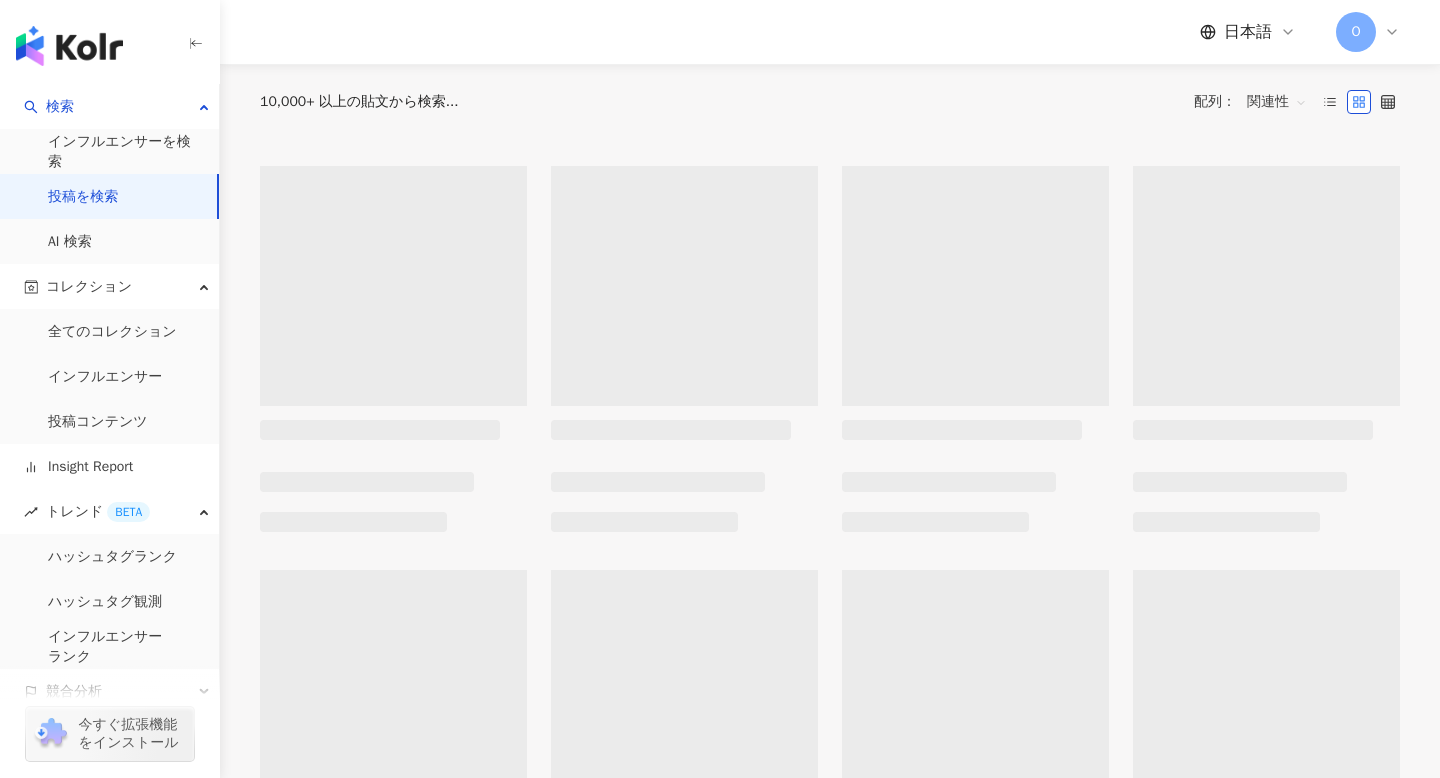 scroll, scrollTop: 199, scrollLeft: 0, axis: vertical 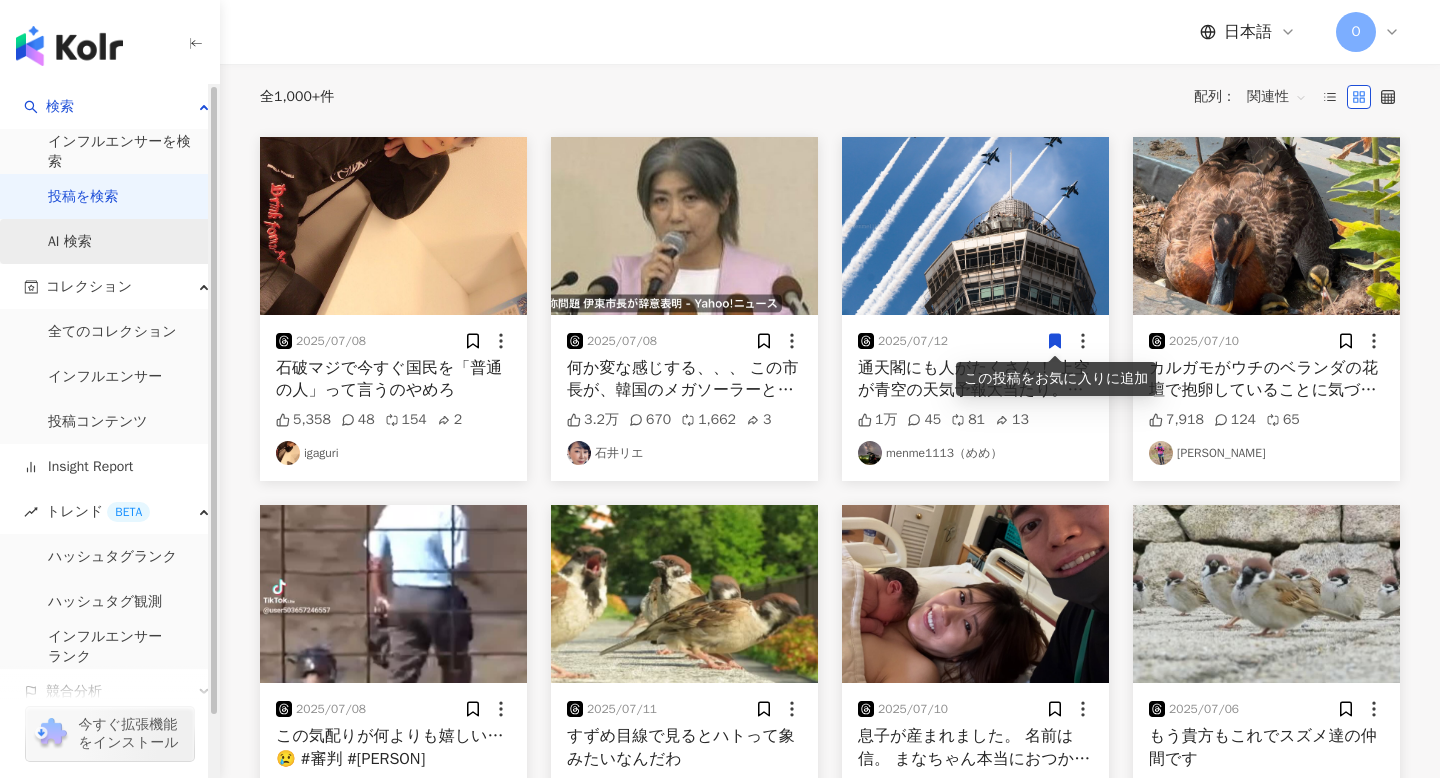 click on "AI 検索" at bounding box center [70, 242] 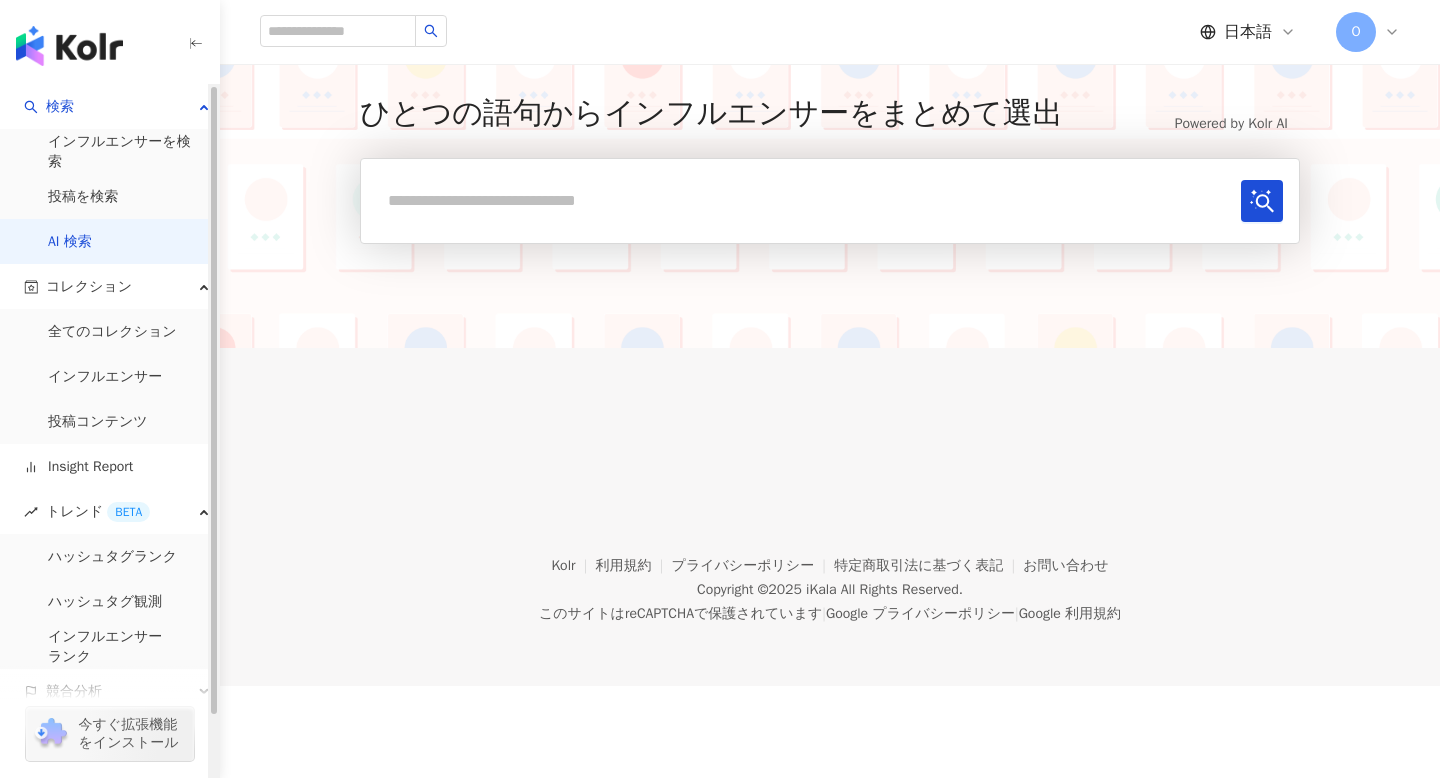 scroll, scrollTop: 0, scrollLeft: 0, axis: both 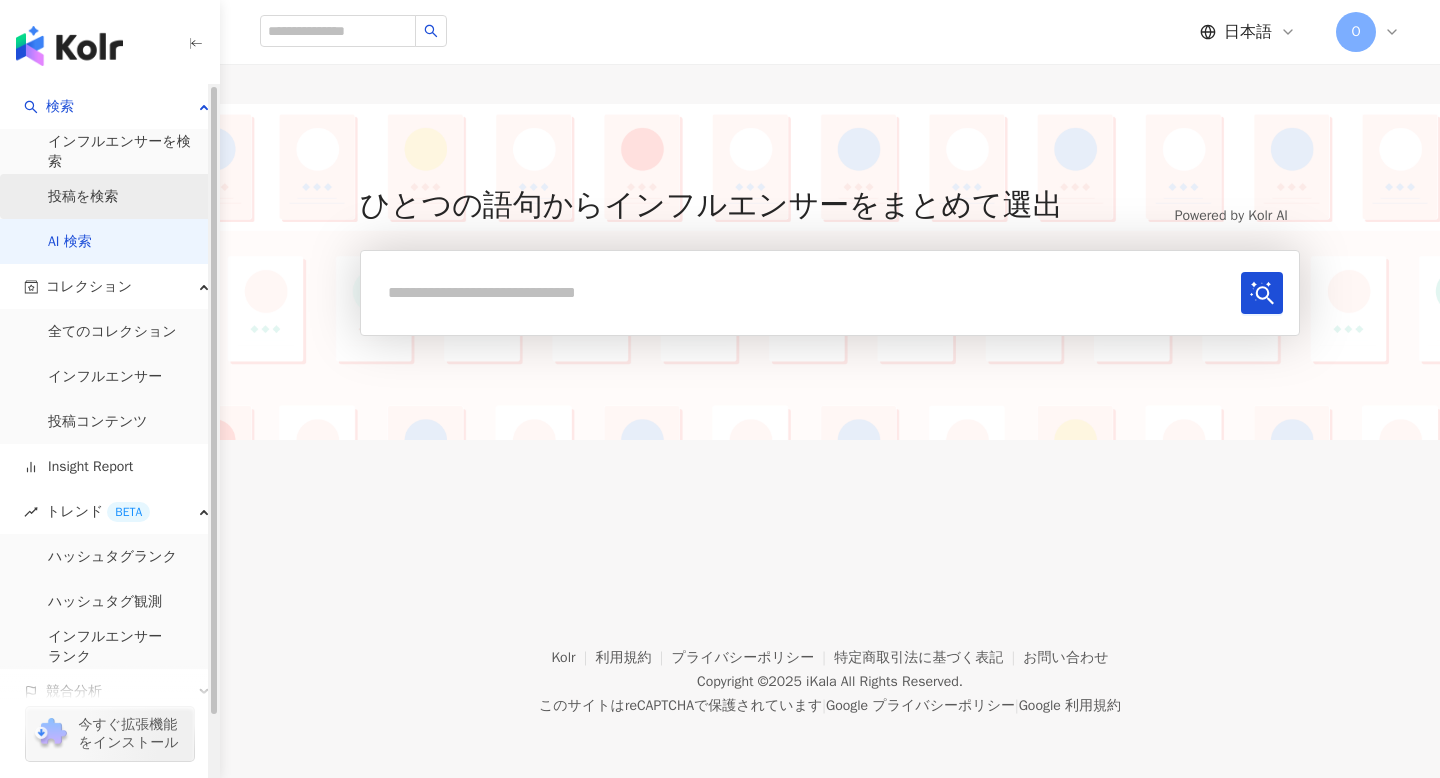 click on "投稿を検索" at bounding box center [83, 197] 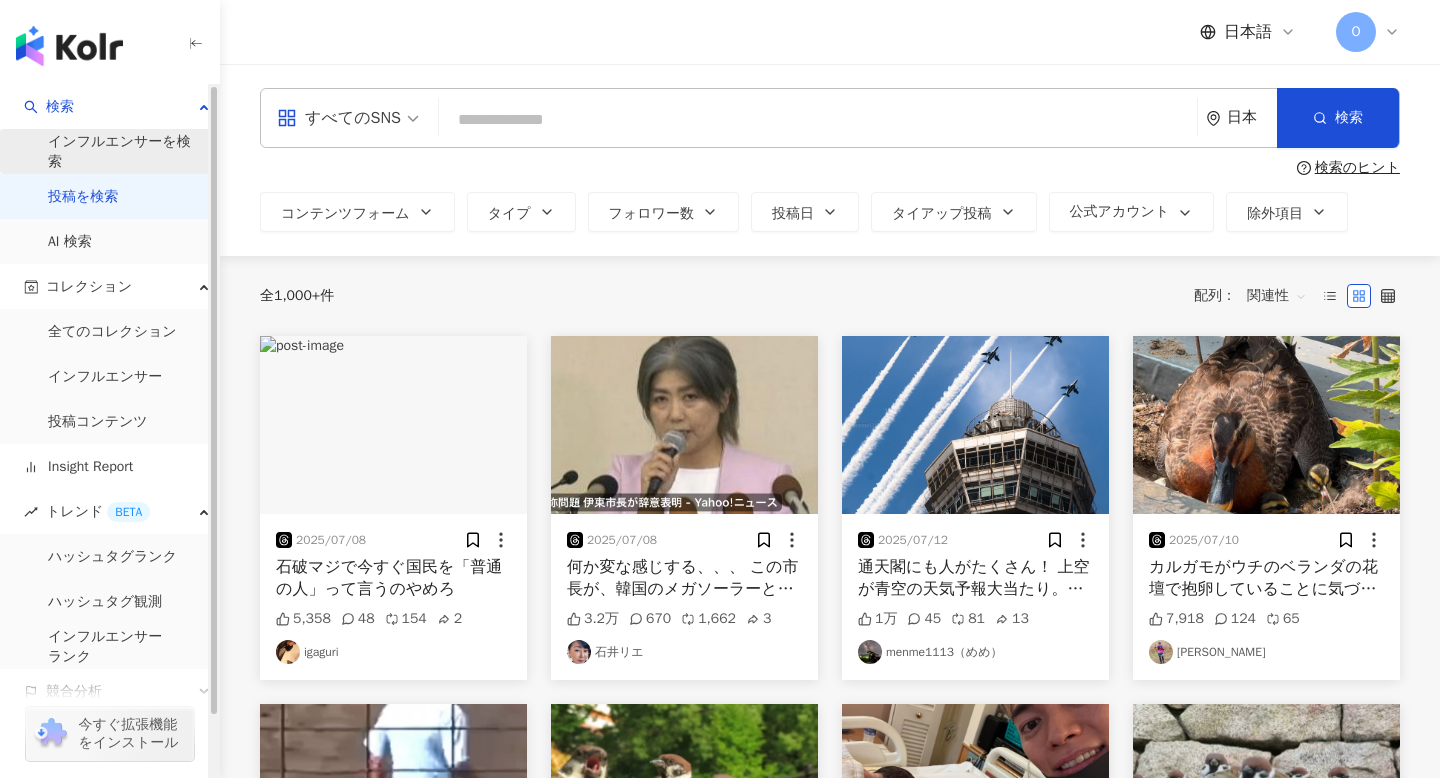 click on "インフルエンサーを検索" at bounding box center [125, 151] 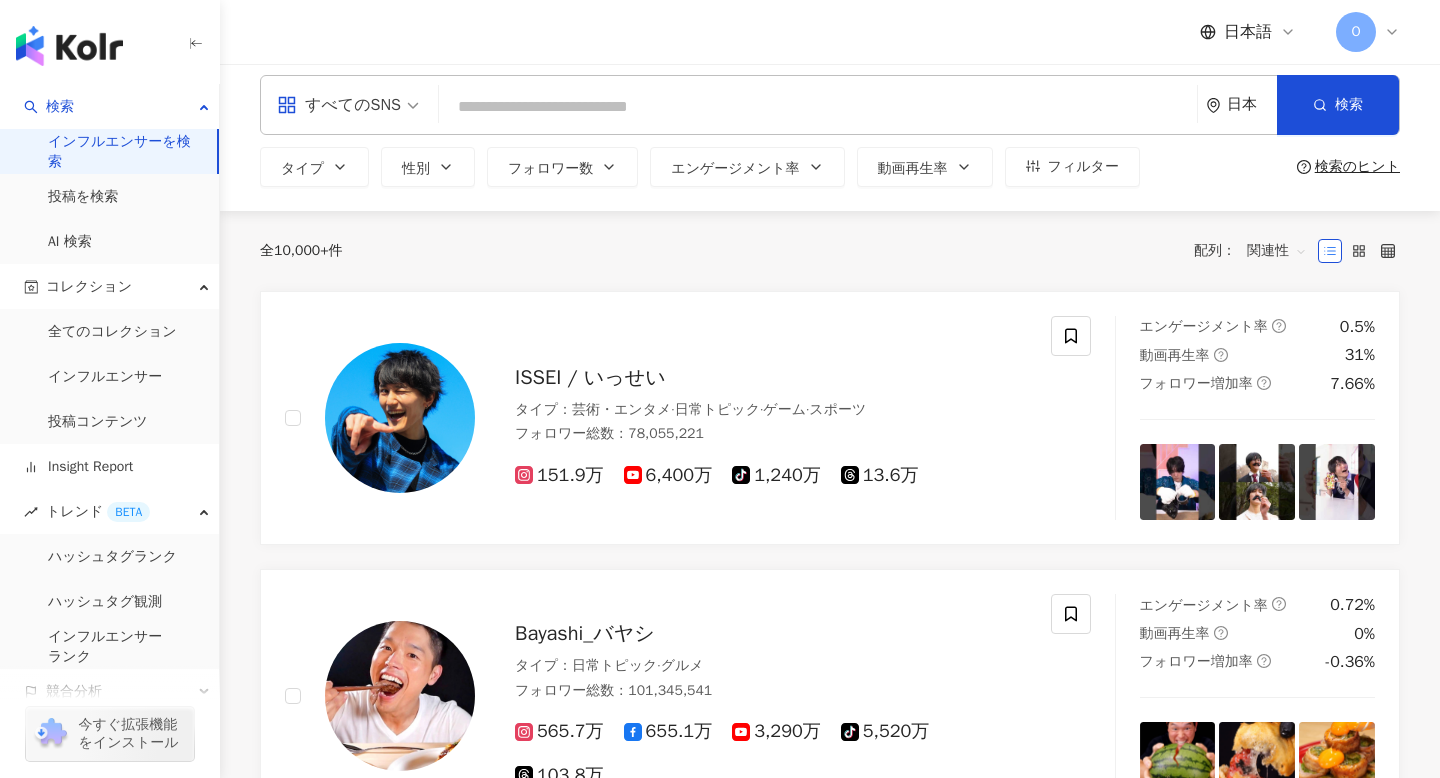scroll, scrollTop: 0, scrollLeft: 0, axis: both 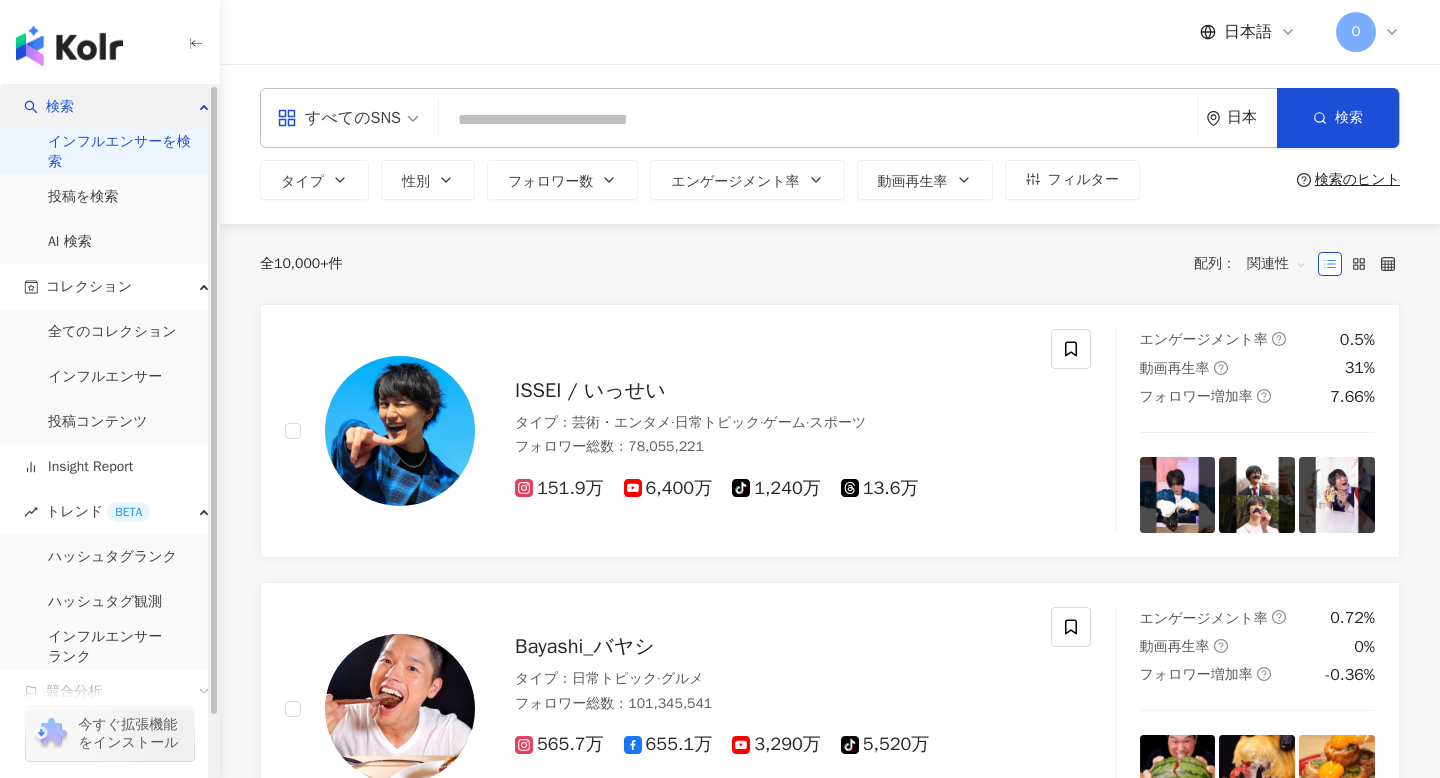 click on "検索" at bounding box center [60, 106] 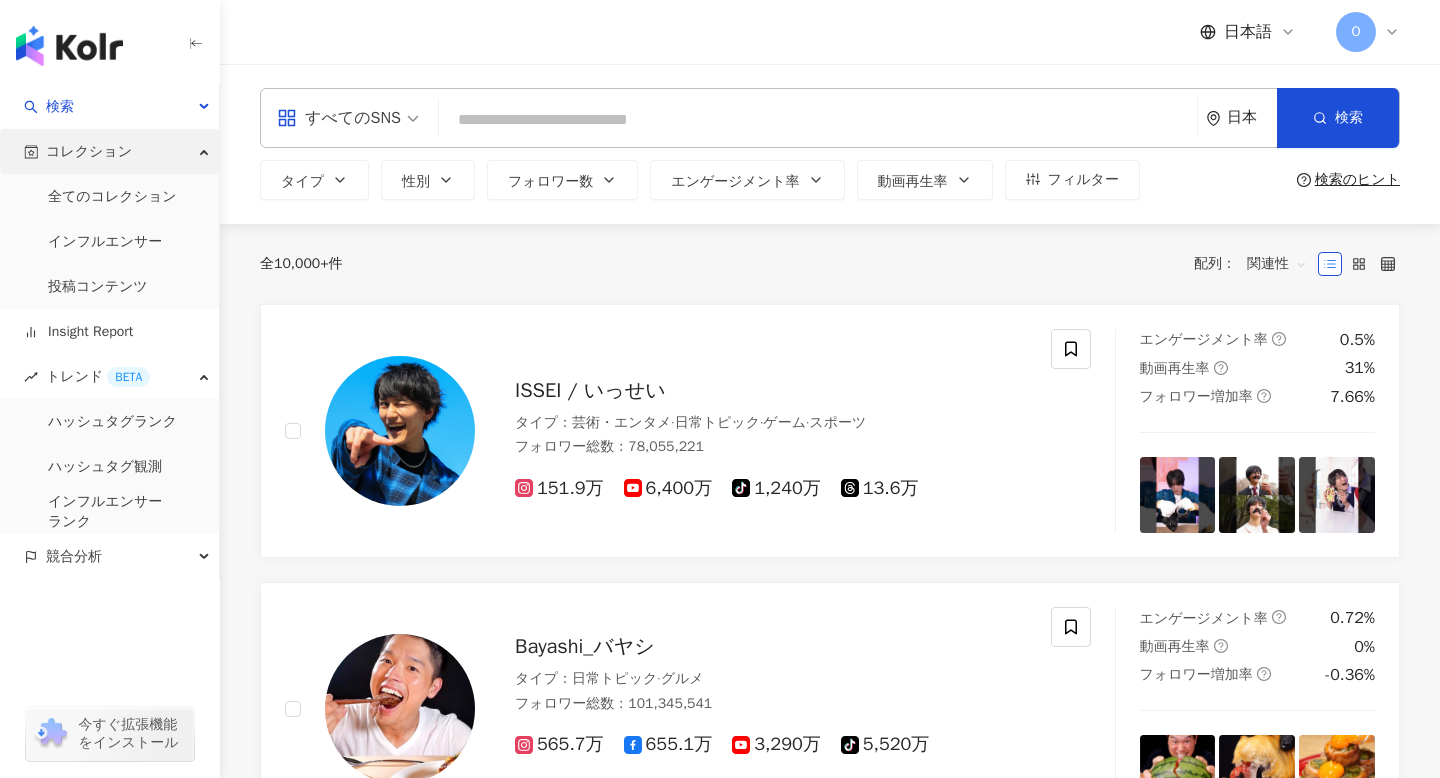click on "コレクション" at bounding box center [89, 151] 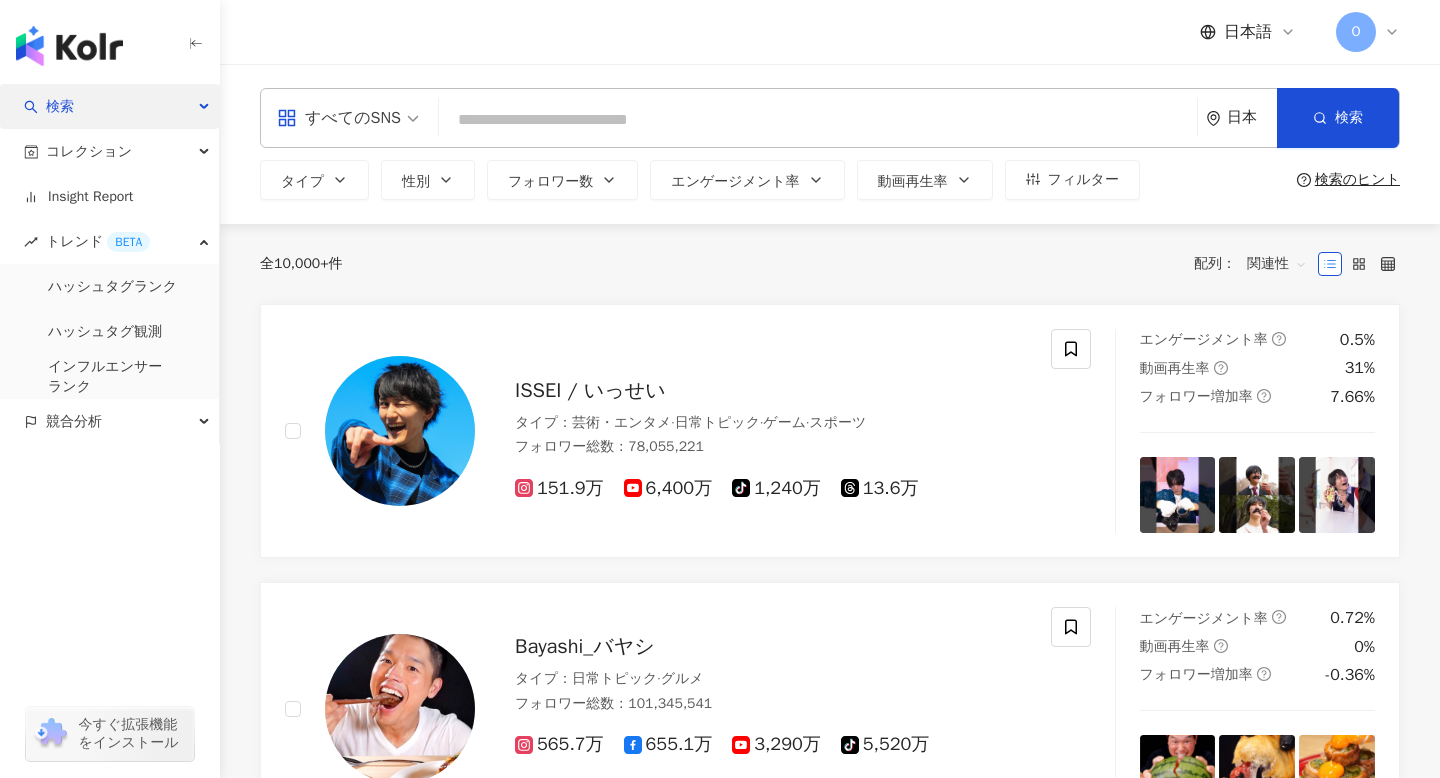 click on "検索" at bounding box center [109, 106] 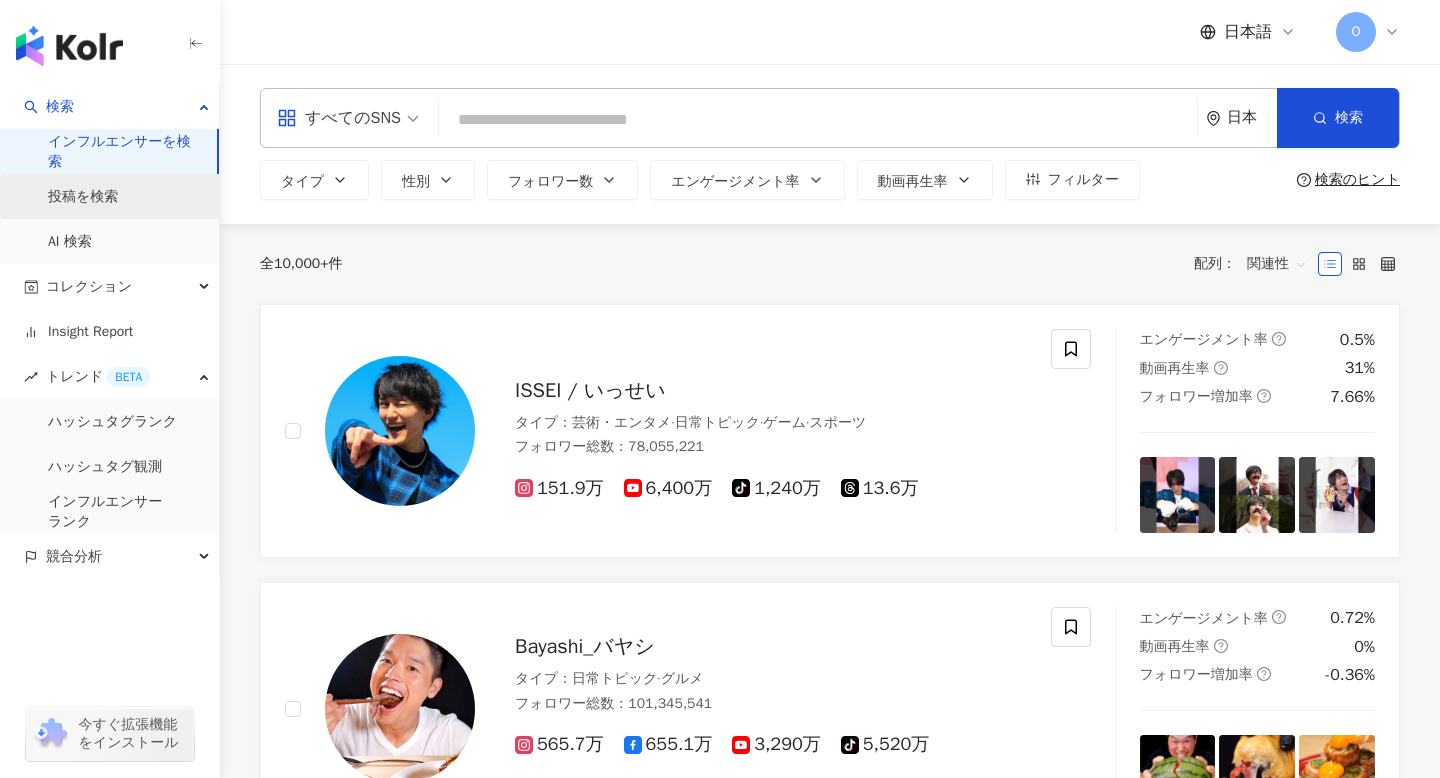 click on "投稿を検索" at bounding box center [83, 197] 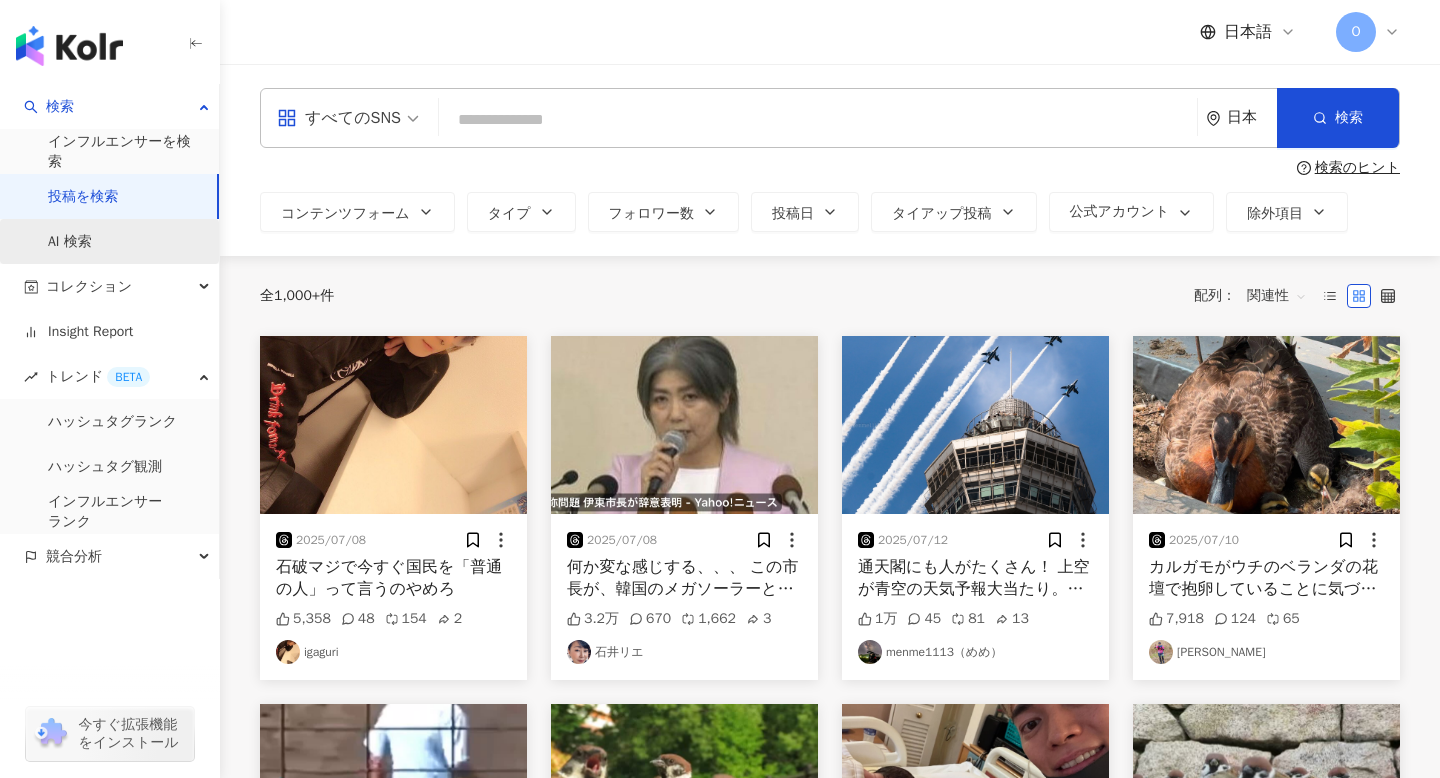 click on "AI 検索" at bounding box center [70, 242] 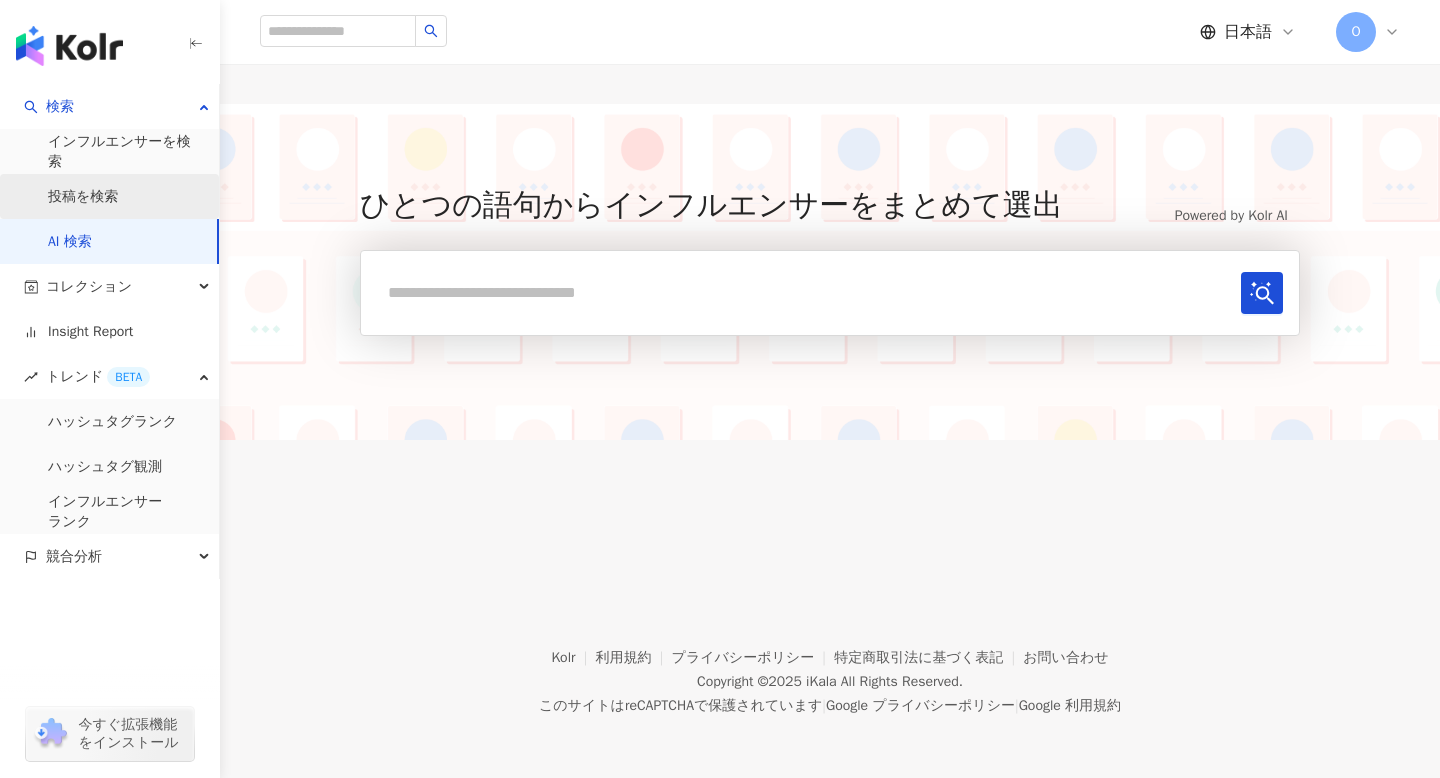 click on "投稿を検索" at bounding box center [83, 197] 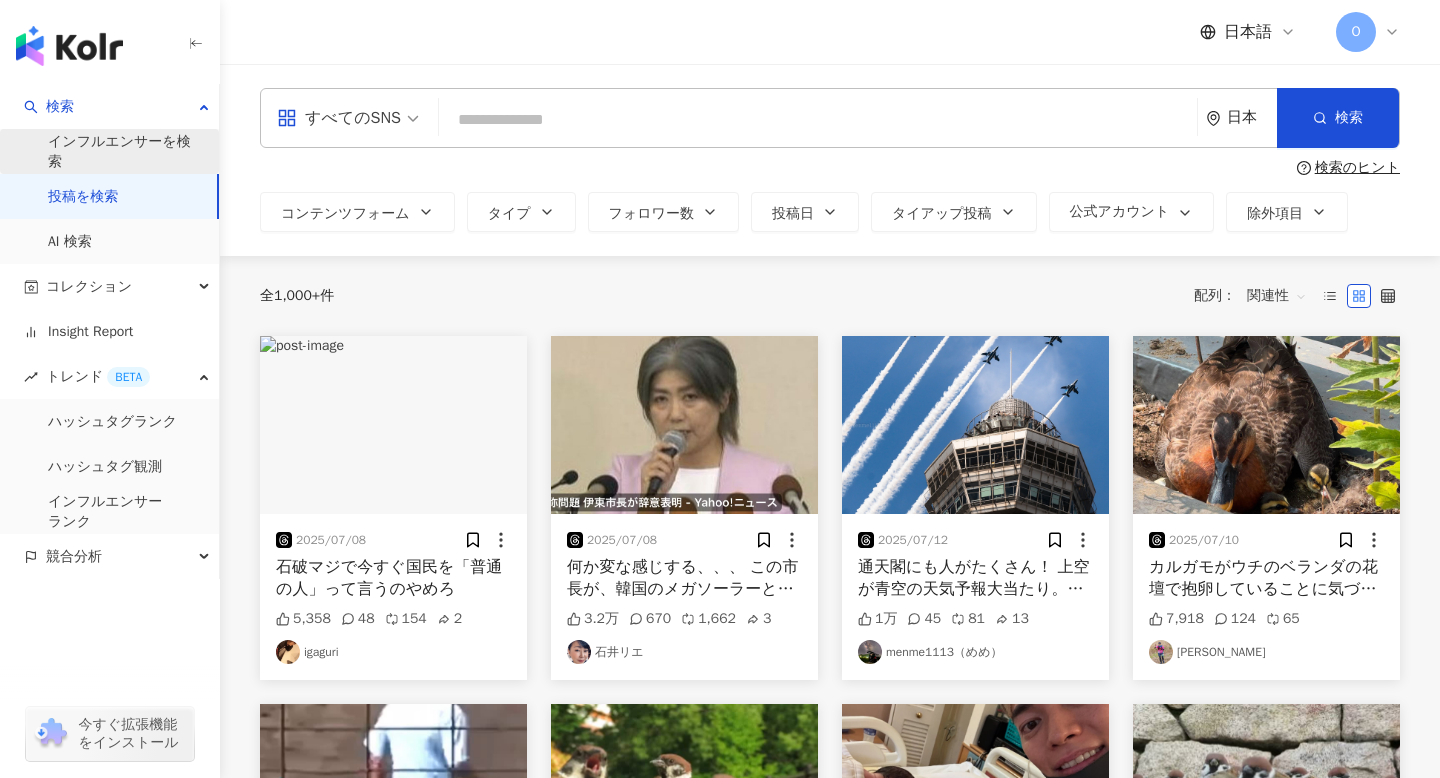 click on "インフルエンサーを検索" at bounding box center [125, 151] 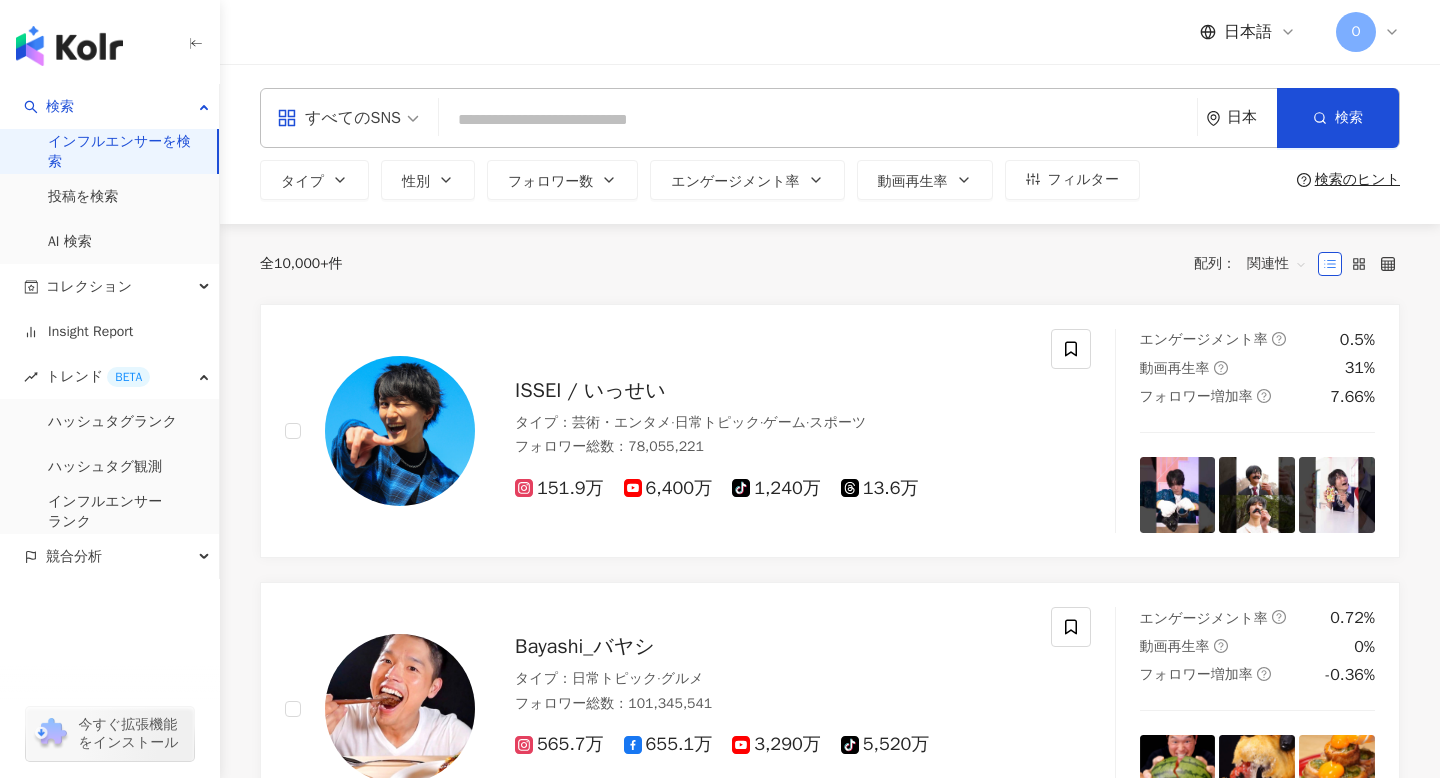 click at bounding box center (818, 120) 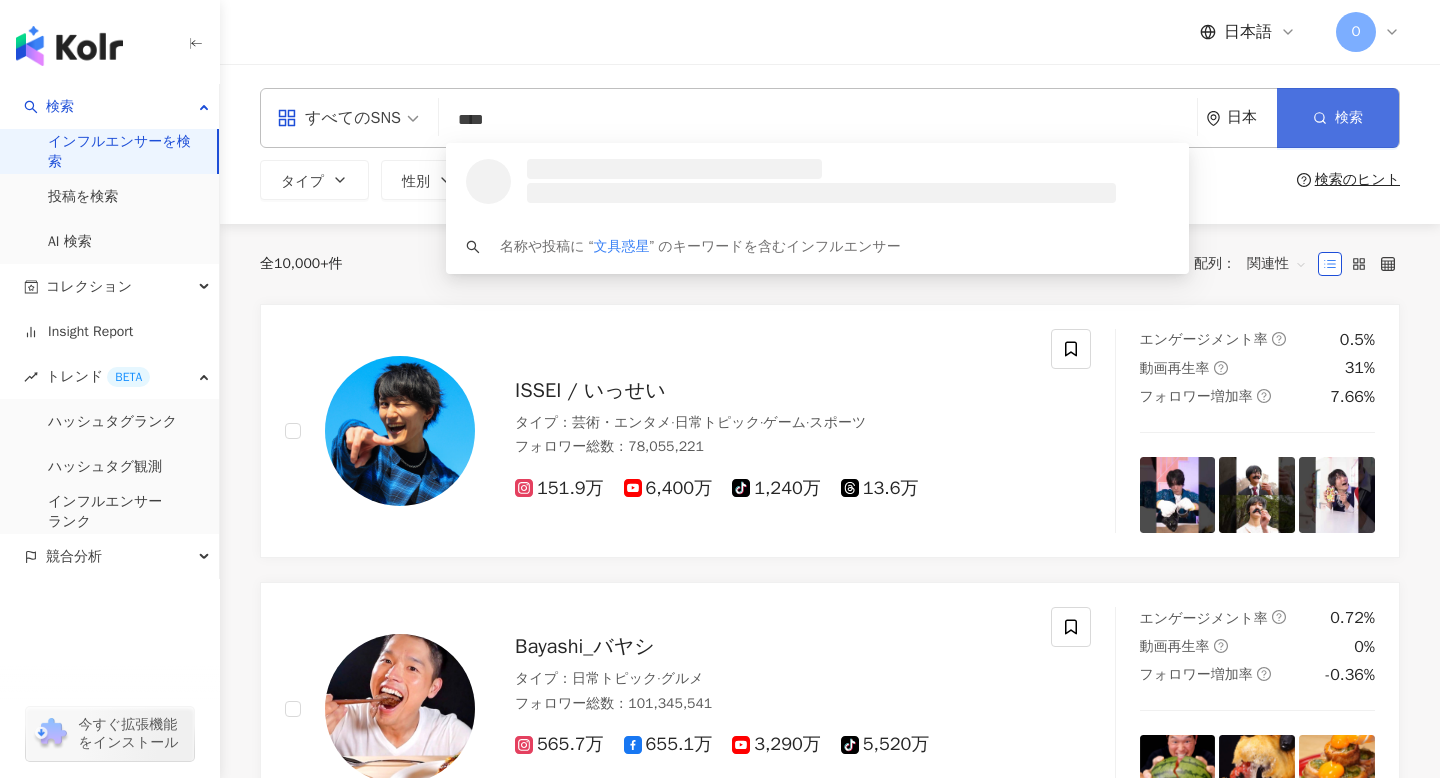 type on "****" 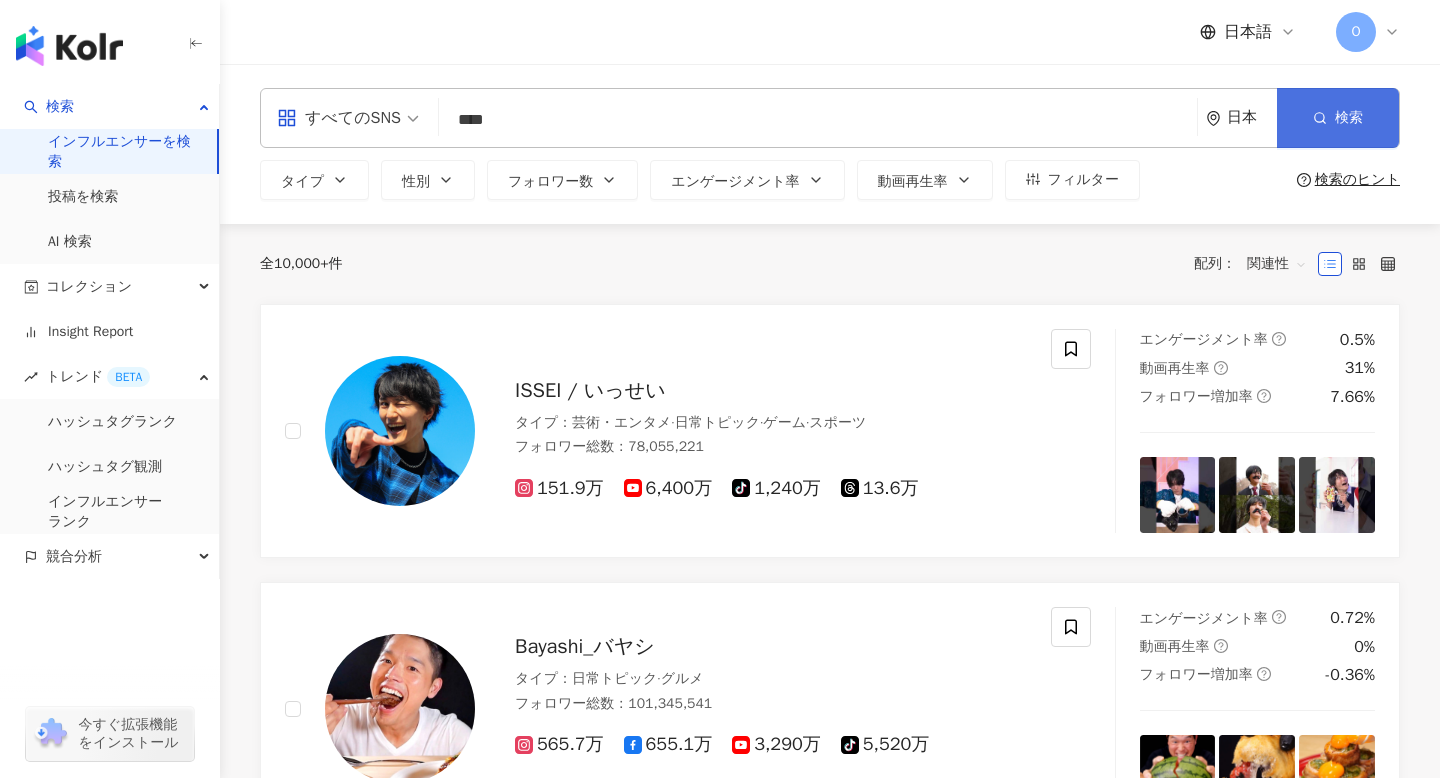 click on "検索" at bounding box center (1338, 118) 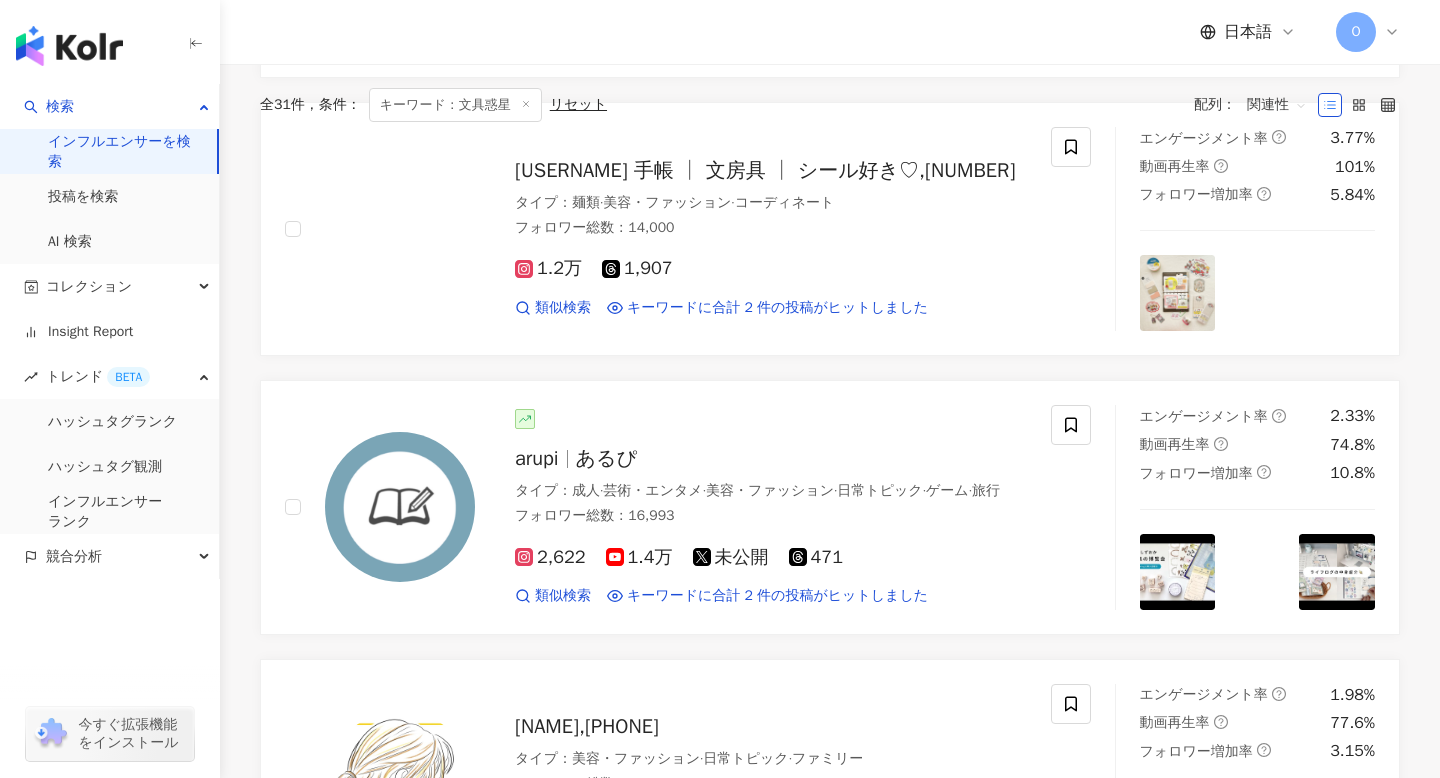 scroll, scrollTop: 0, scrollLeft: 0, axis: both 